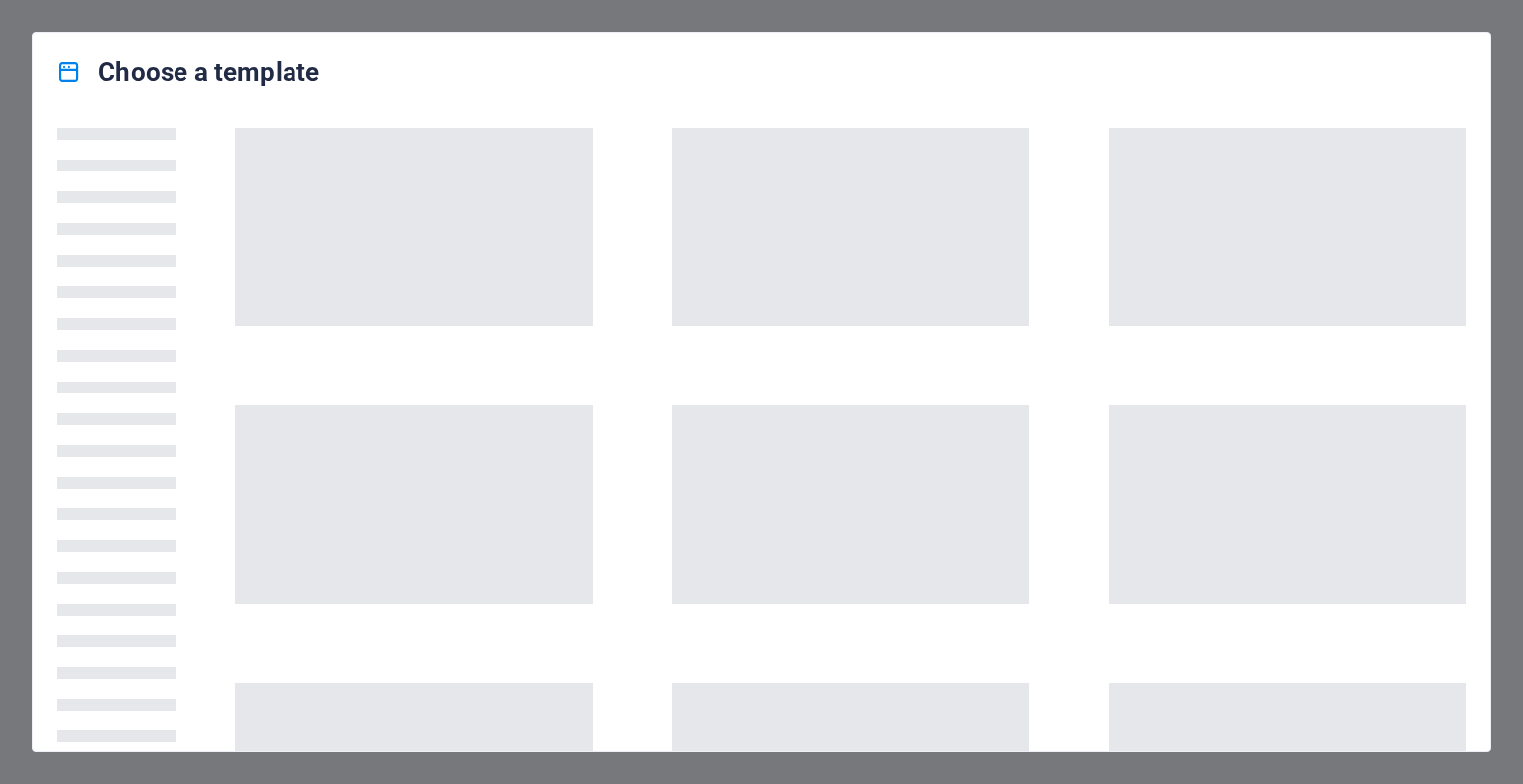 scroll, scrollTop: 0, scrollLeft: 0, axis: both 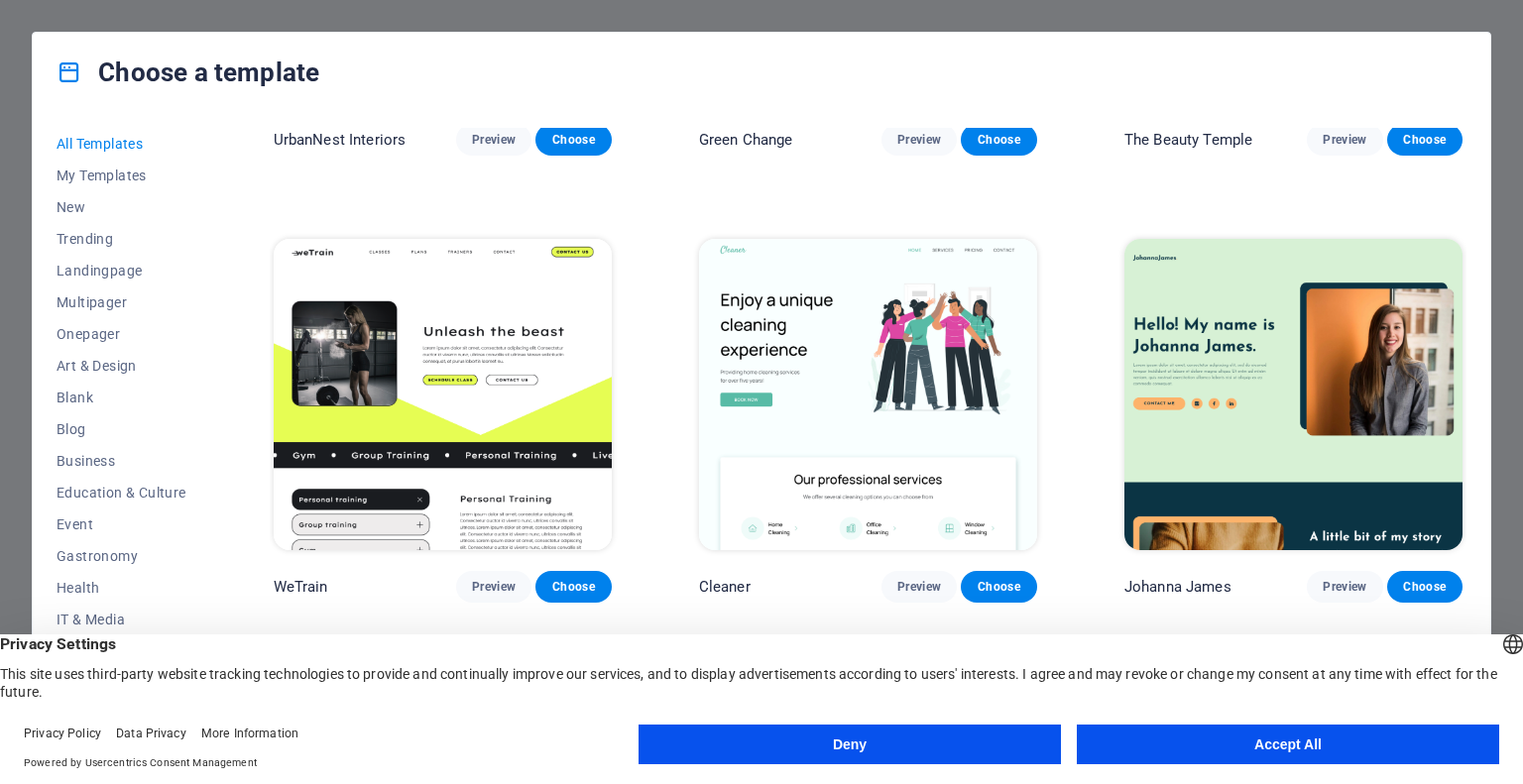 click on "Accept All" at bounding box center [1288, 744] 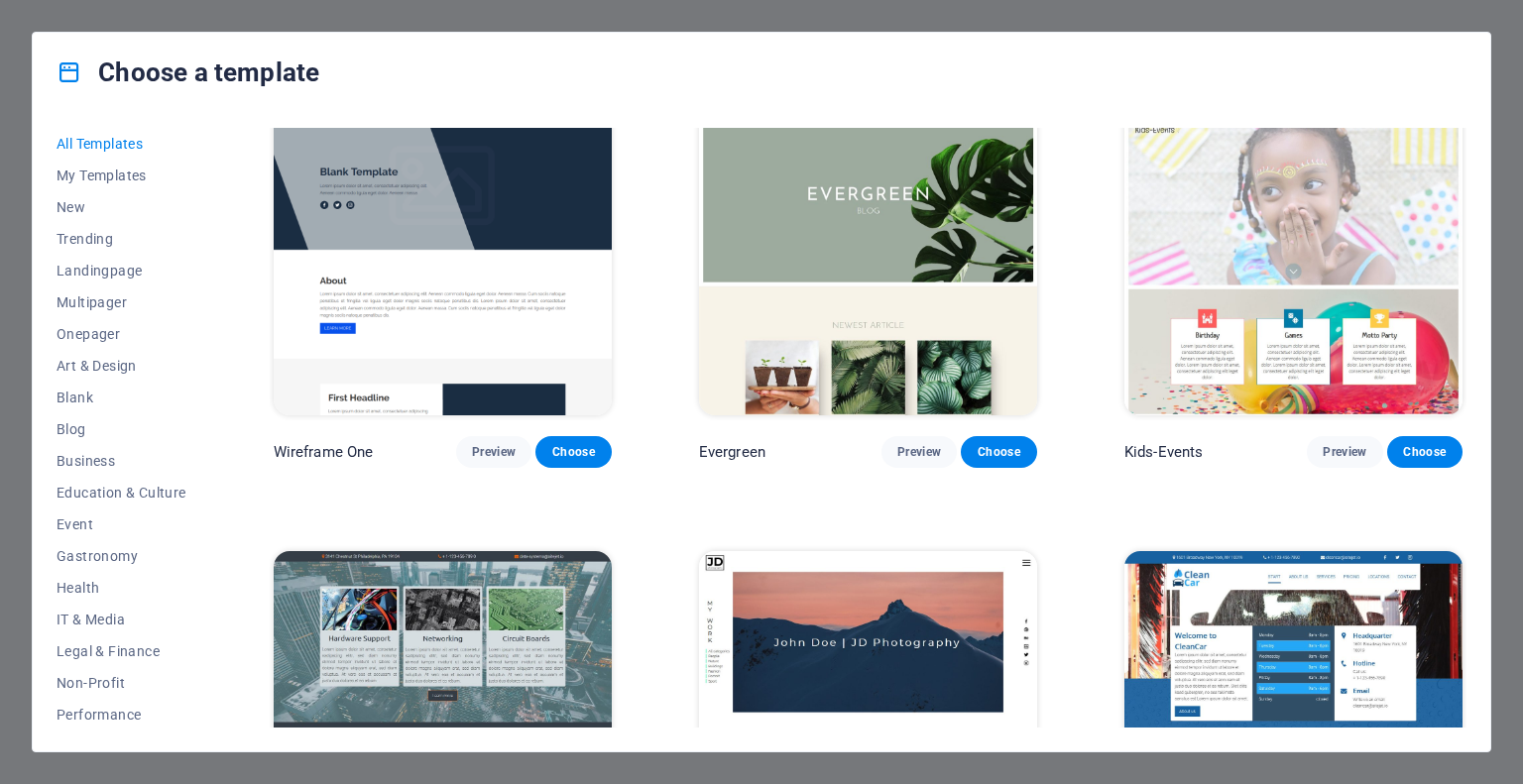 scroll, scrollTop: 7434, scrollLeft: 0, axis: vertical 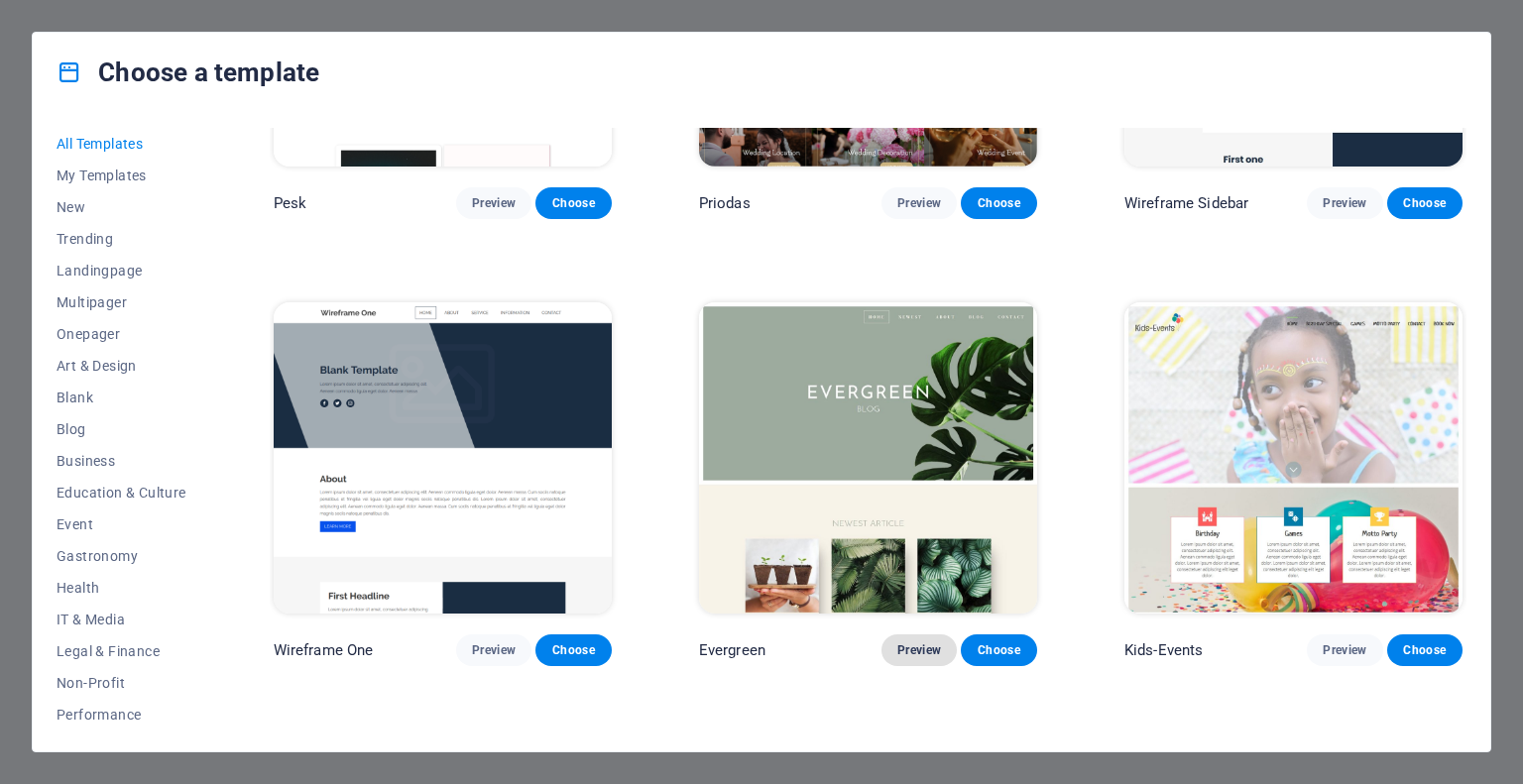 click on "Preview" at bounding box center [919, 650] 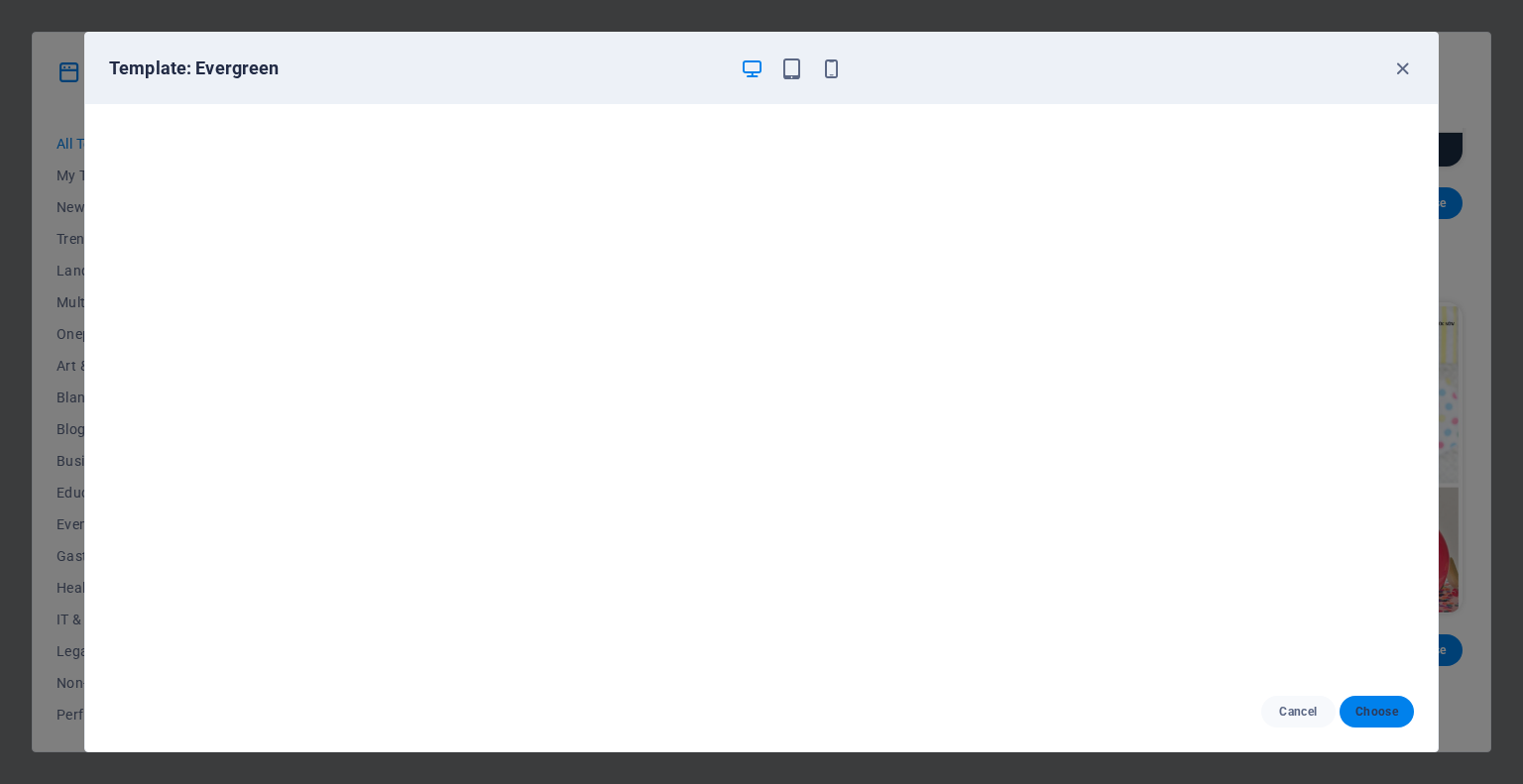 click on "Choose" at bounding box center (1376, 712) 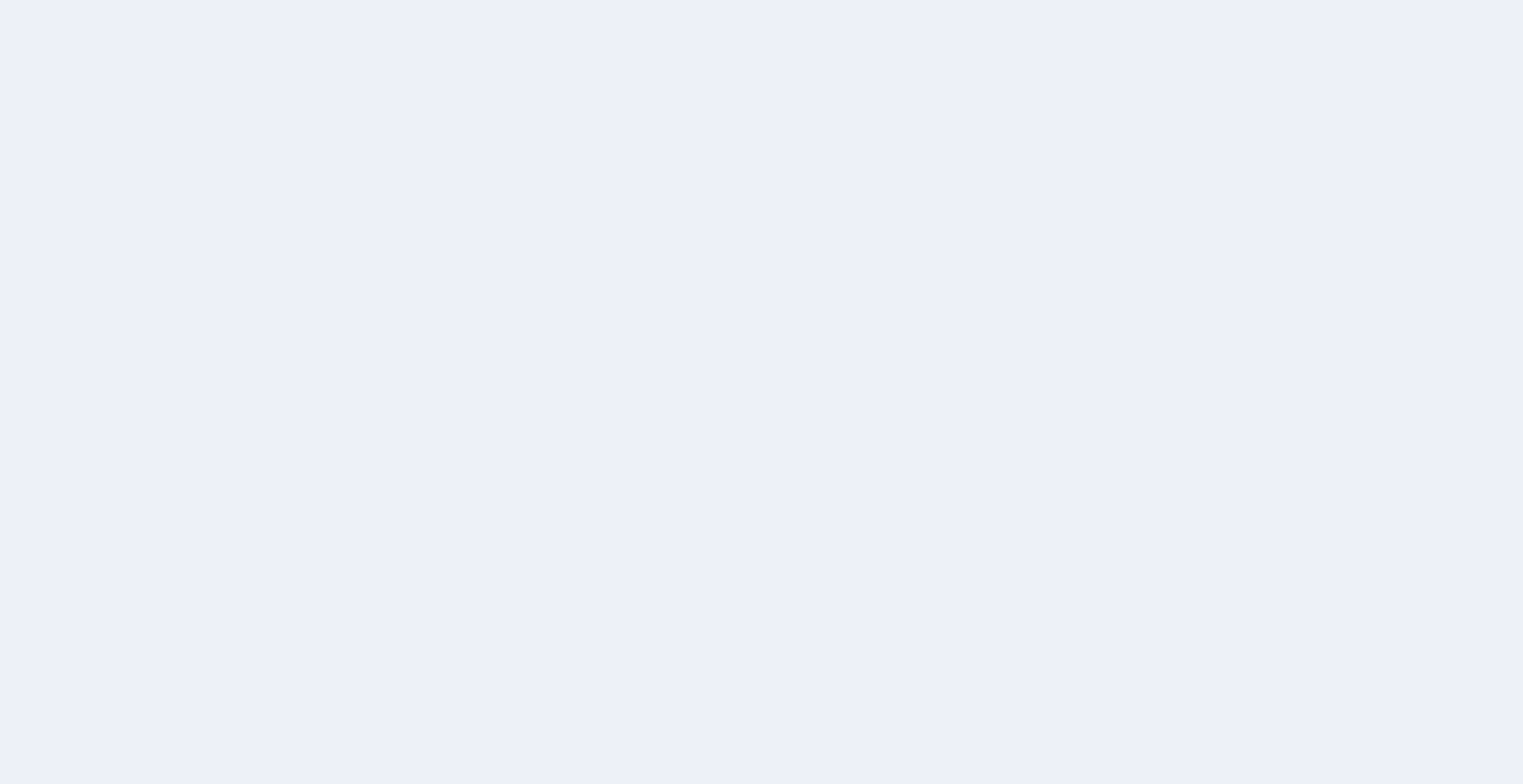 scroll, scrollTop: 0, scrollLeft: 0, axis: both 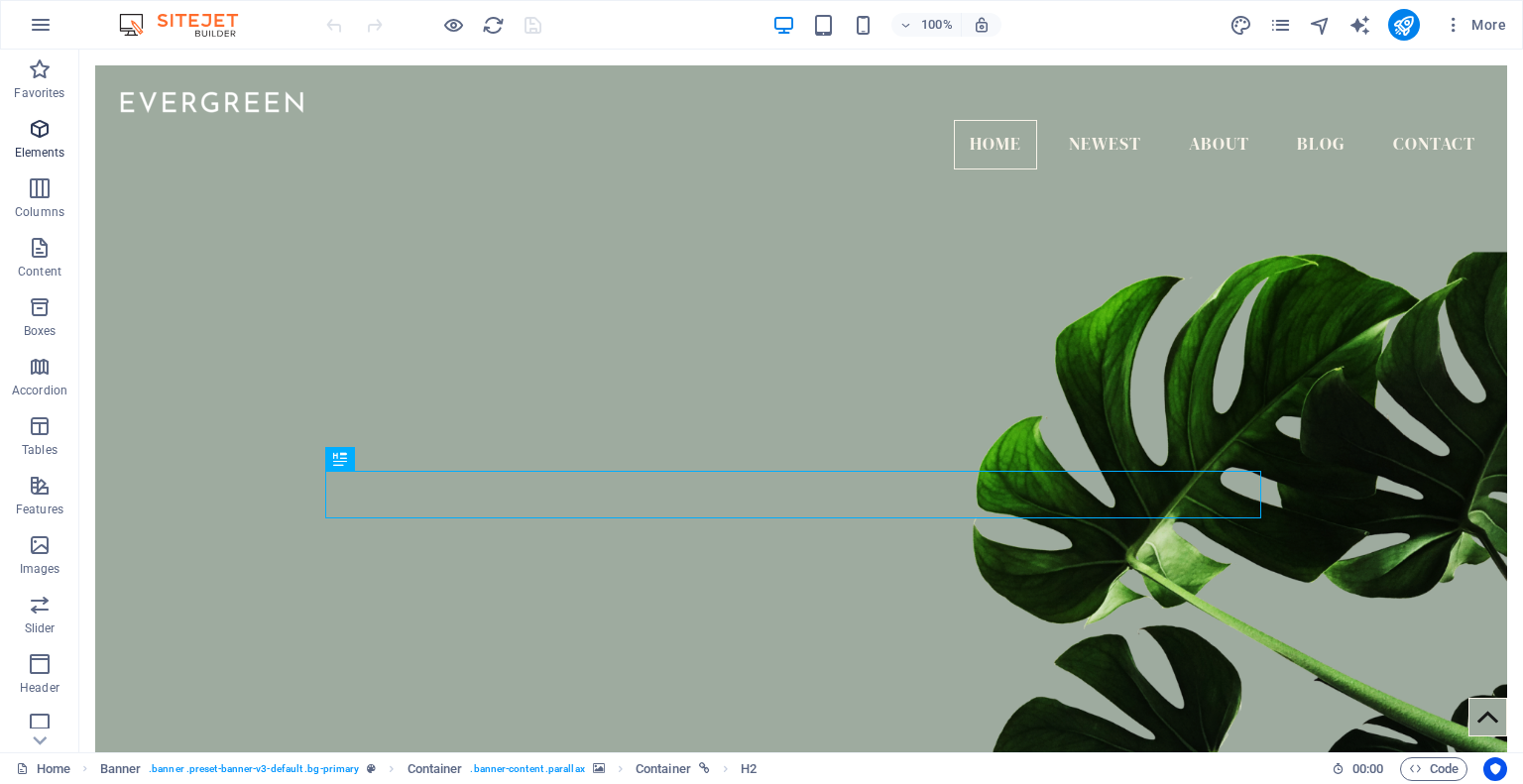 click at bounding box center [40, 129] 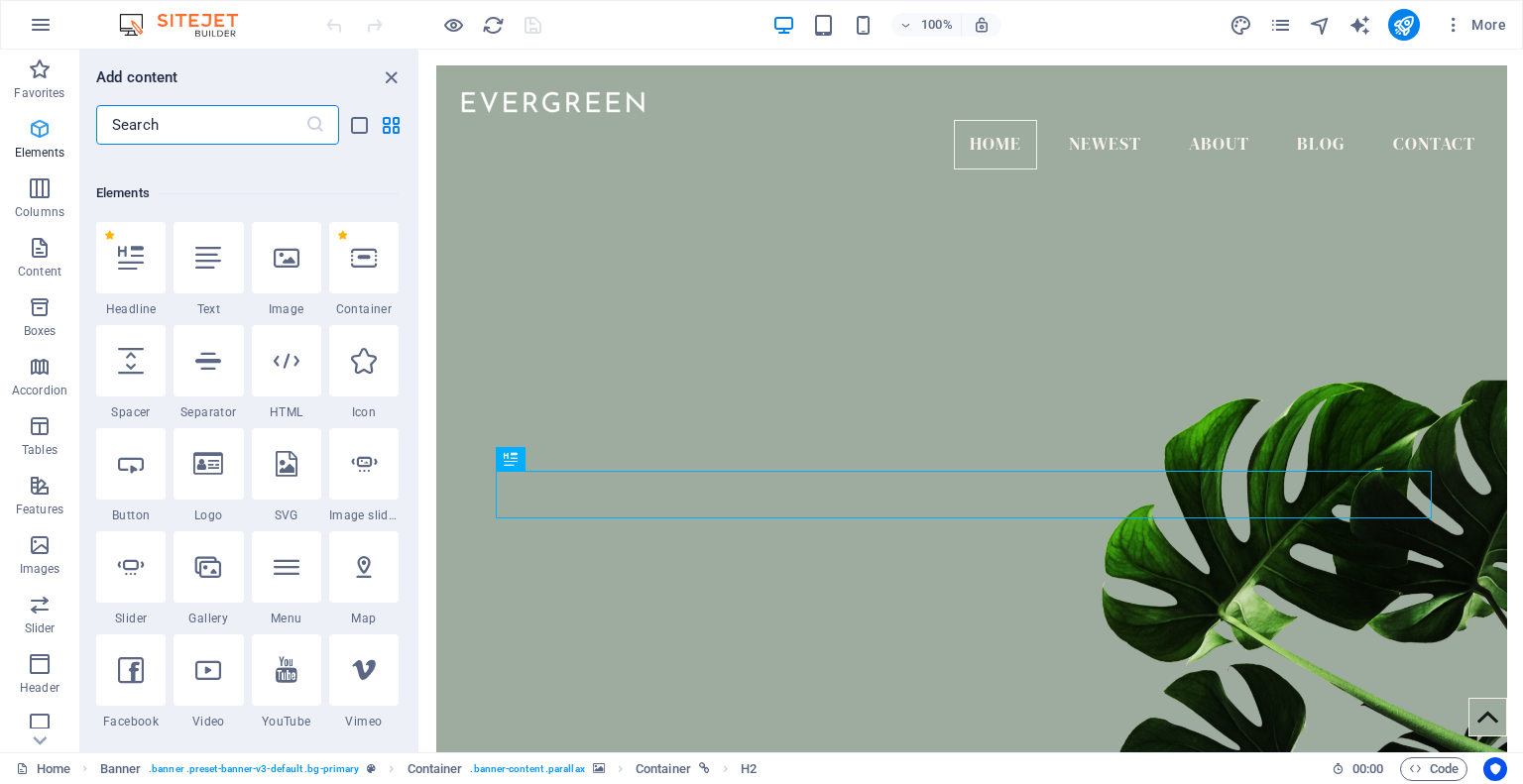scroll, scrollTop: 210, scrollLeft: 0, axis: vertical 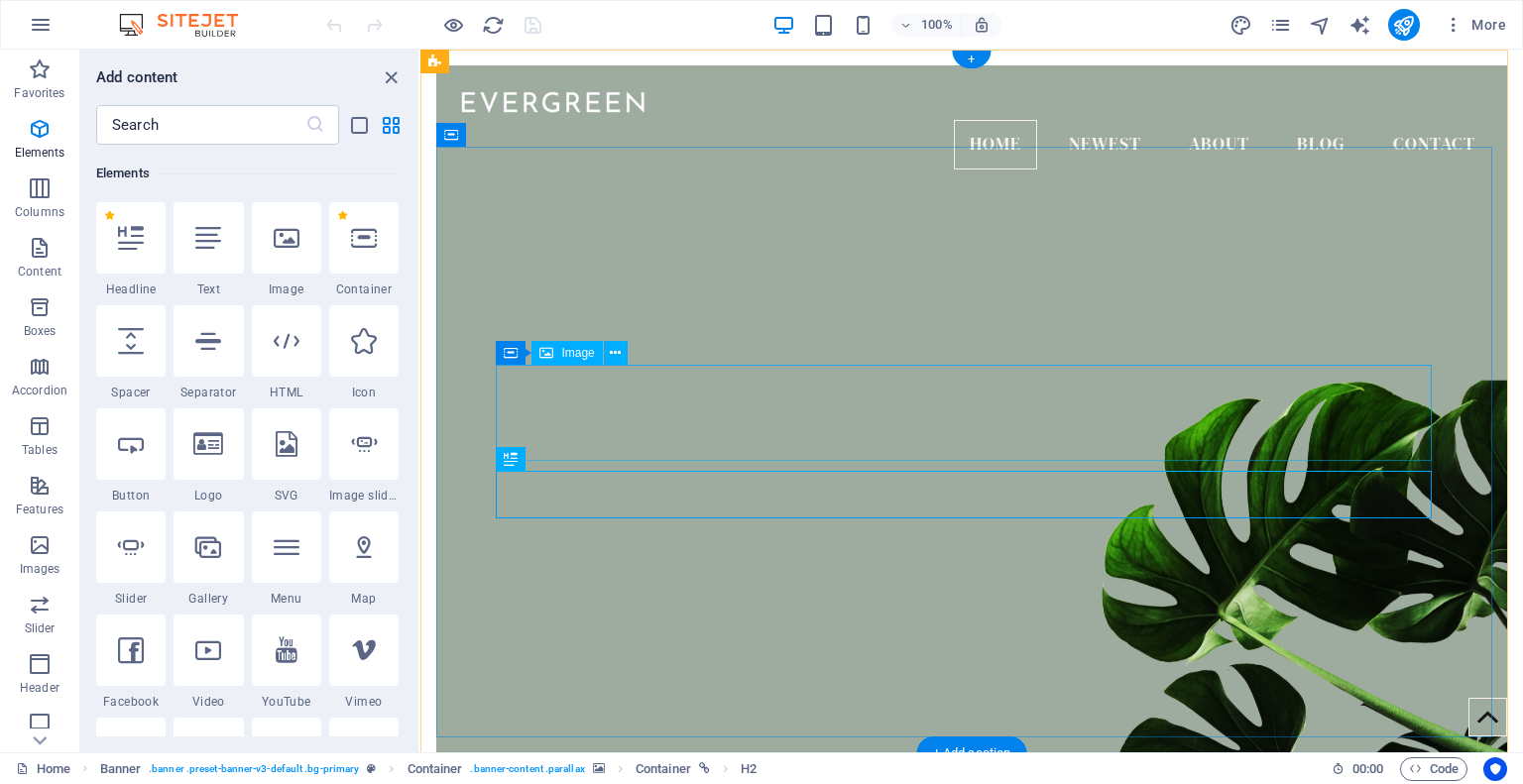 click at bounding box center (972, 996) 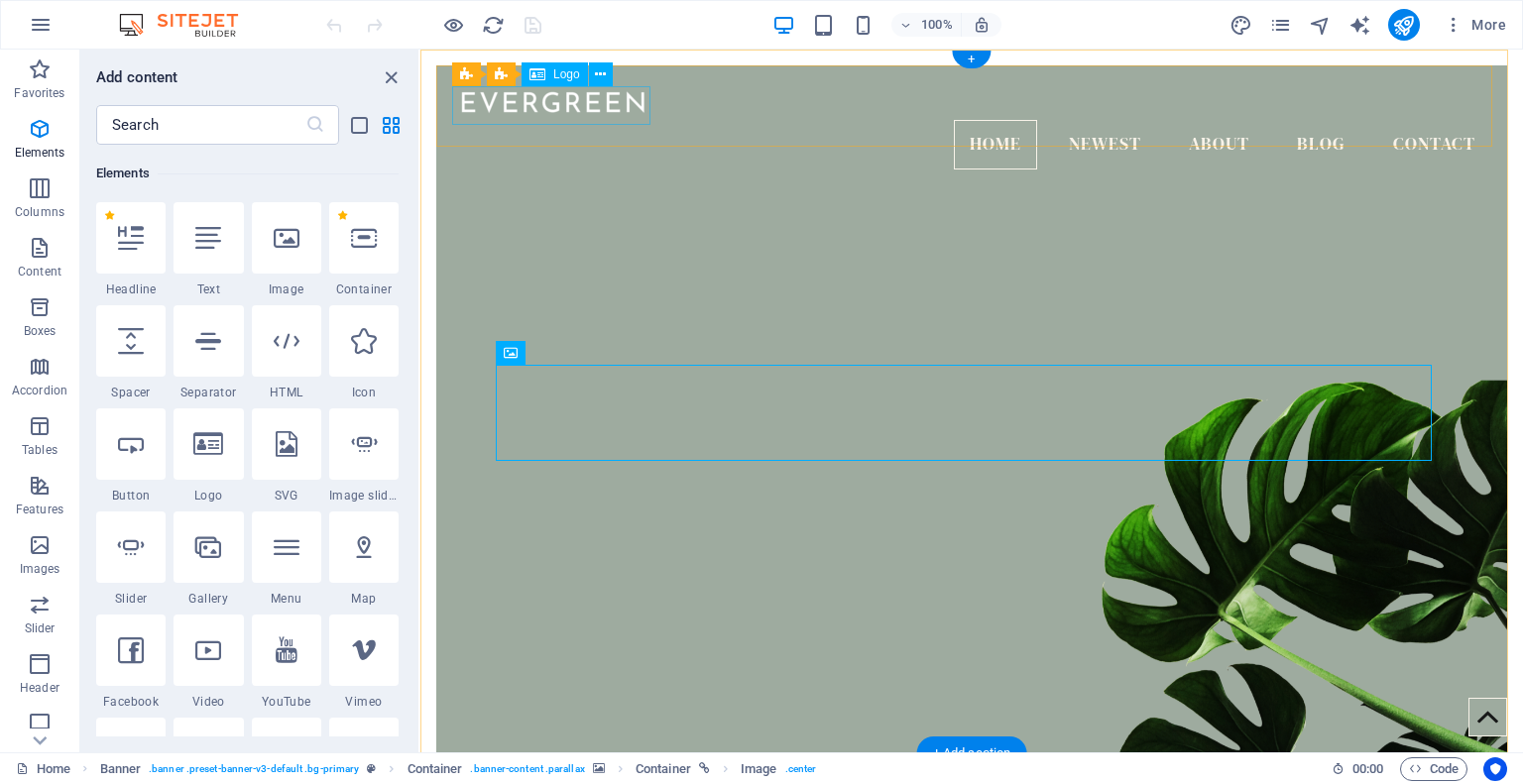 click at bounding box center (972, 100) 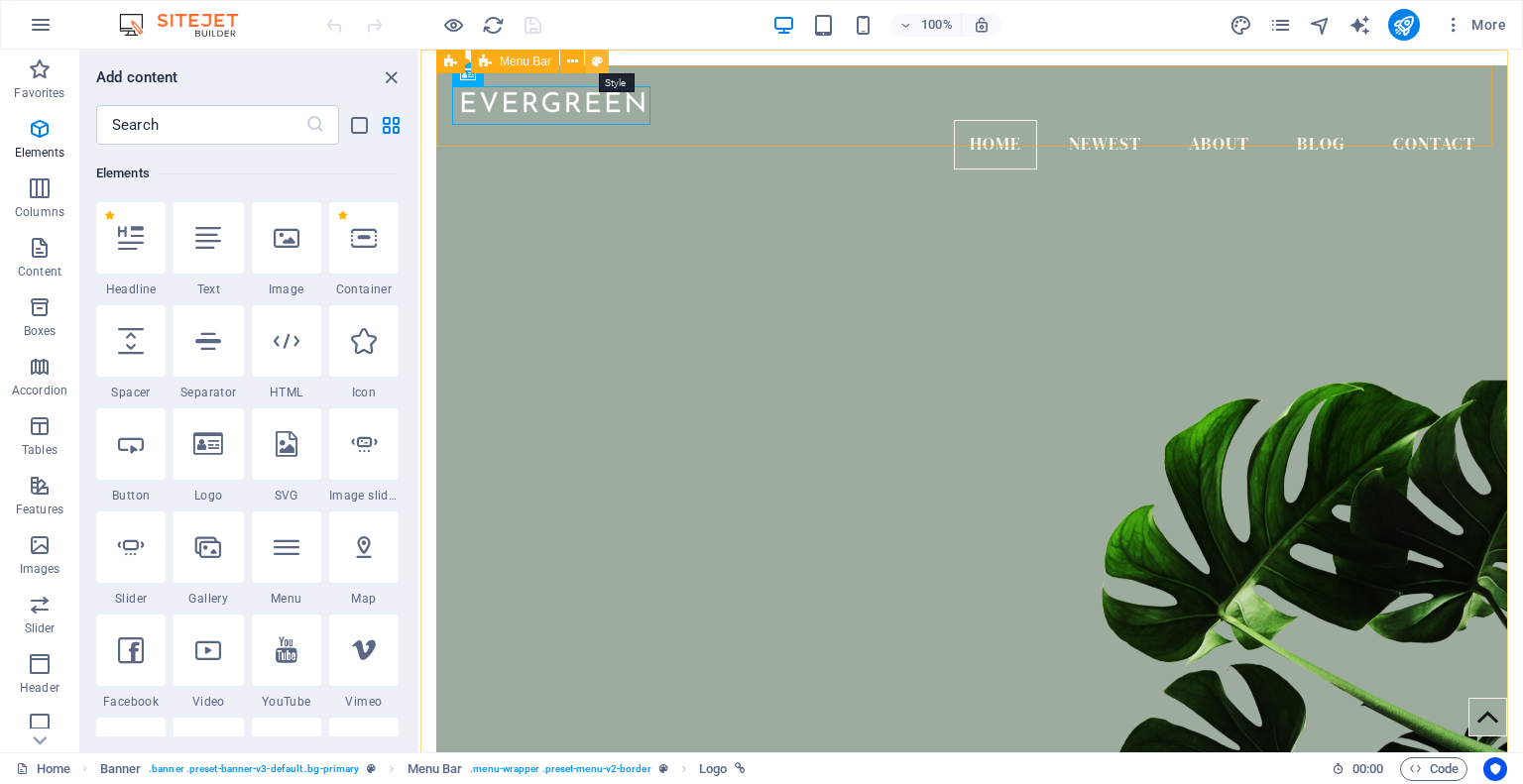 click at bounding box center (597, 61) 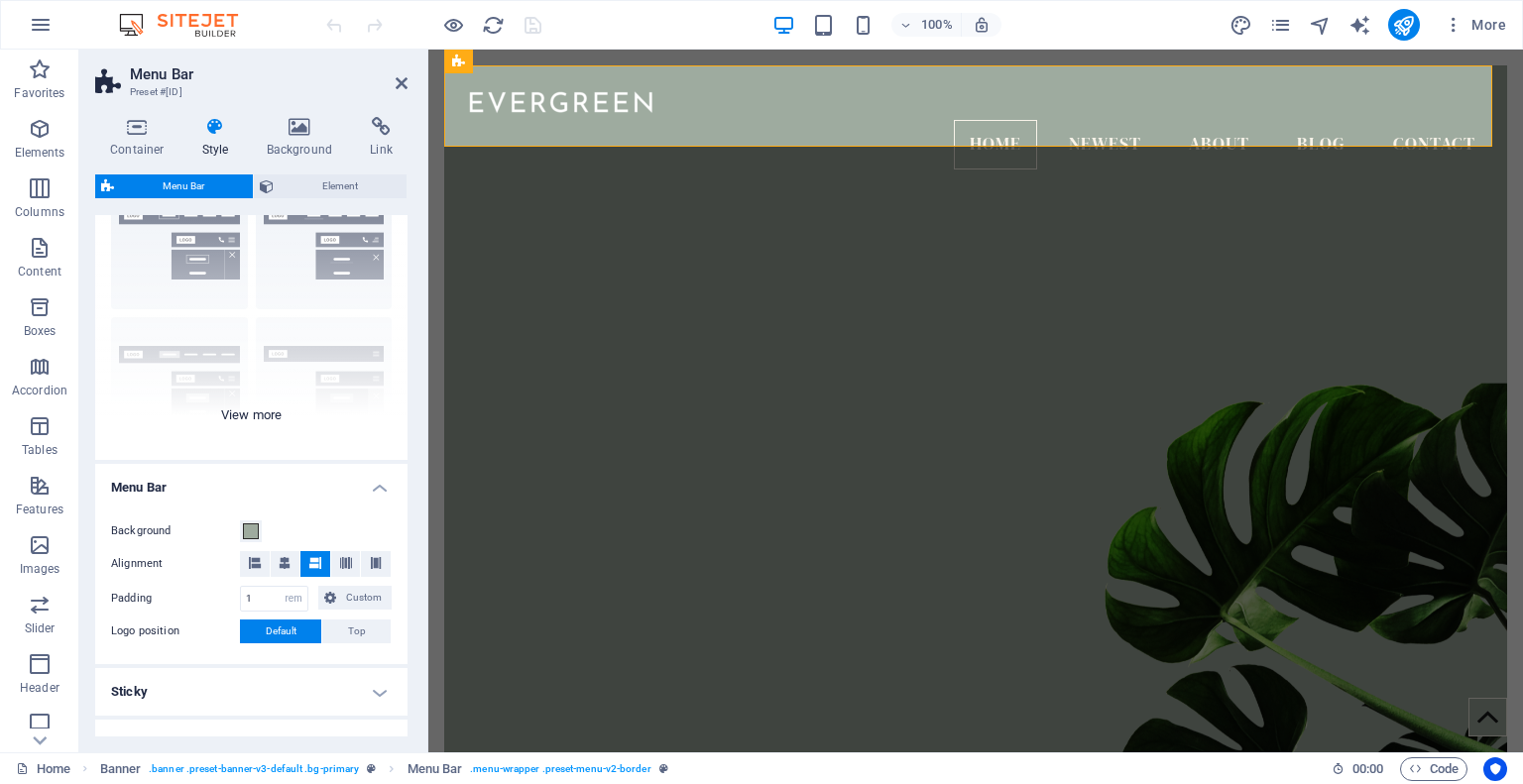 scroll, scrollTop: 198, scrollLeft: 0, axis: vertical 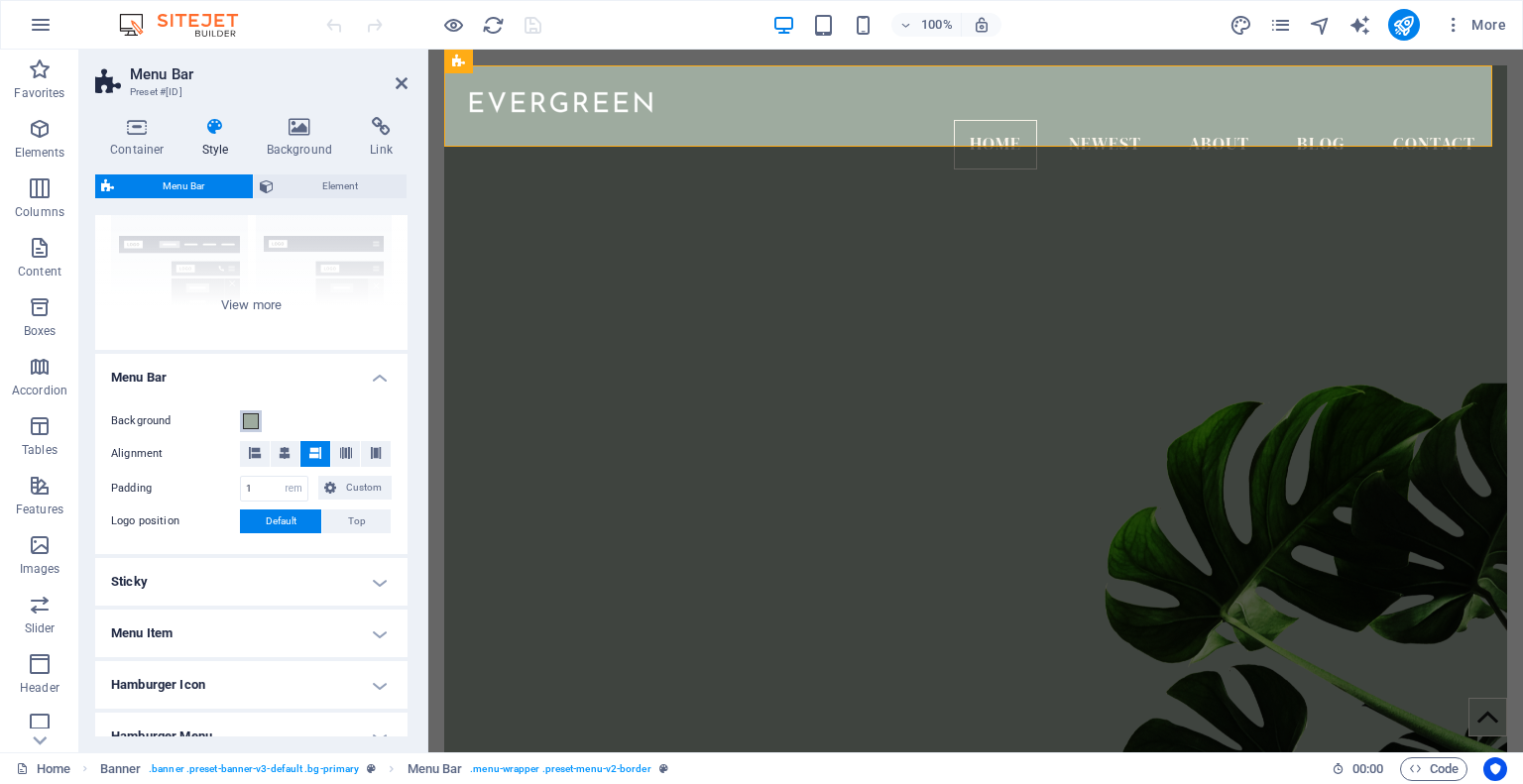 click at bounding box center [251, 421] 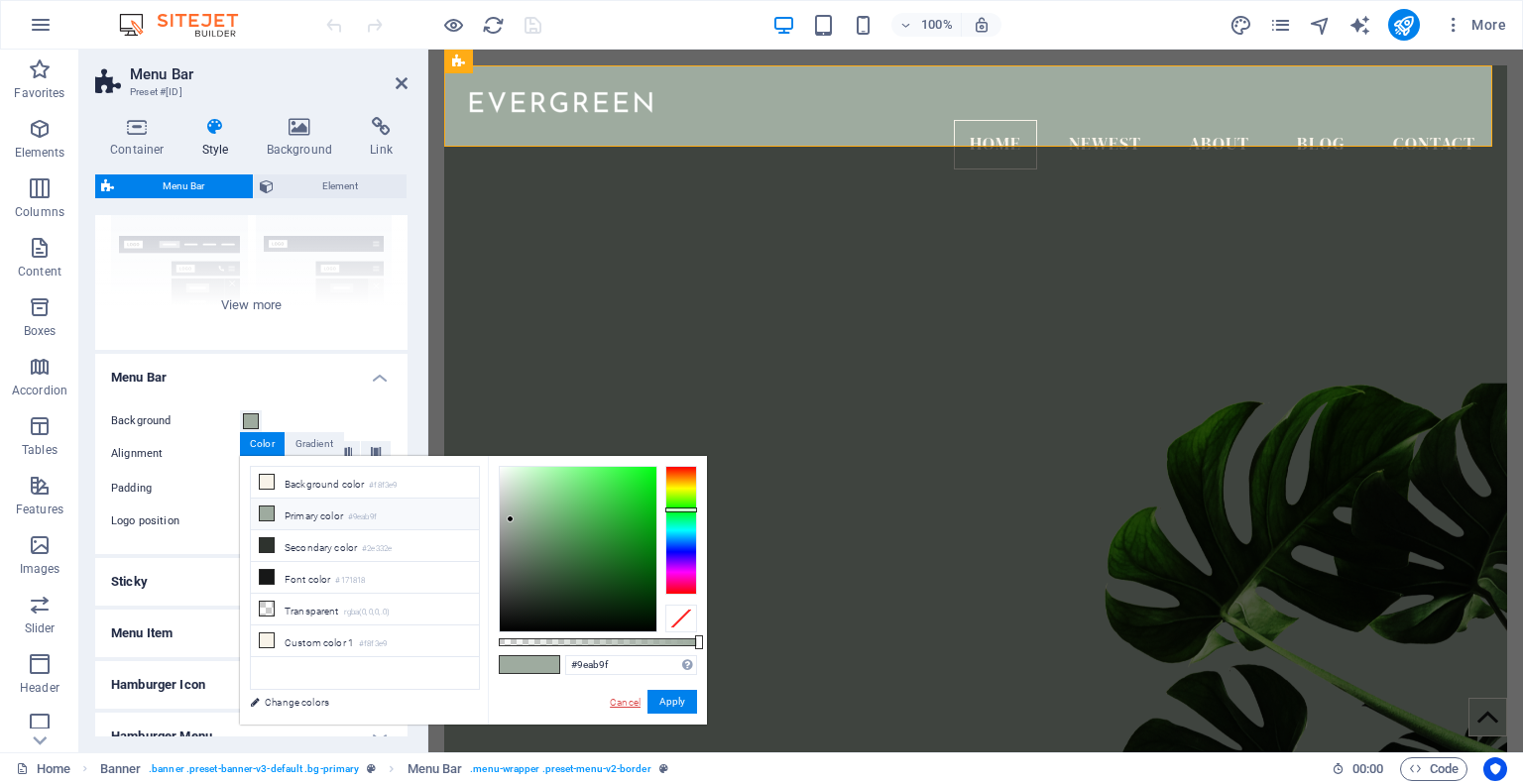 drag, startPoint x: 630, startPoint y: 701, endPoint x: 173, endPoint y: 647, distance: 460.17931 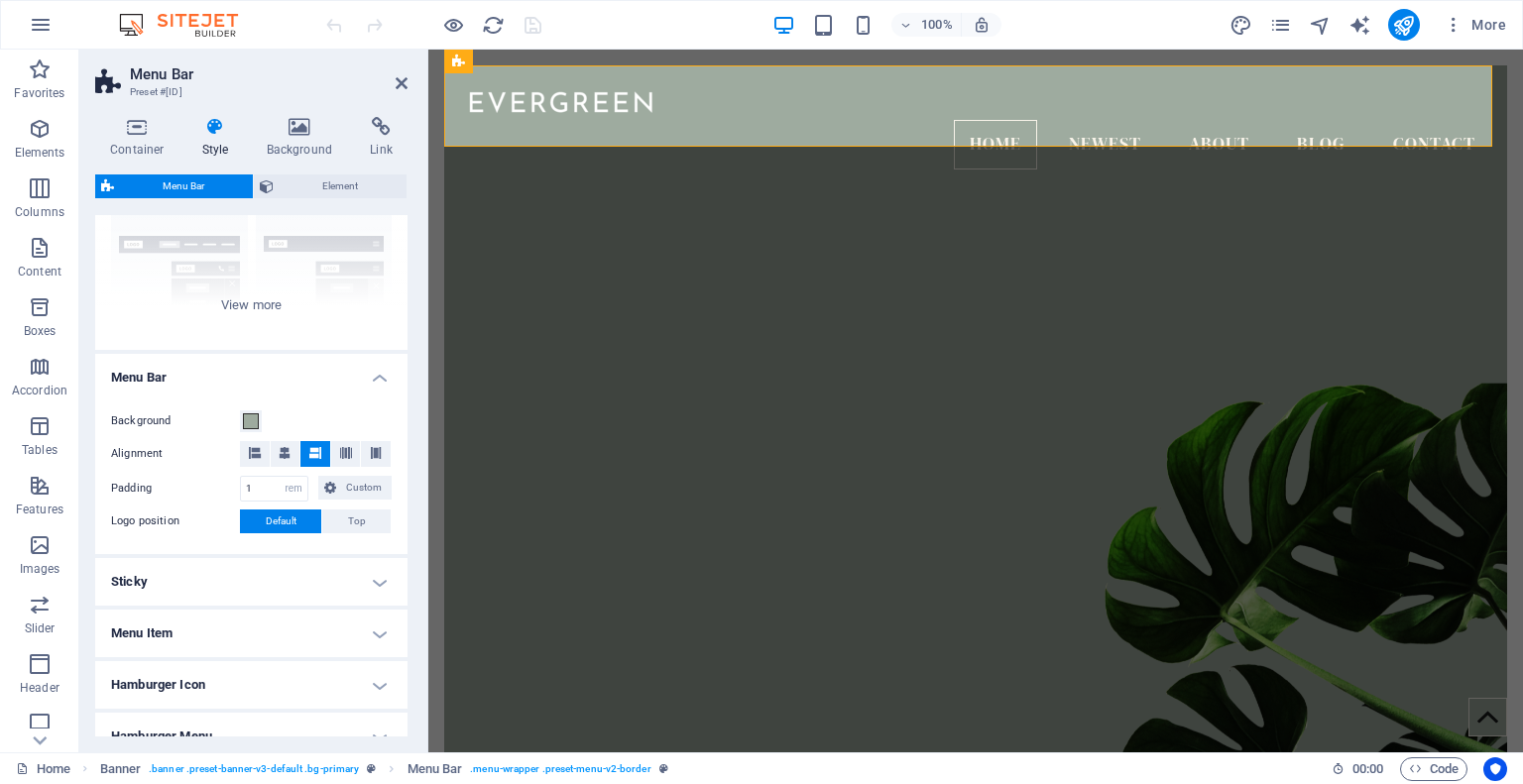 scroll, scrollTop: 351, scrollLeft: 0, axis: vertical 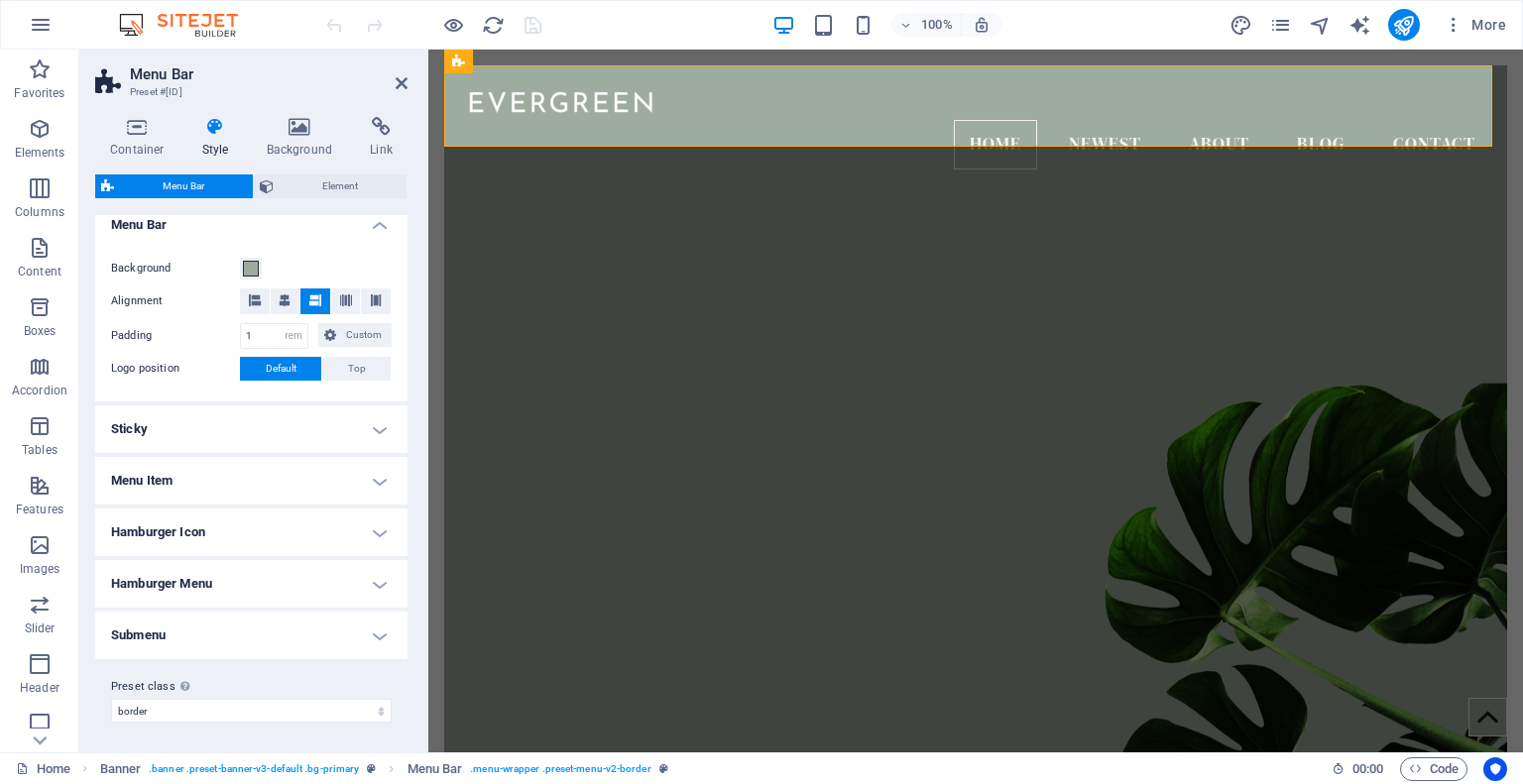 click on "Sticky" at bounding box center (251, 429) 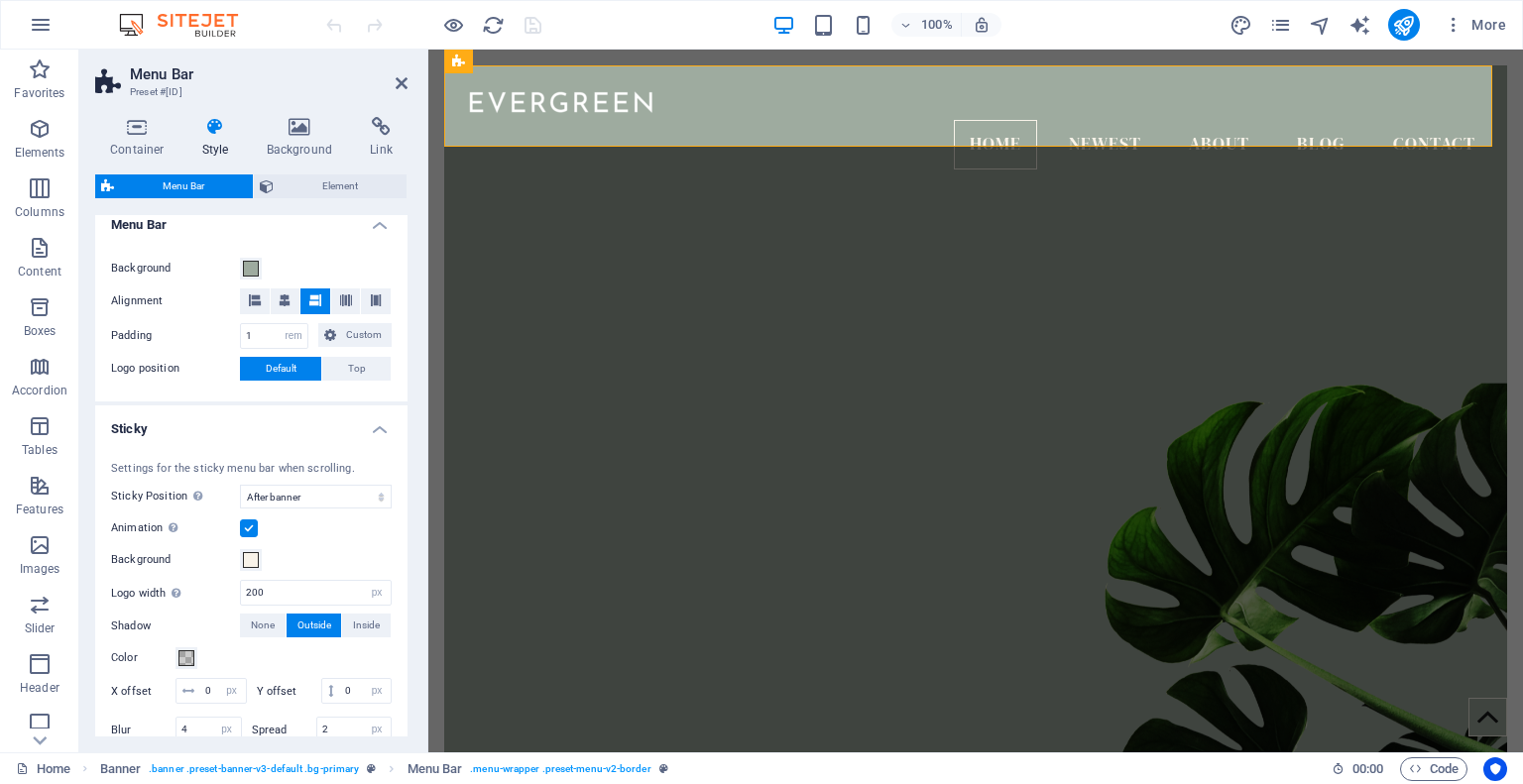 click on "Sticky" at bounding box center [251, 423] 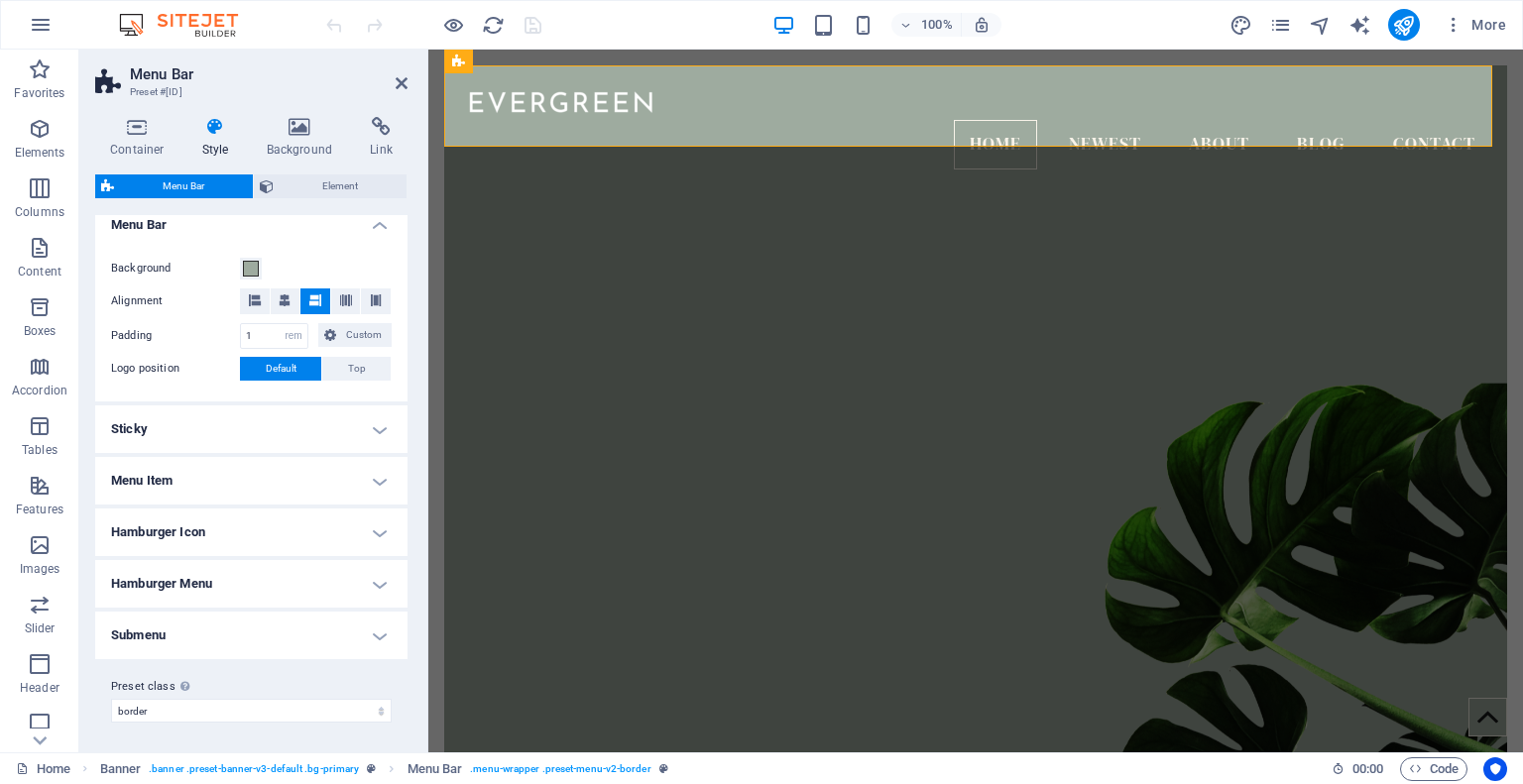 click on "Hamburger Icon" at bounding box center (251, 532) 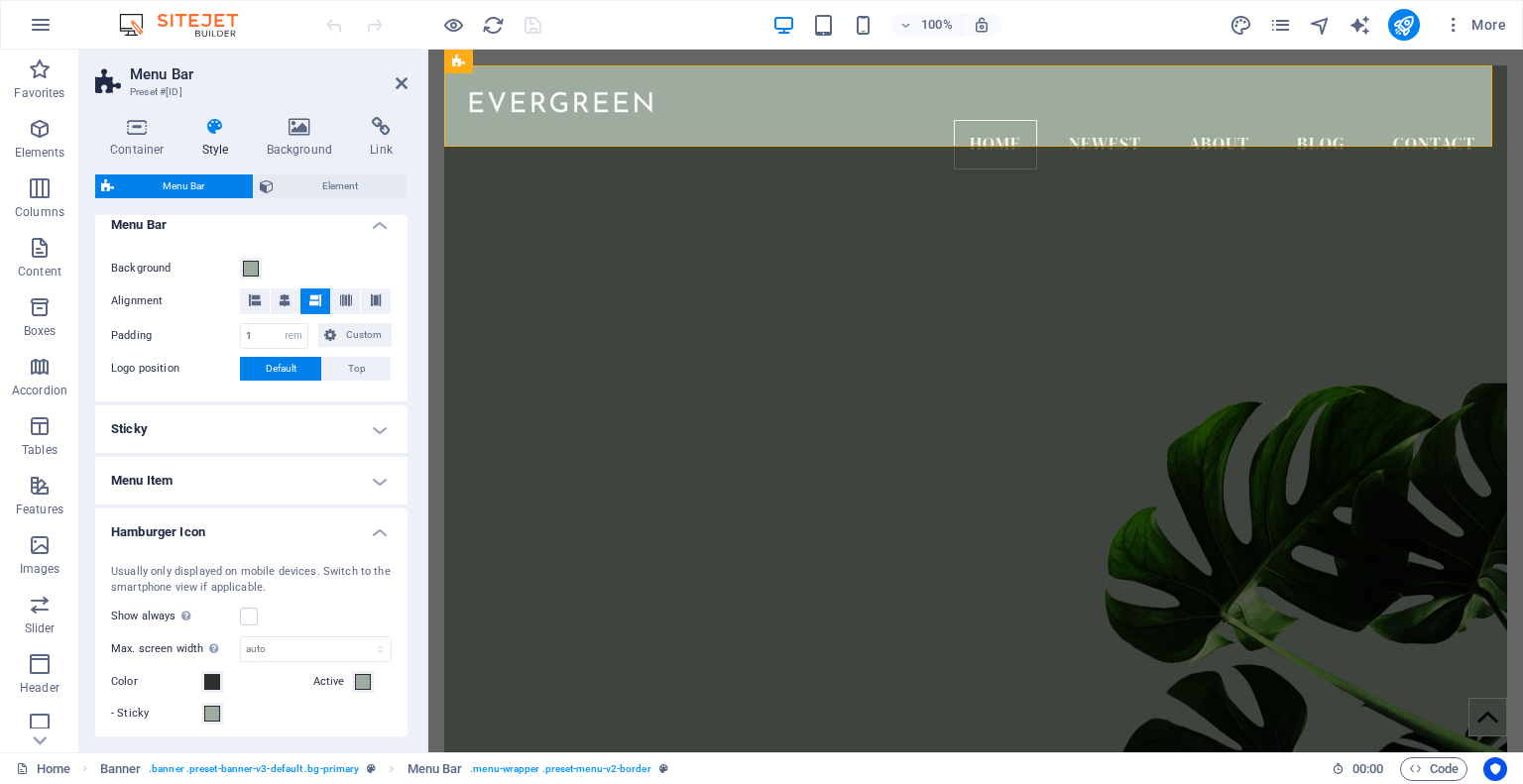 click on "Hamburger Icon" at bounding box center (251, 526) 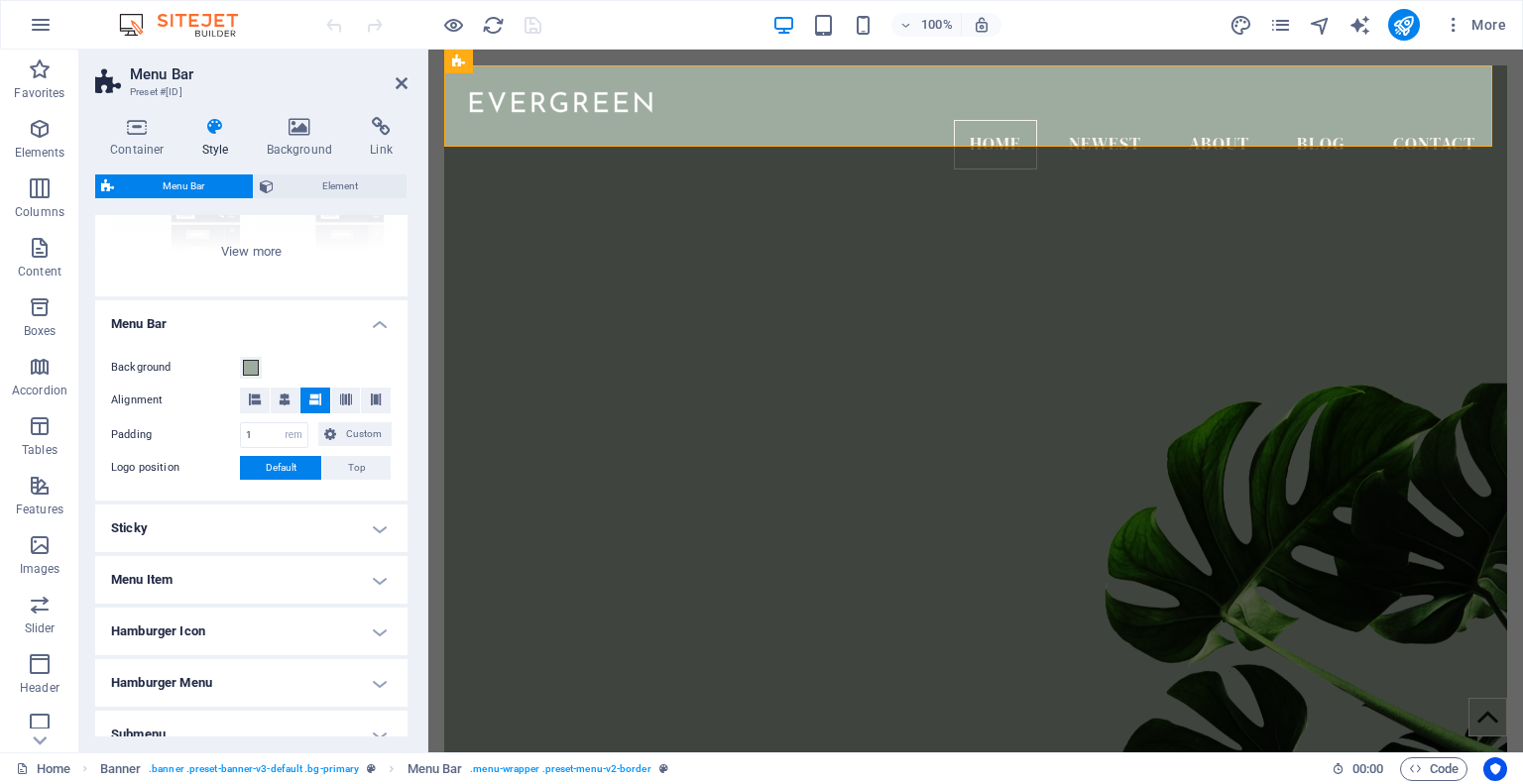 scroll, scrollTop: 153, scrollLeft: 0, axis: vertical 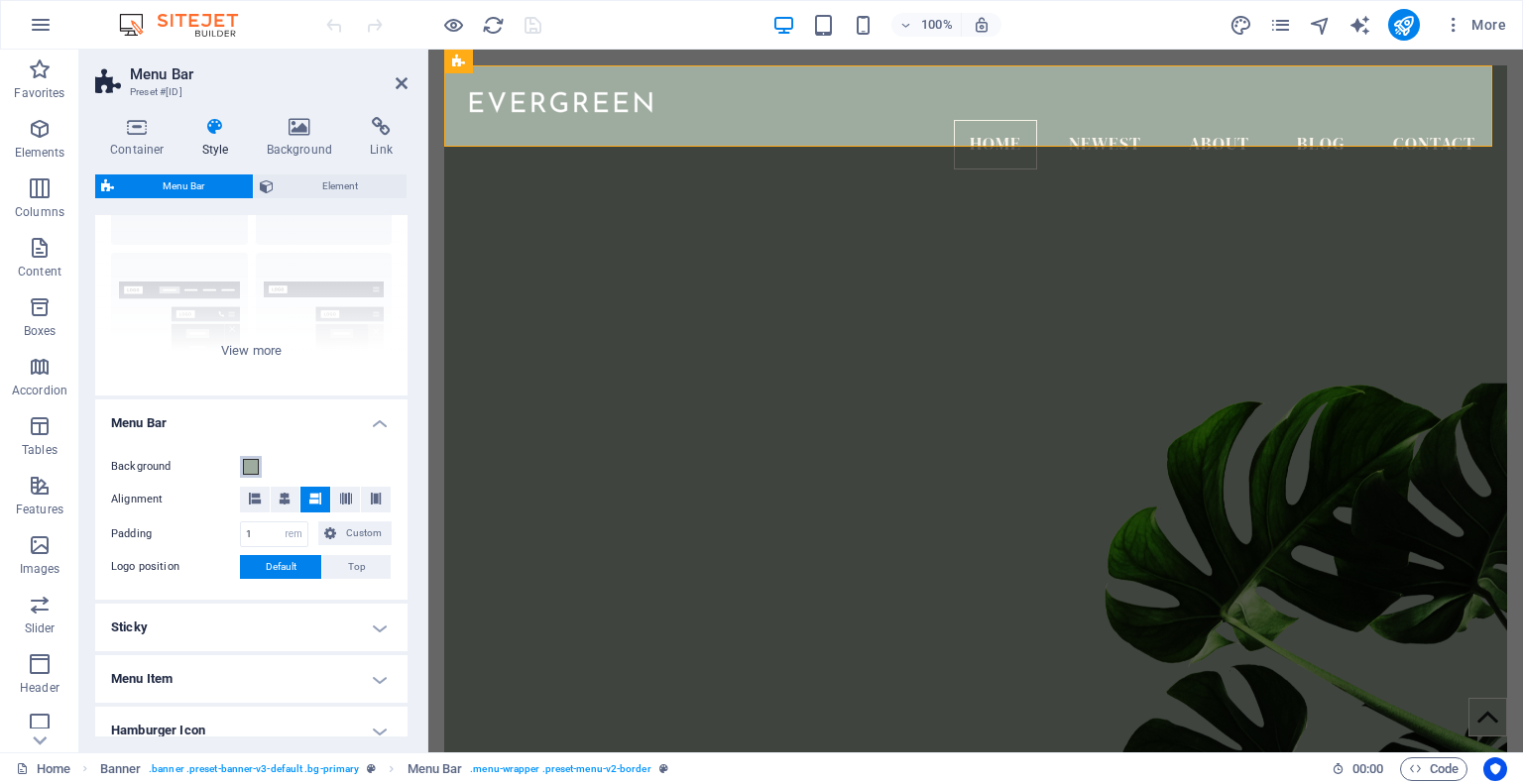 click at bounding box center [251, 467] 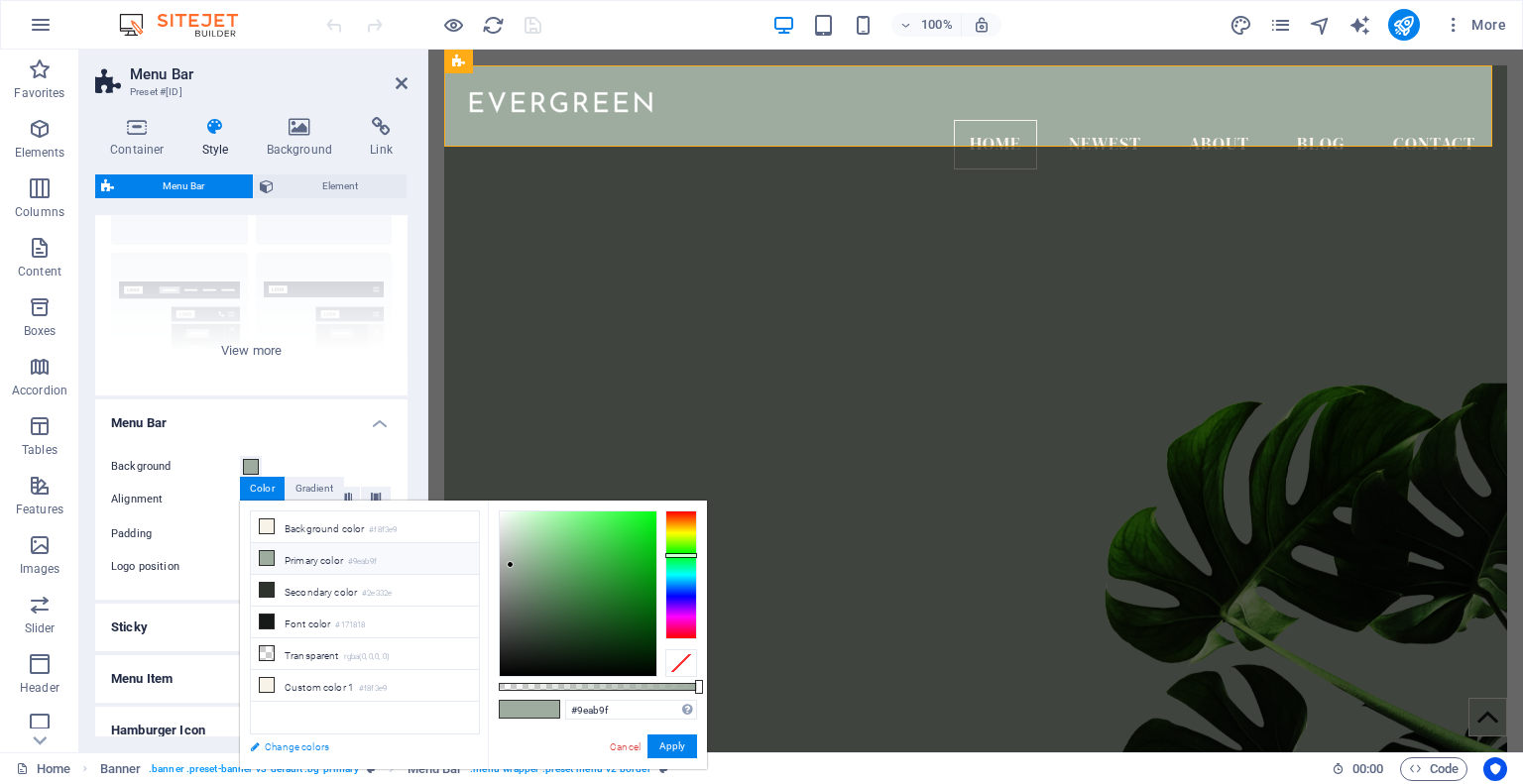 click on "Change colors" at bounding box center [355, 746] 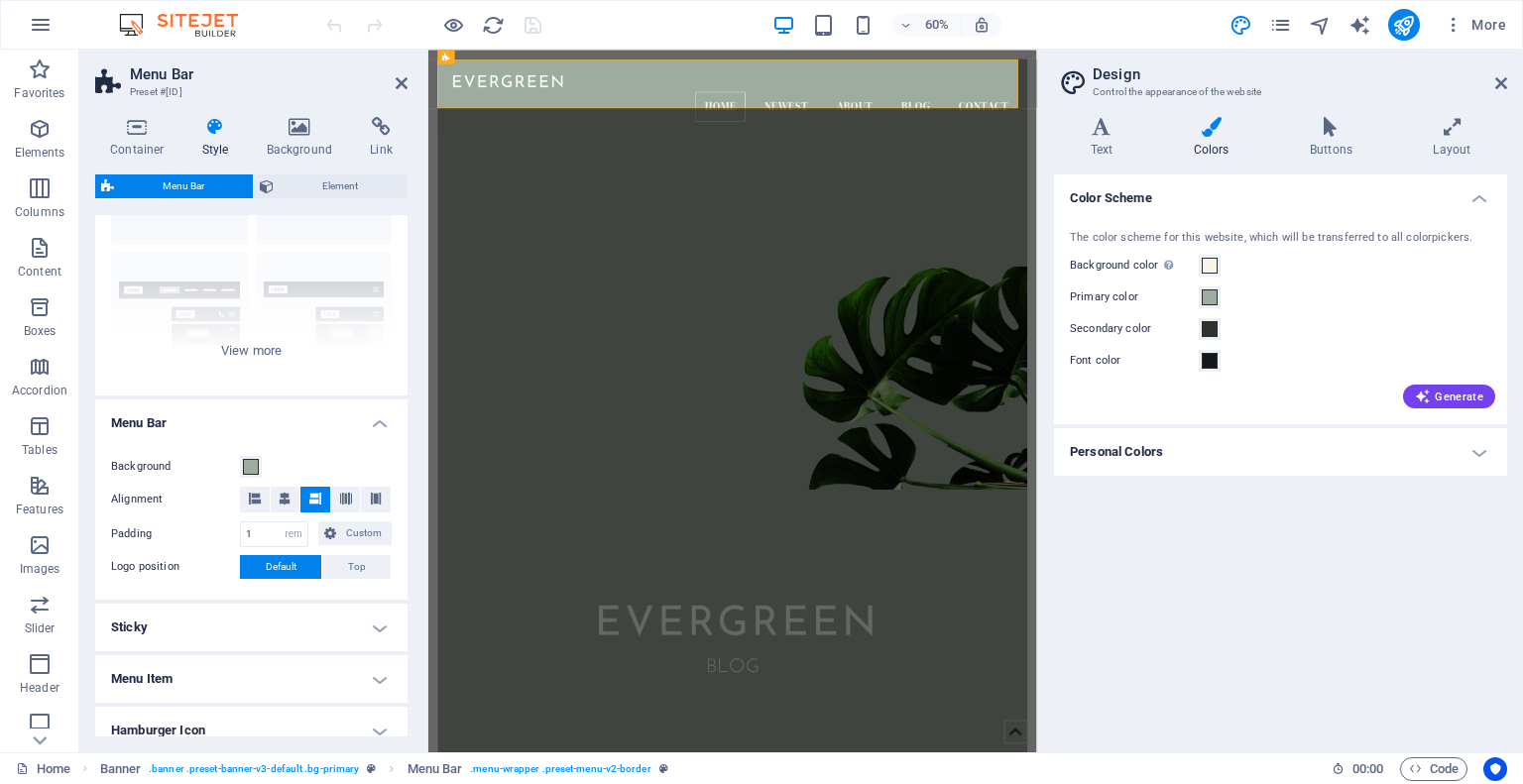 click on "Personal Colors" at bounding box center [1280, 452] 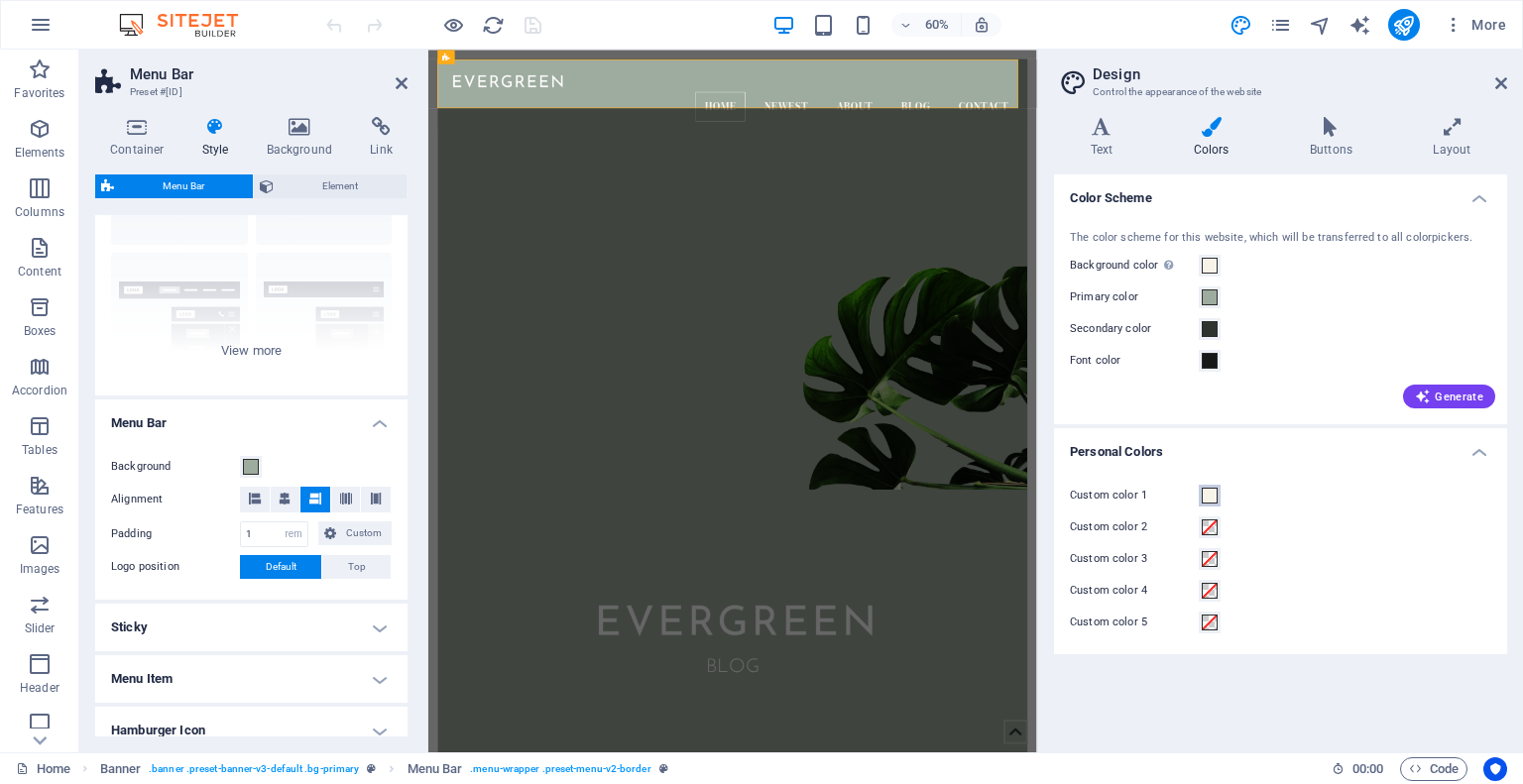 click at bounding box center [1210, 496] 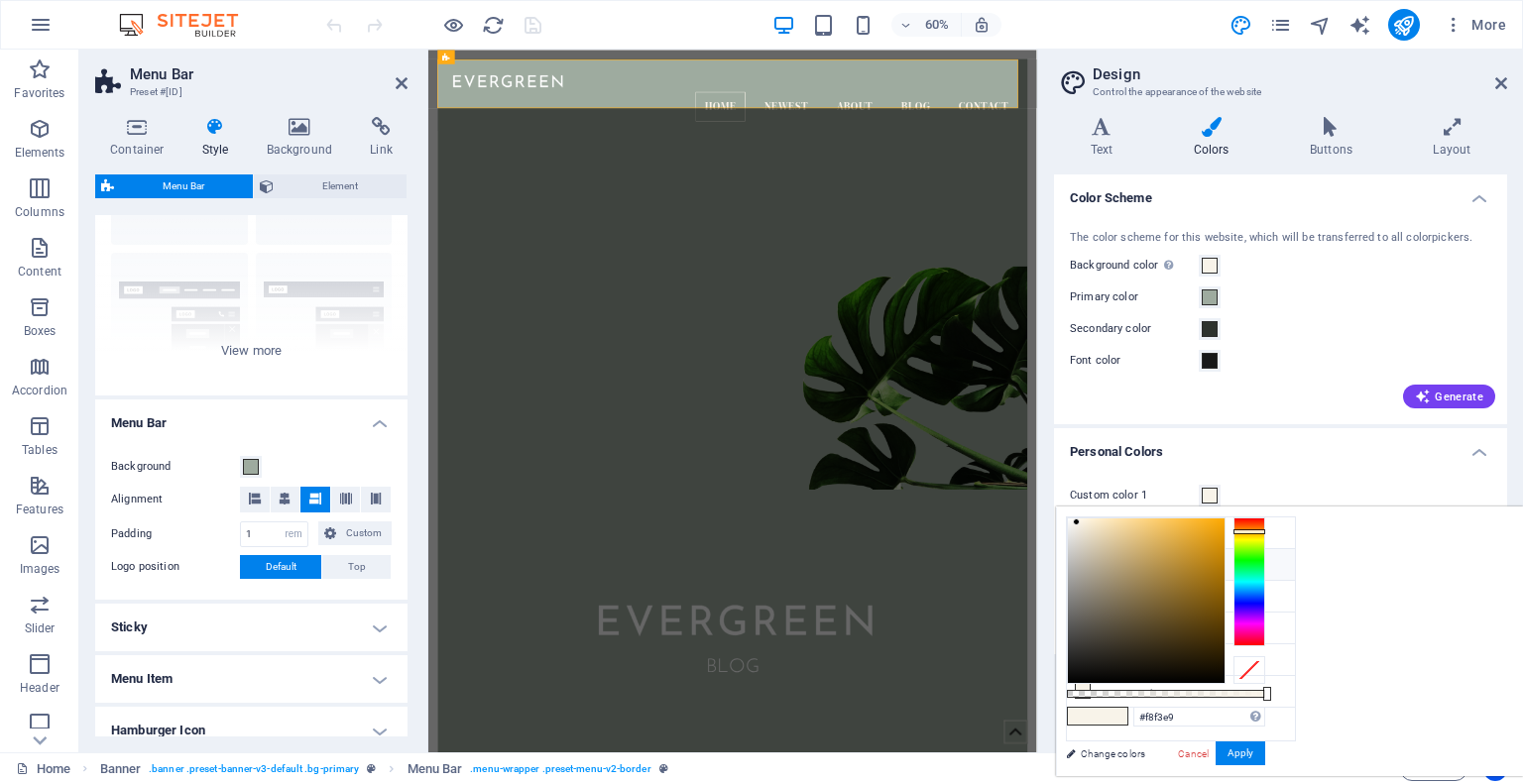 click on "Primary color
#[HEX]" at bounding box center (1181, 565) 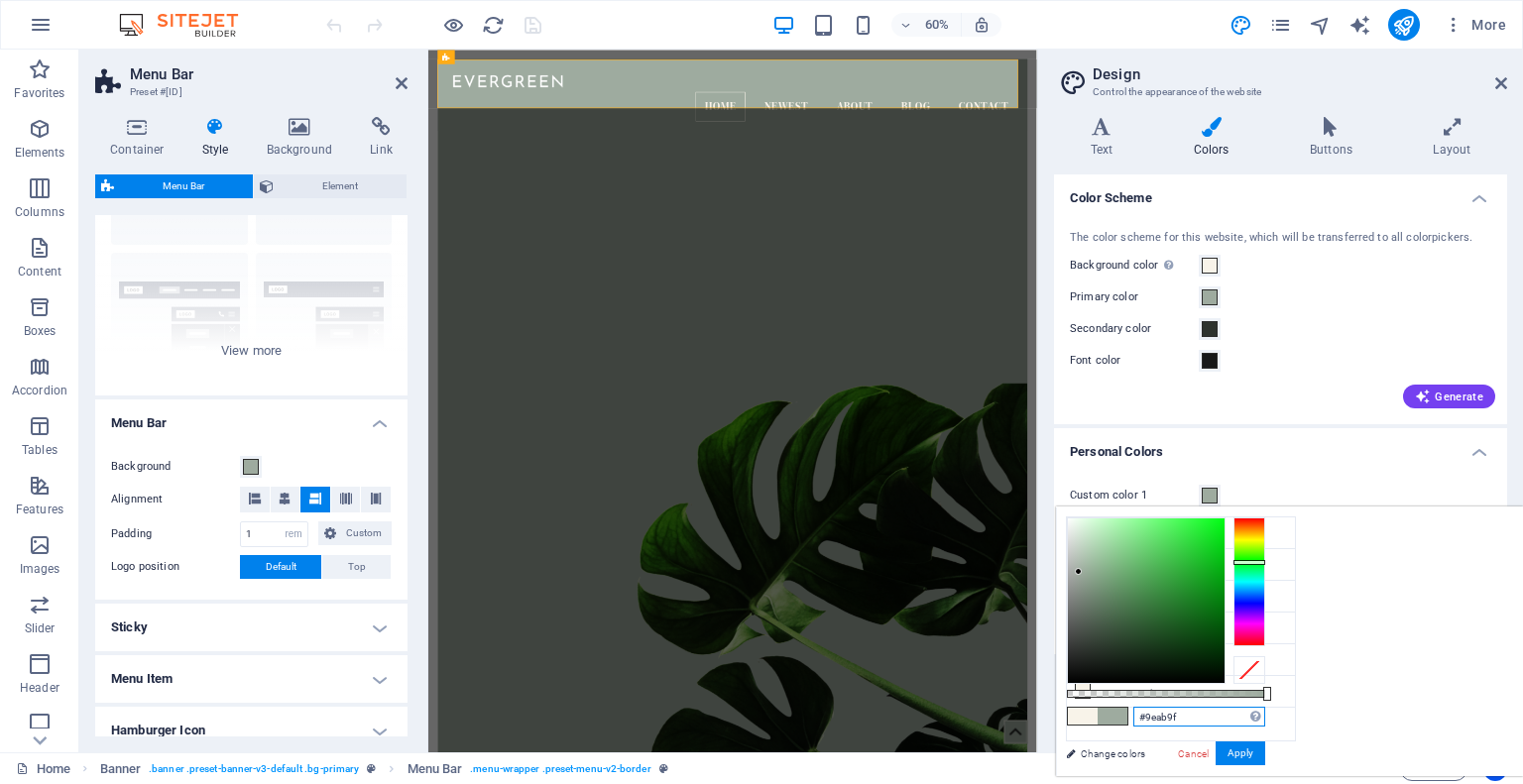 drag, startPoint x: 1460, startPoint y: 715, endPoint x: 1384, endPoint y: 723, distance: 76.41989 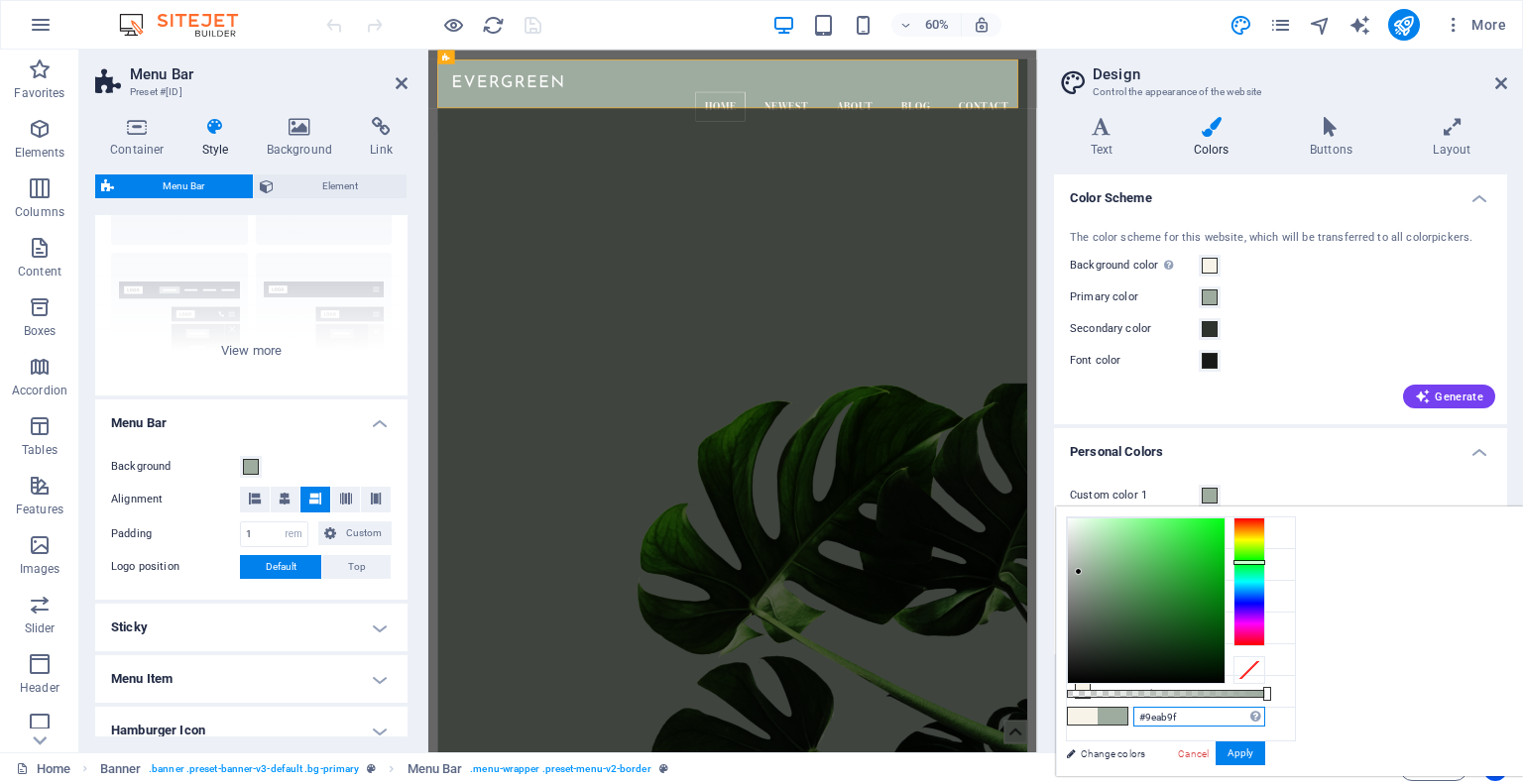 paste on "f0841c" 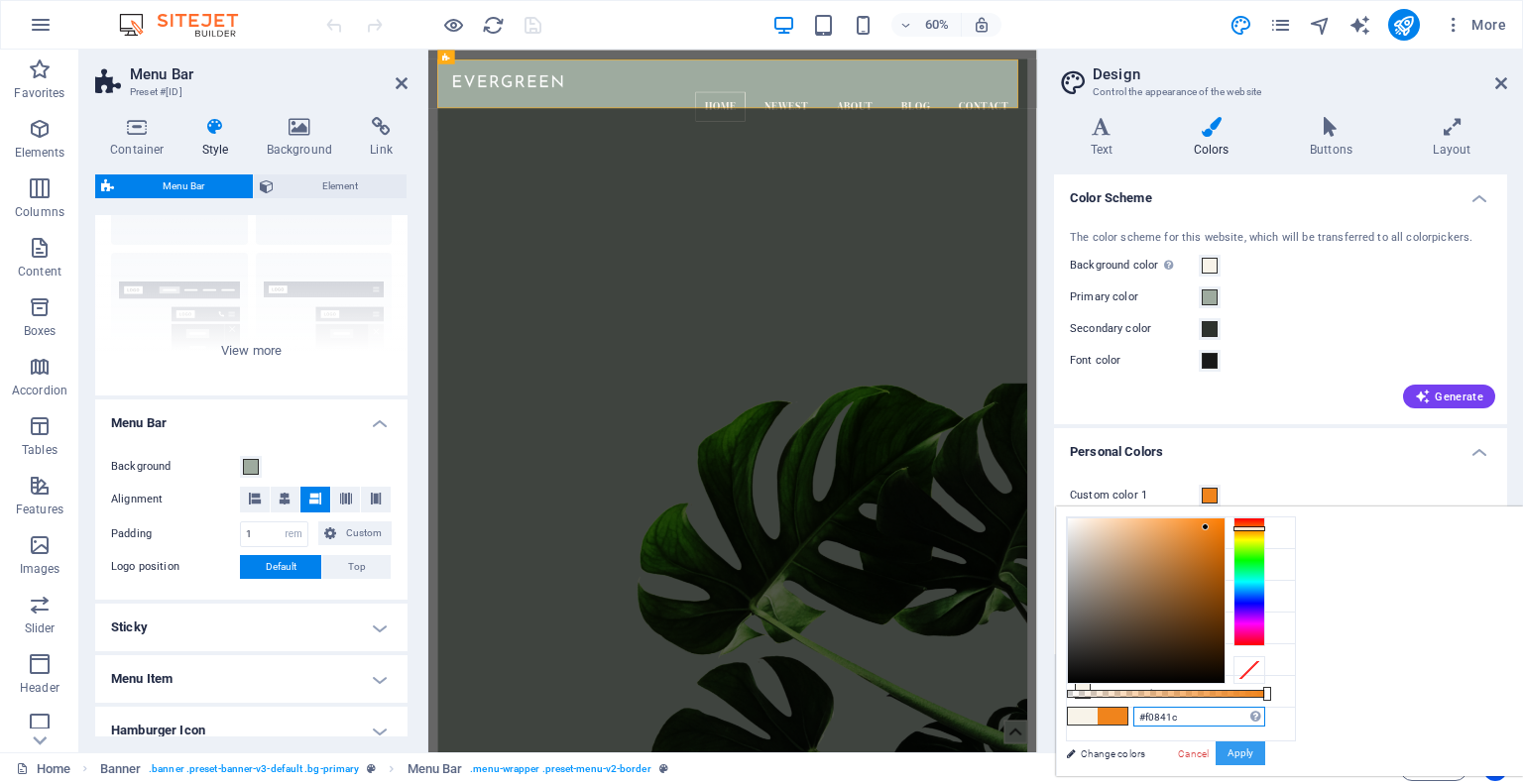 type on "#f0841c" 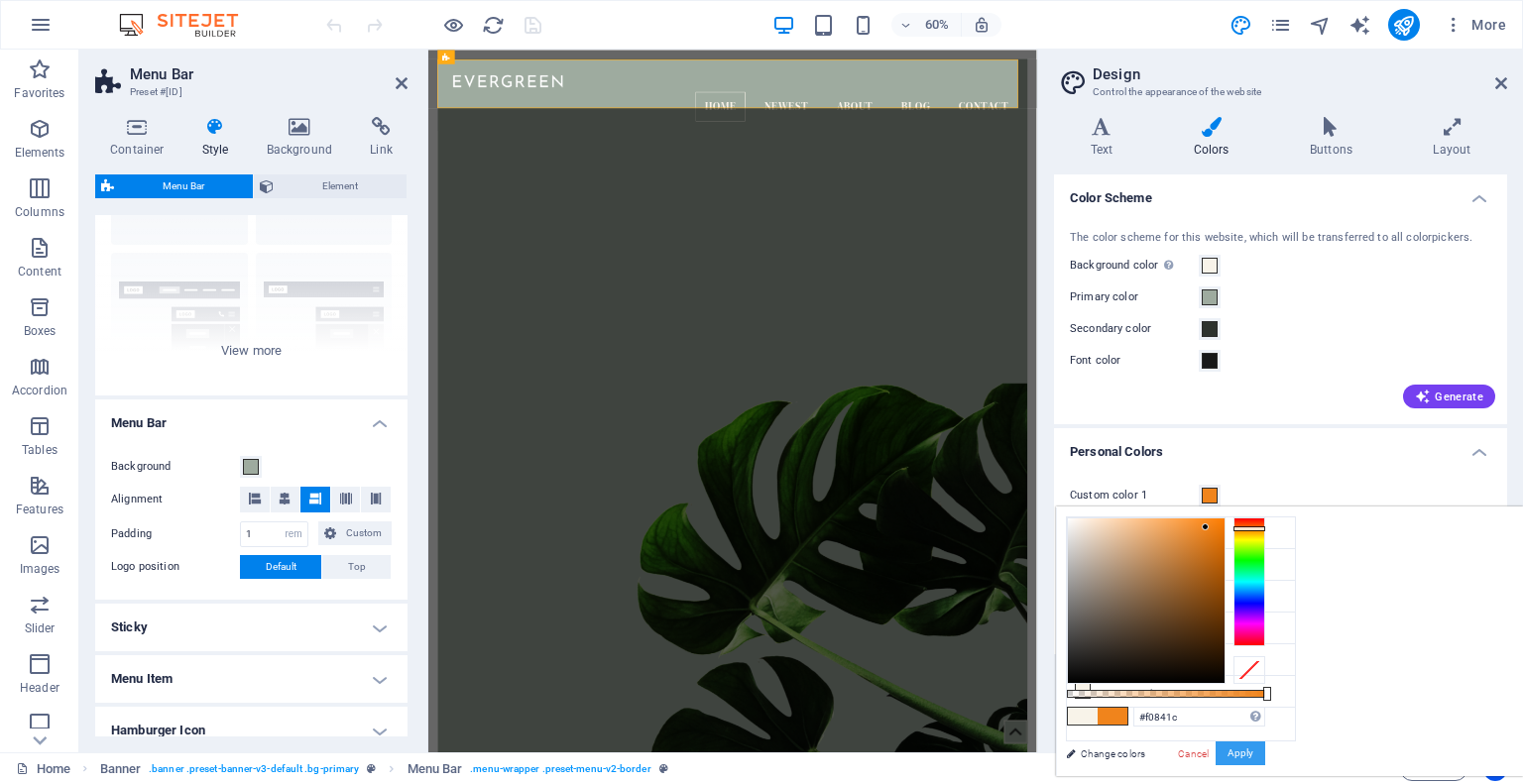 click on "Apply" at bounding box center [1240, 753] 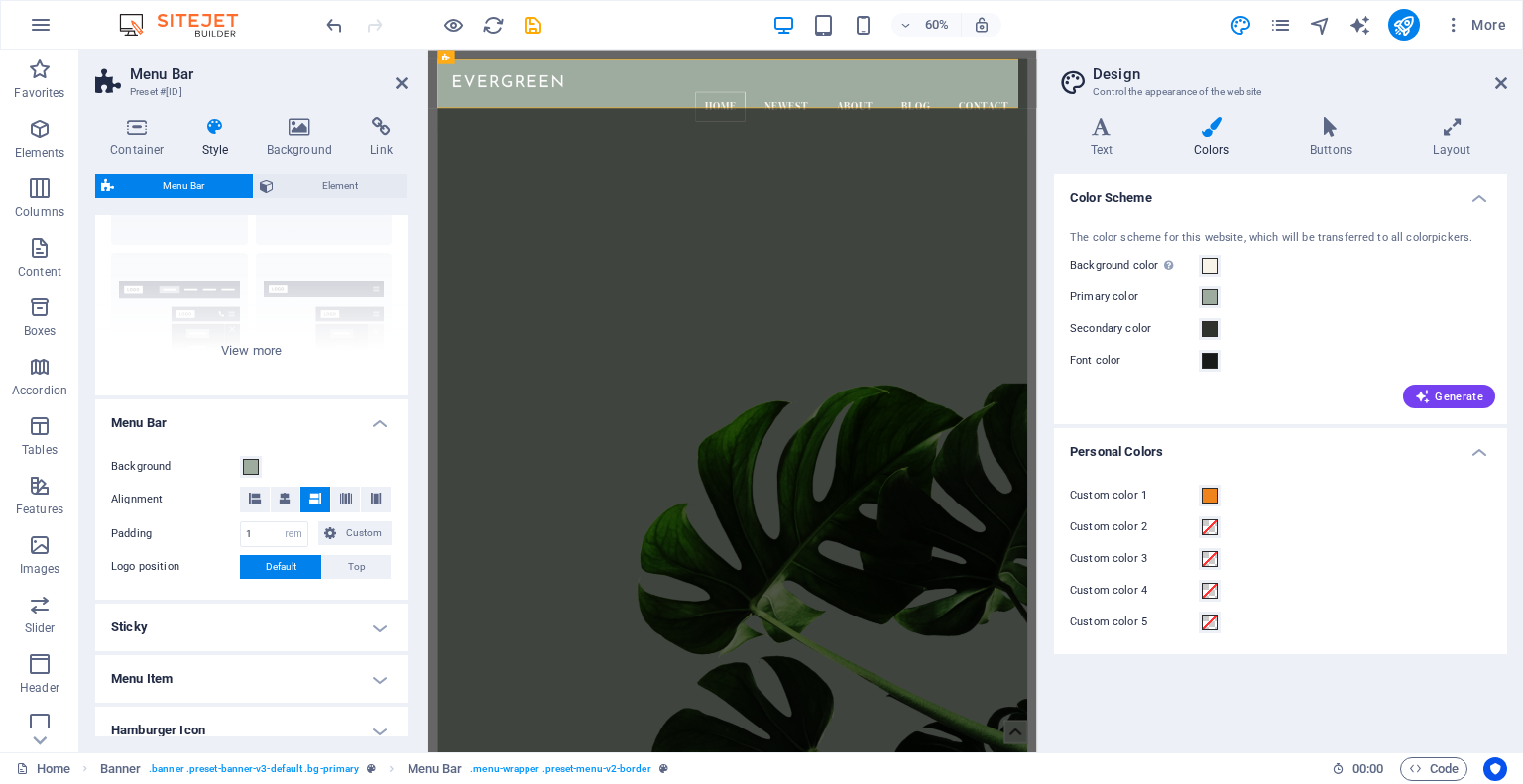 click on "Primary color" at bounding box center [1134, 297] 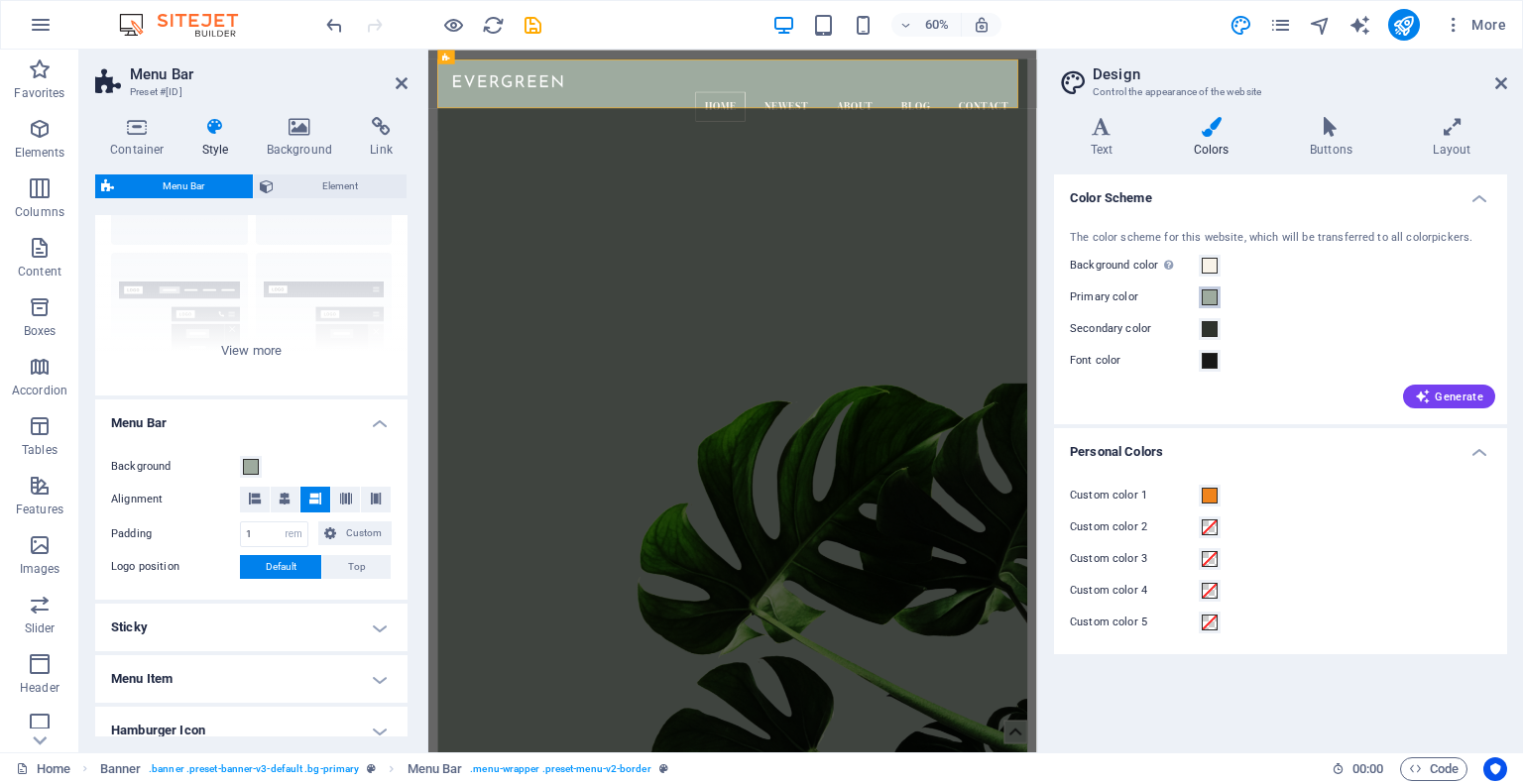 click on "Primary color" at bounding box center [1210, 297] 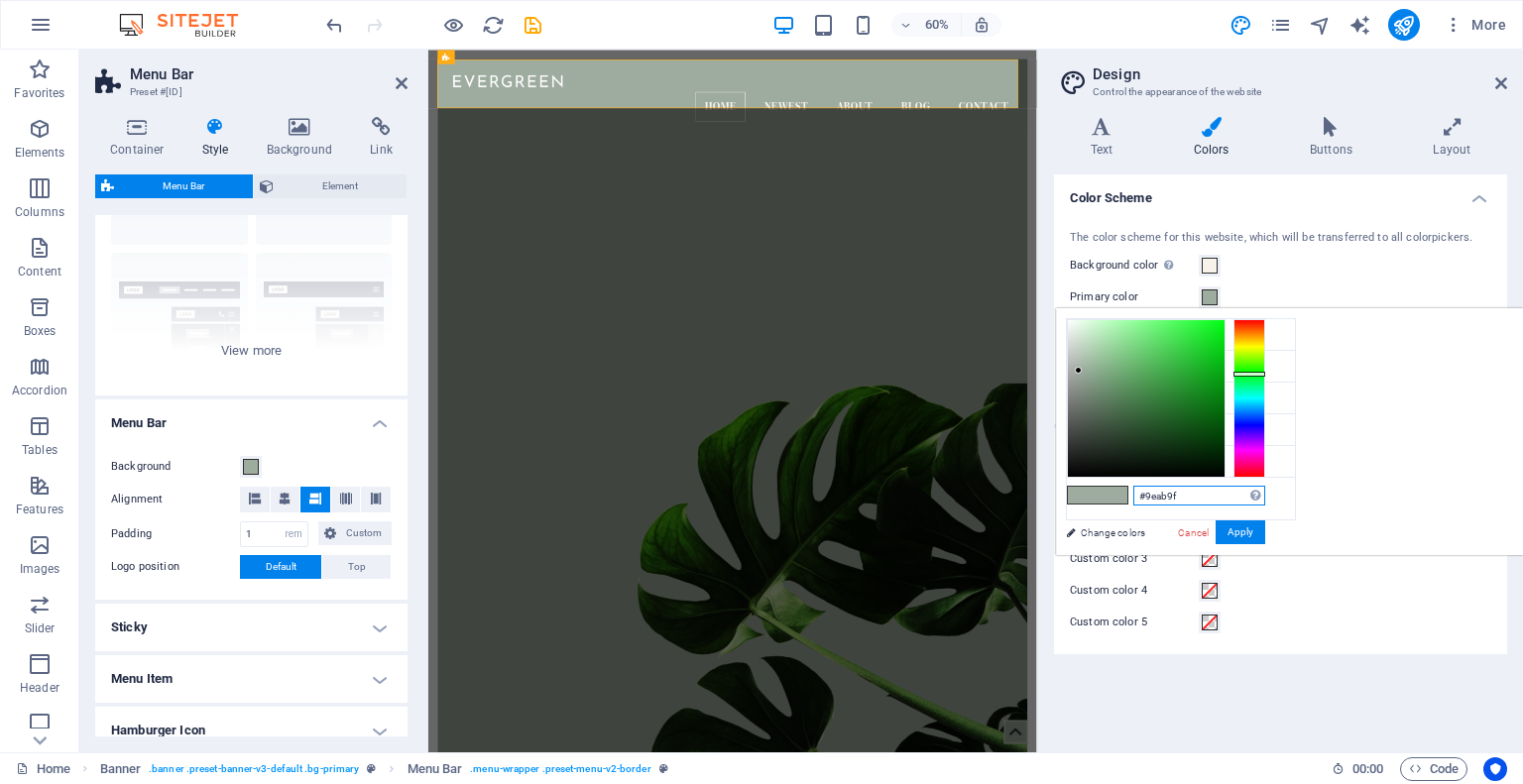 drag, startPoint x: 1444, startPoint y: 504, endPoint x: 1376, endPoint y: 506, distance: 68.0294 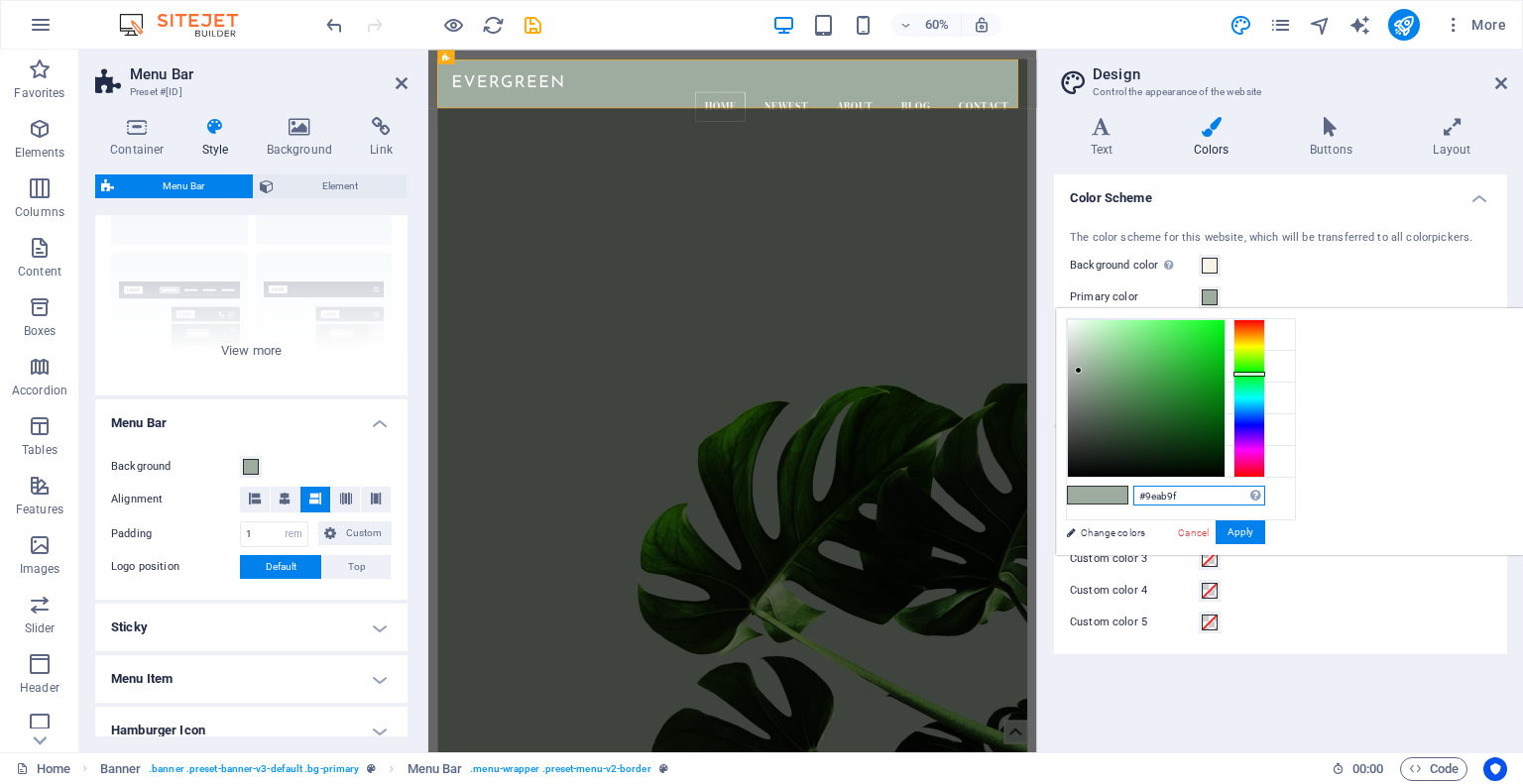 paste on "f0841c" 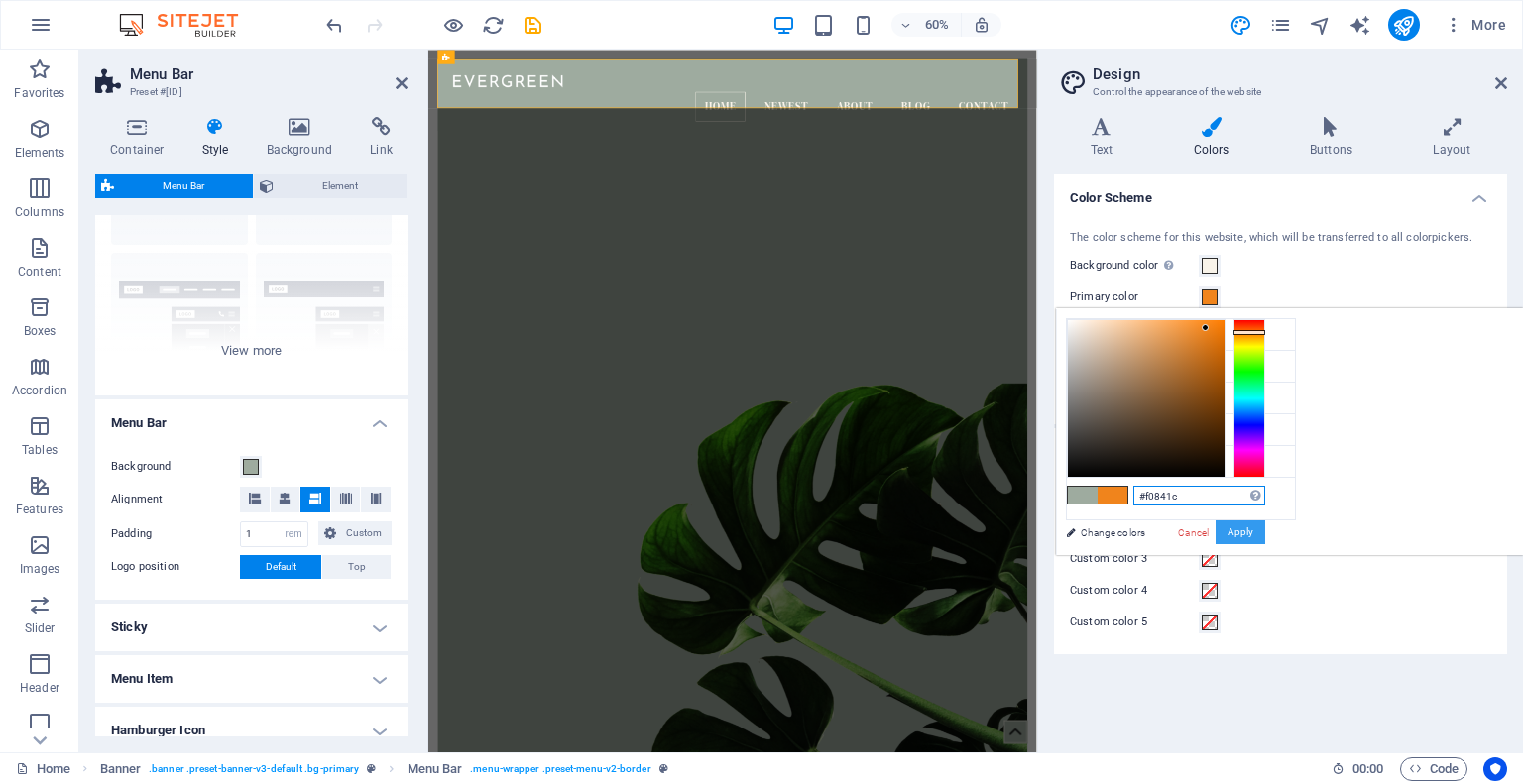 type on "#f0841c" 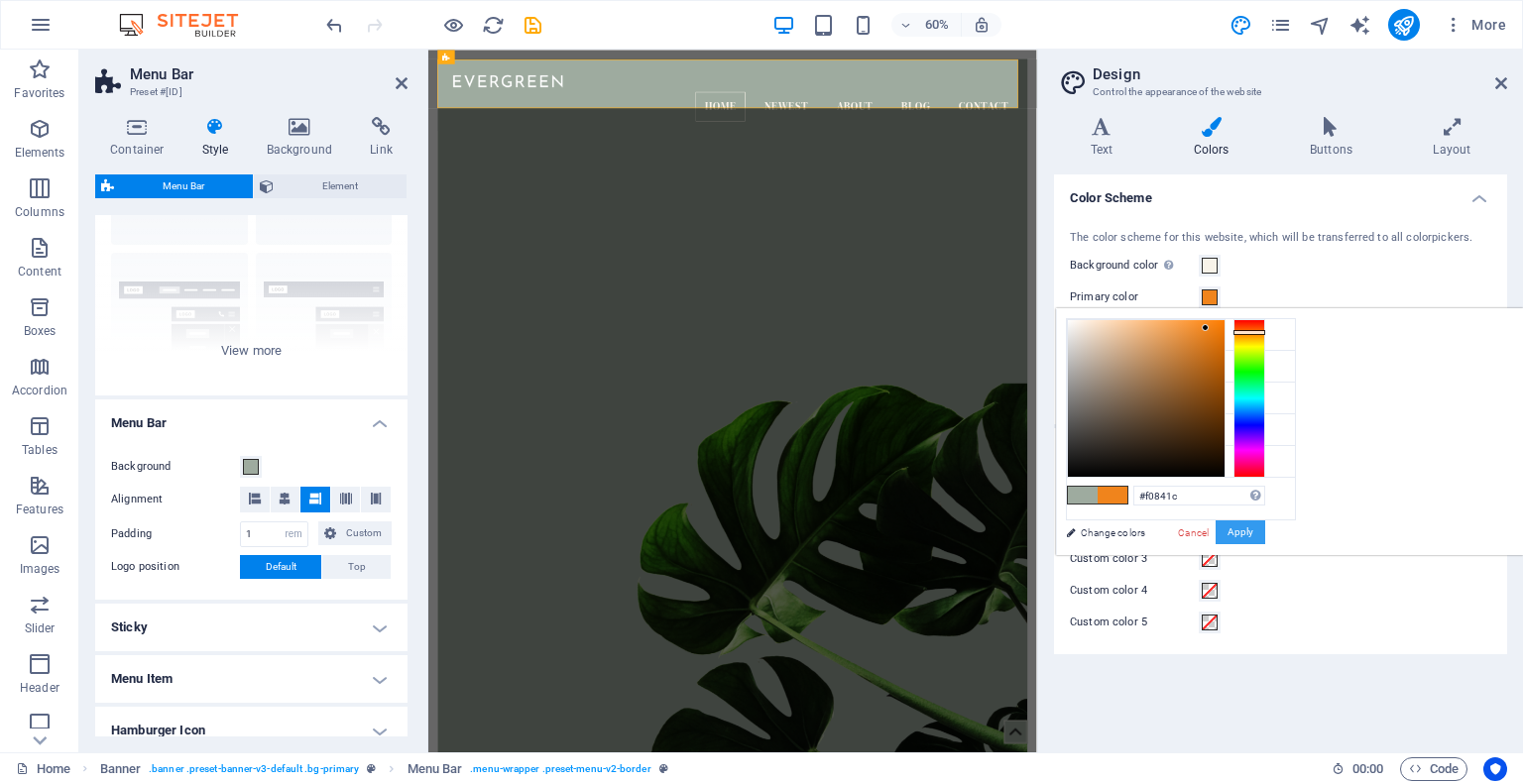 click on "Apply" at bounding box center (1240, 532) 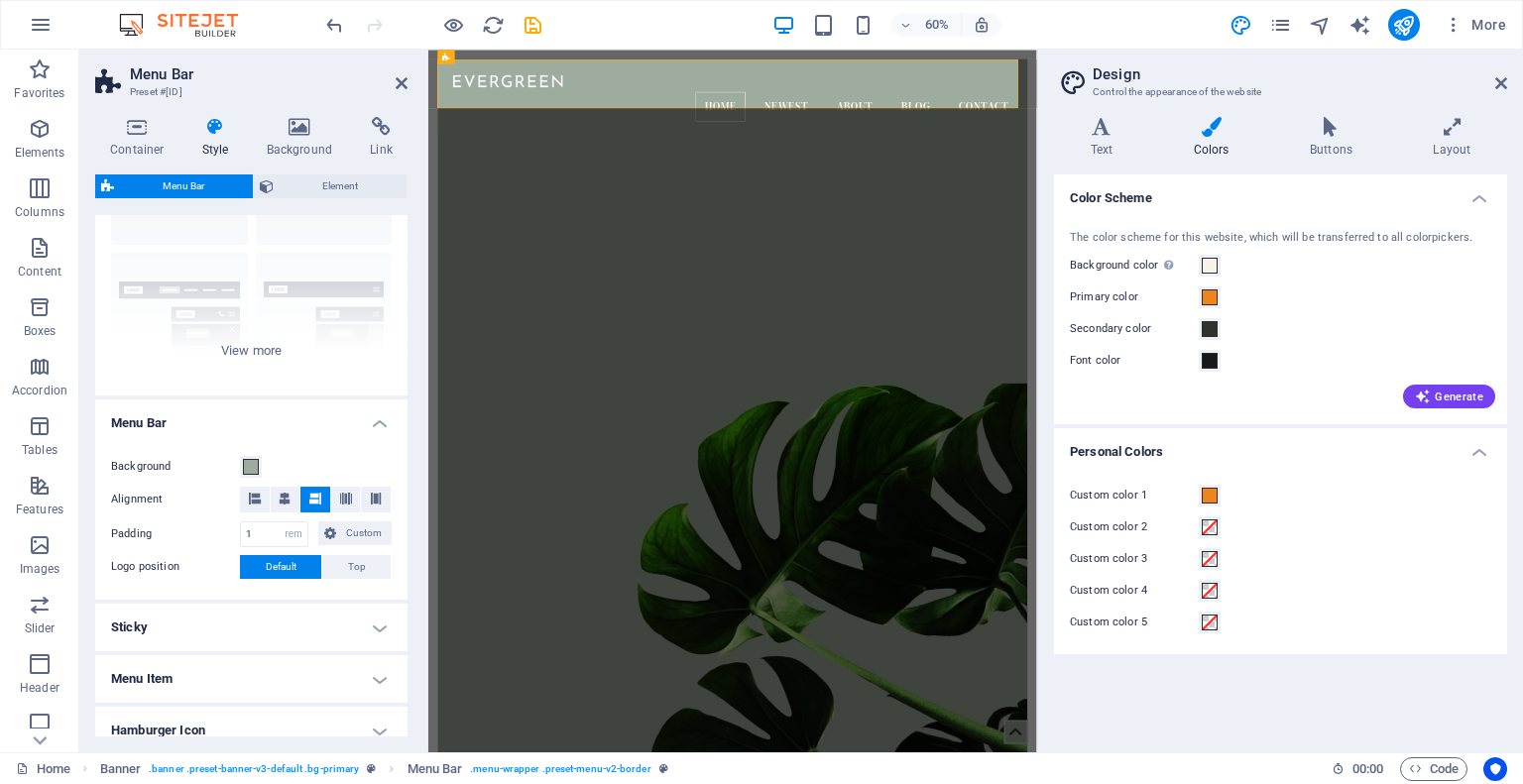 click on "Secondary color" at bounding box center [1134, 329] 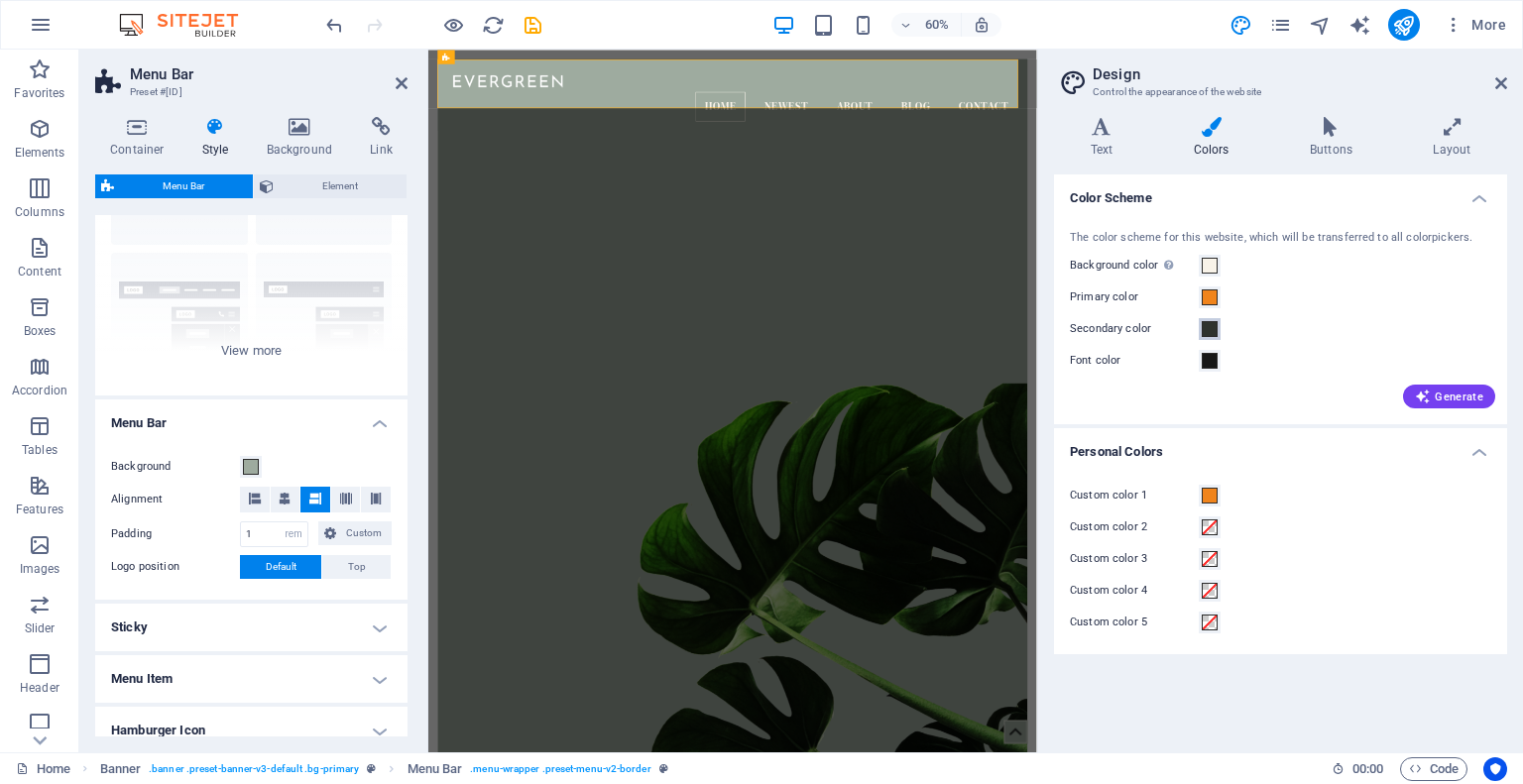 click on "Secondary color" at bounding box center [1210, 329] 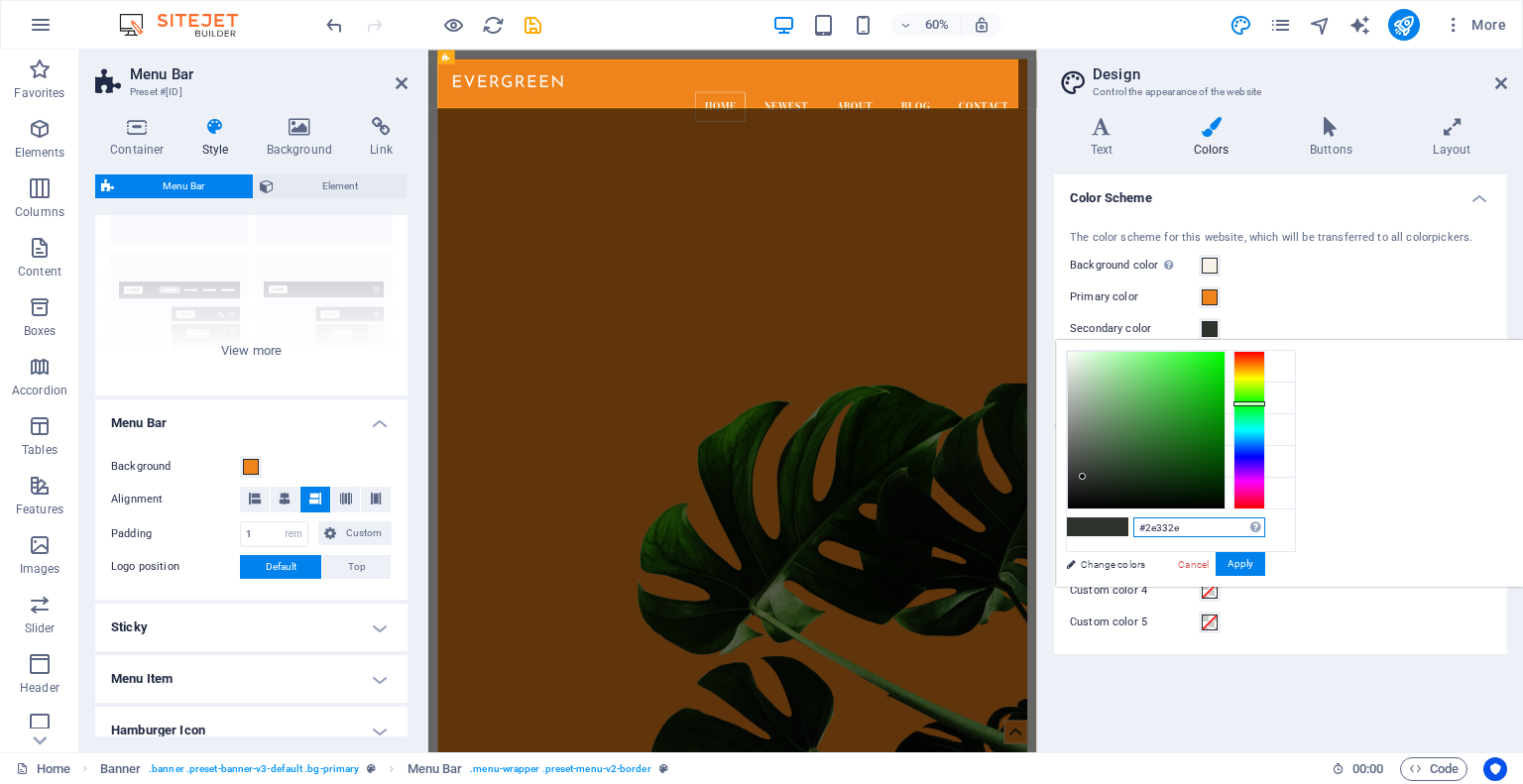 drag, startPoint x: 1459, startPoint y: 528, endPoint x: 1374, endPoint y: 526, distance: 85.02353 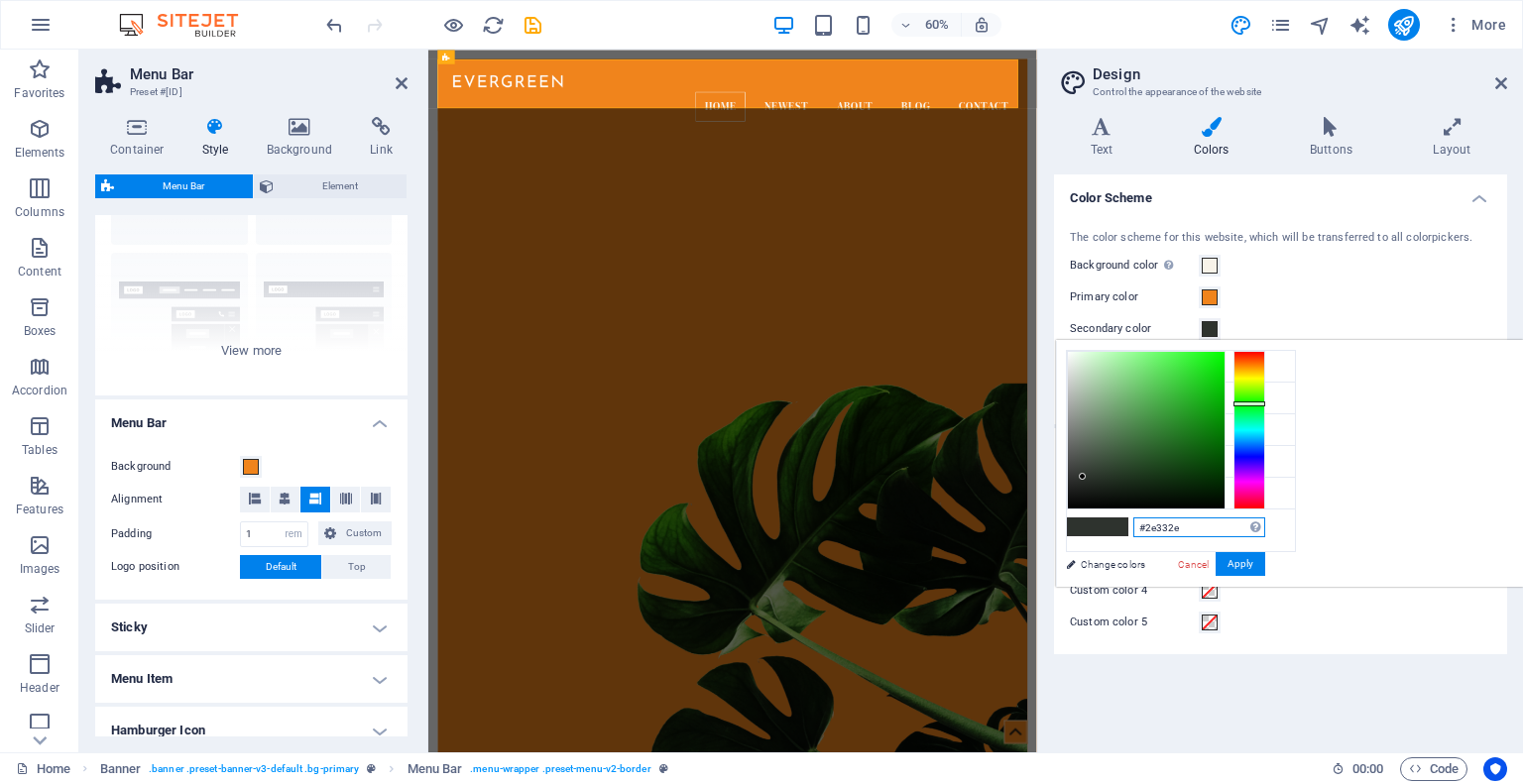 paste on "76b5c5" 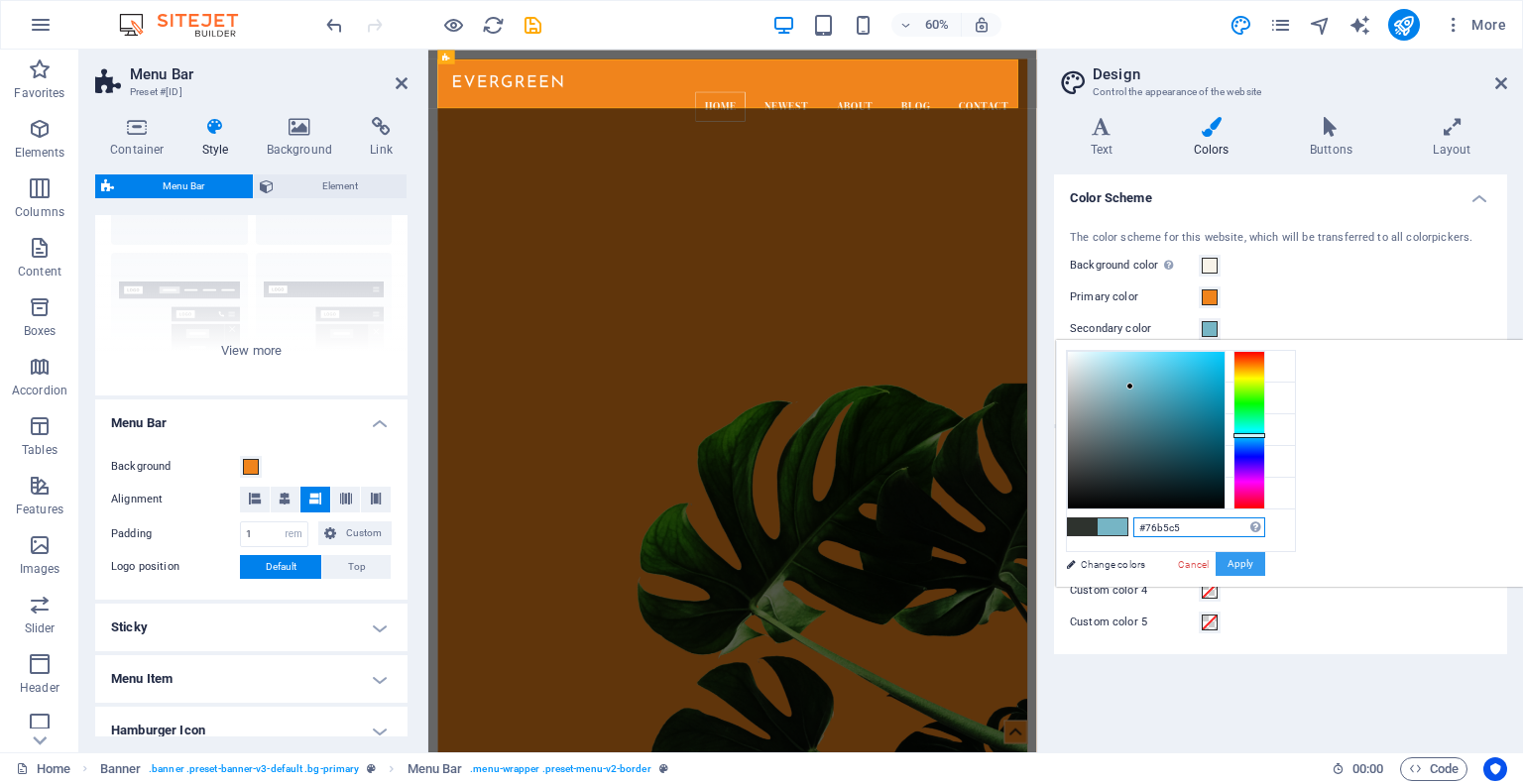type on "#76b5c5" 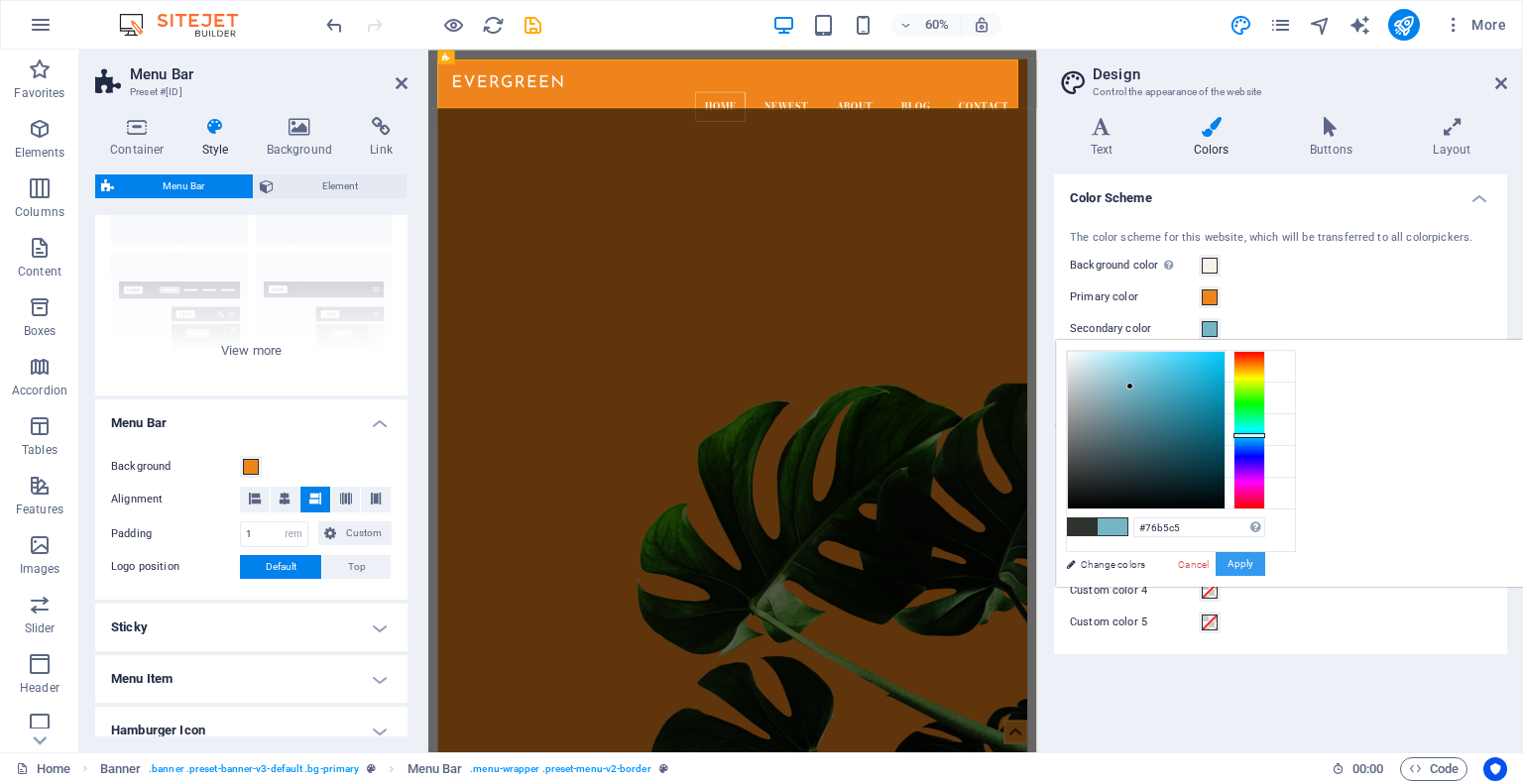 click on "Apply" at bounding box center (1240, 564) 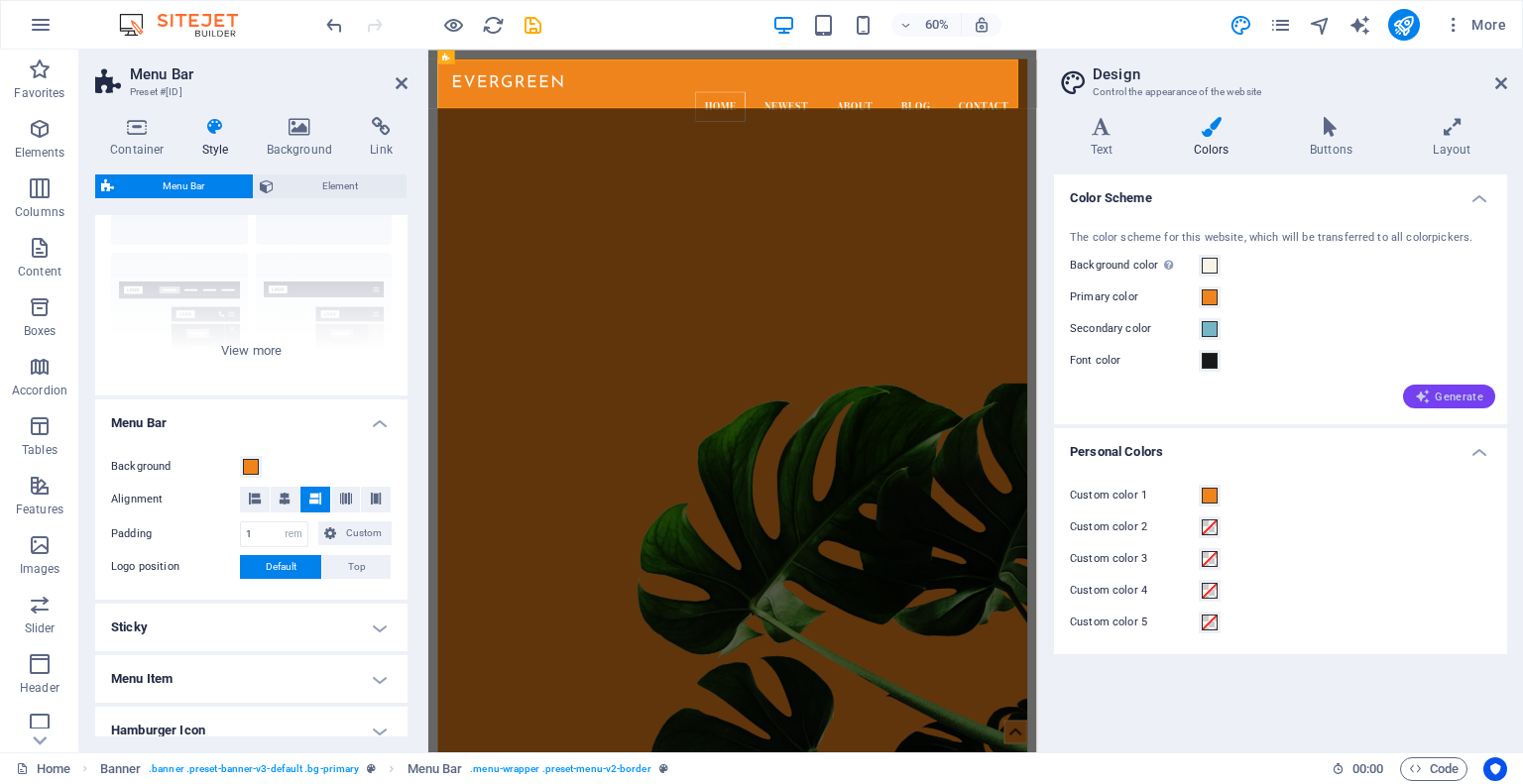 click on "Generate" at bounding box center (1449, 396) 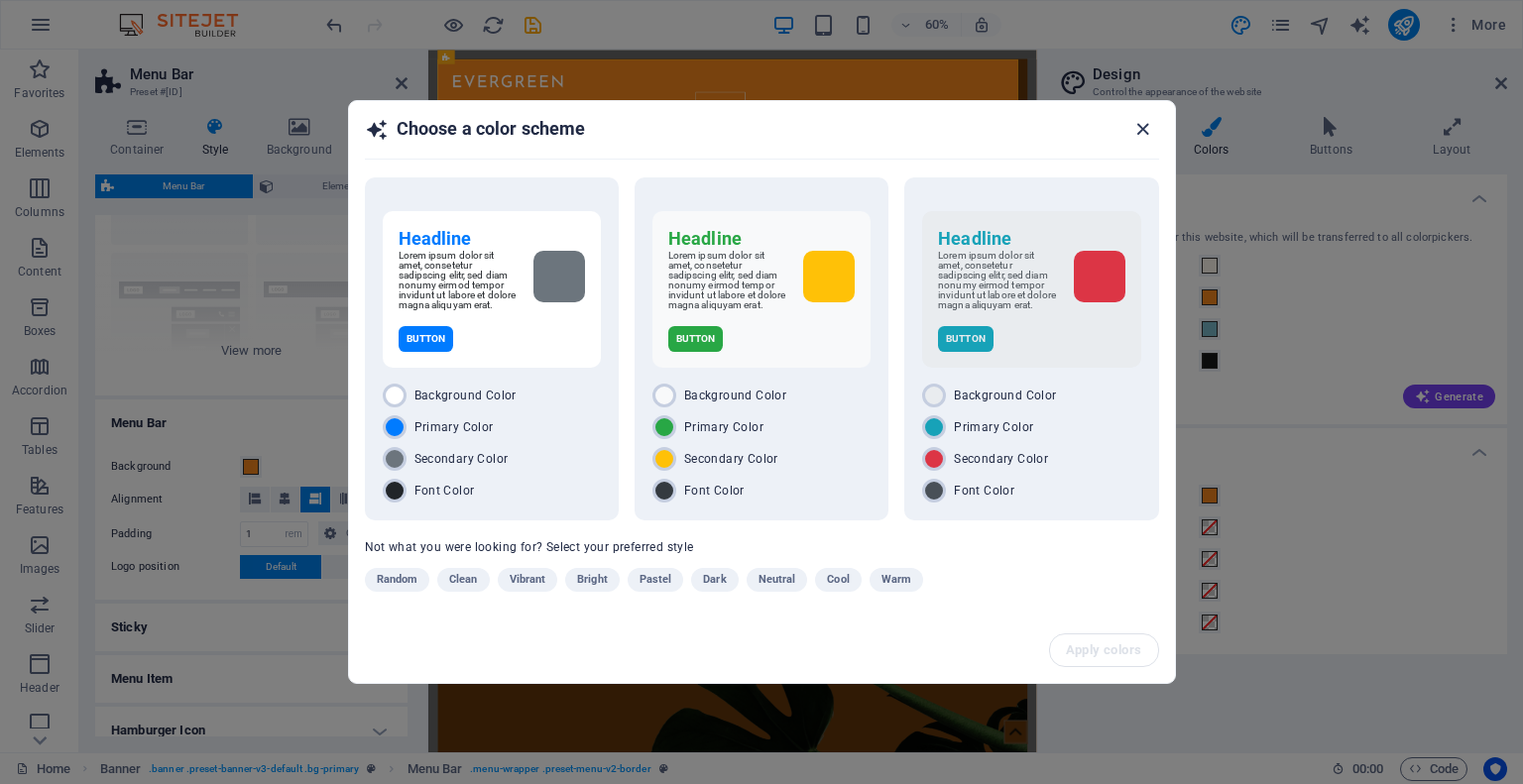 click at bounding box center [1142, 129] 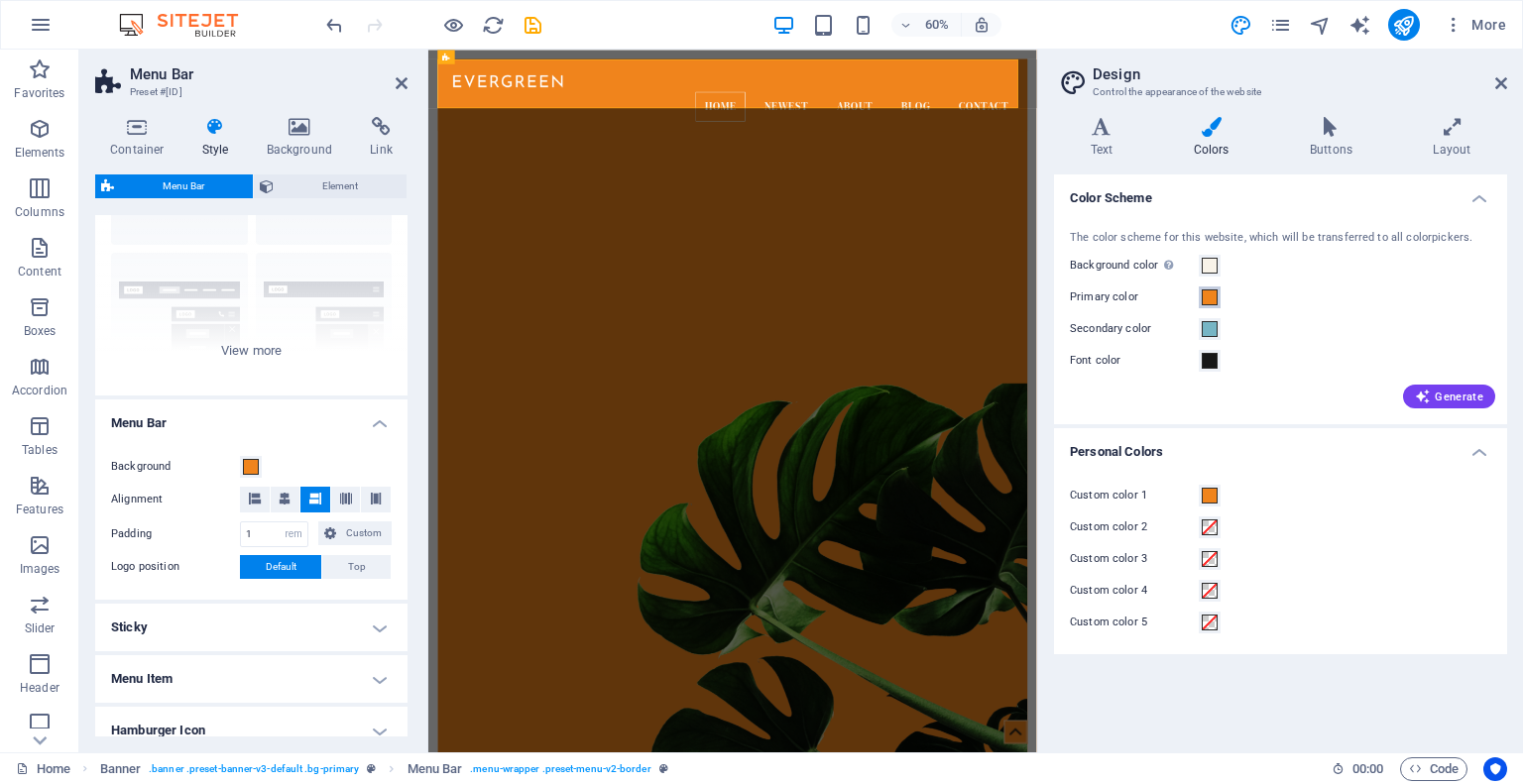 click at bounding box center [1210, 297] 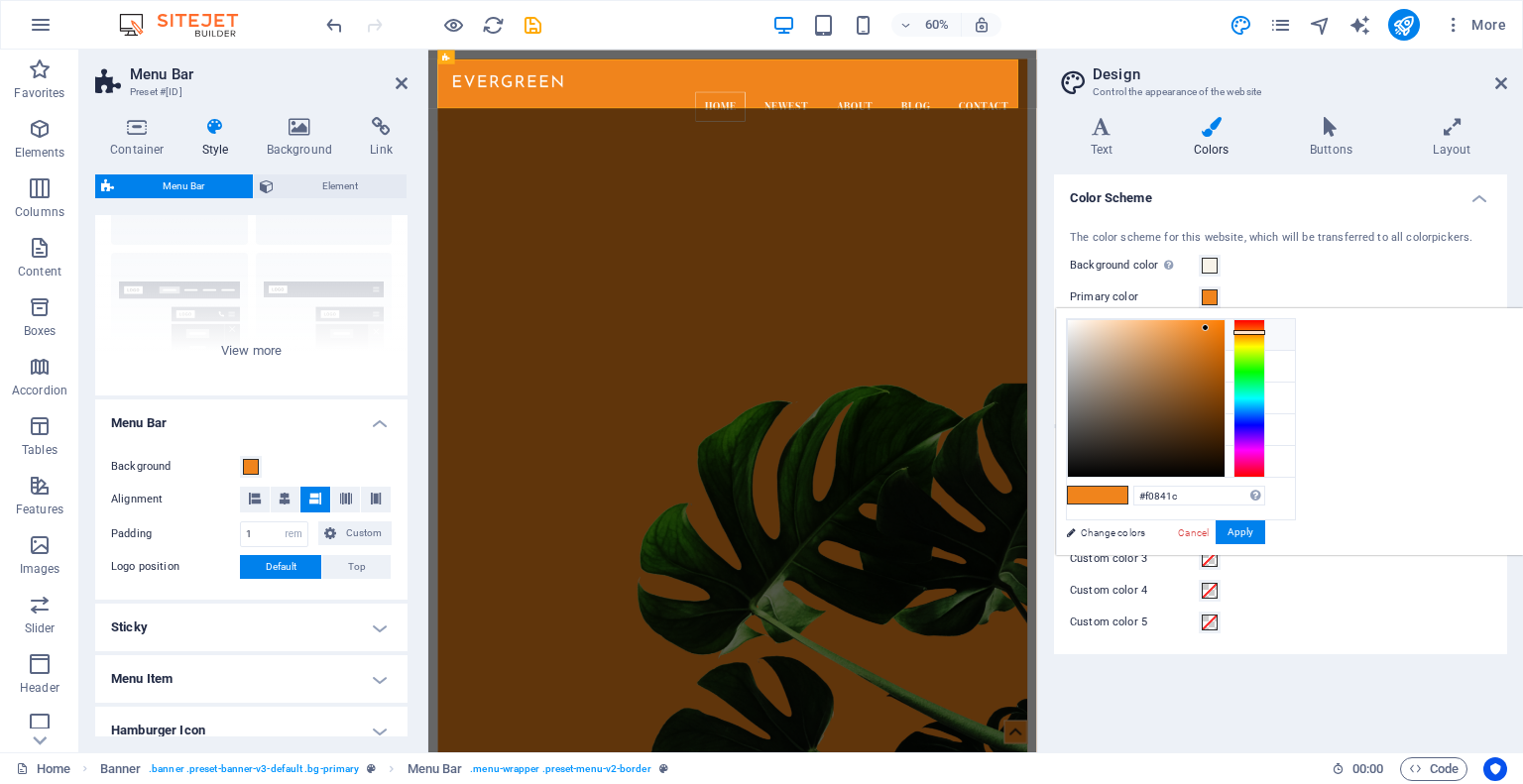 click at bounding box center [1083, 334] 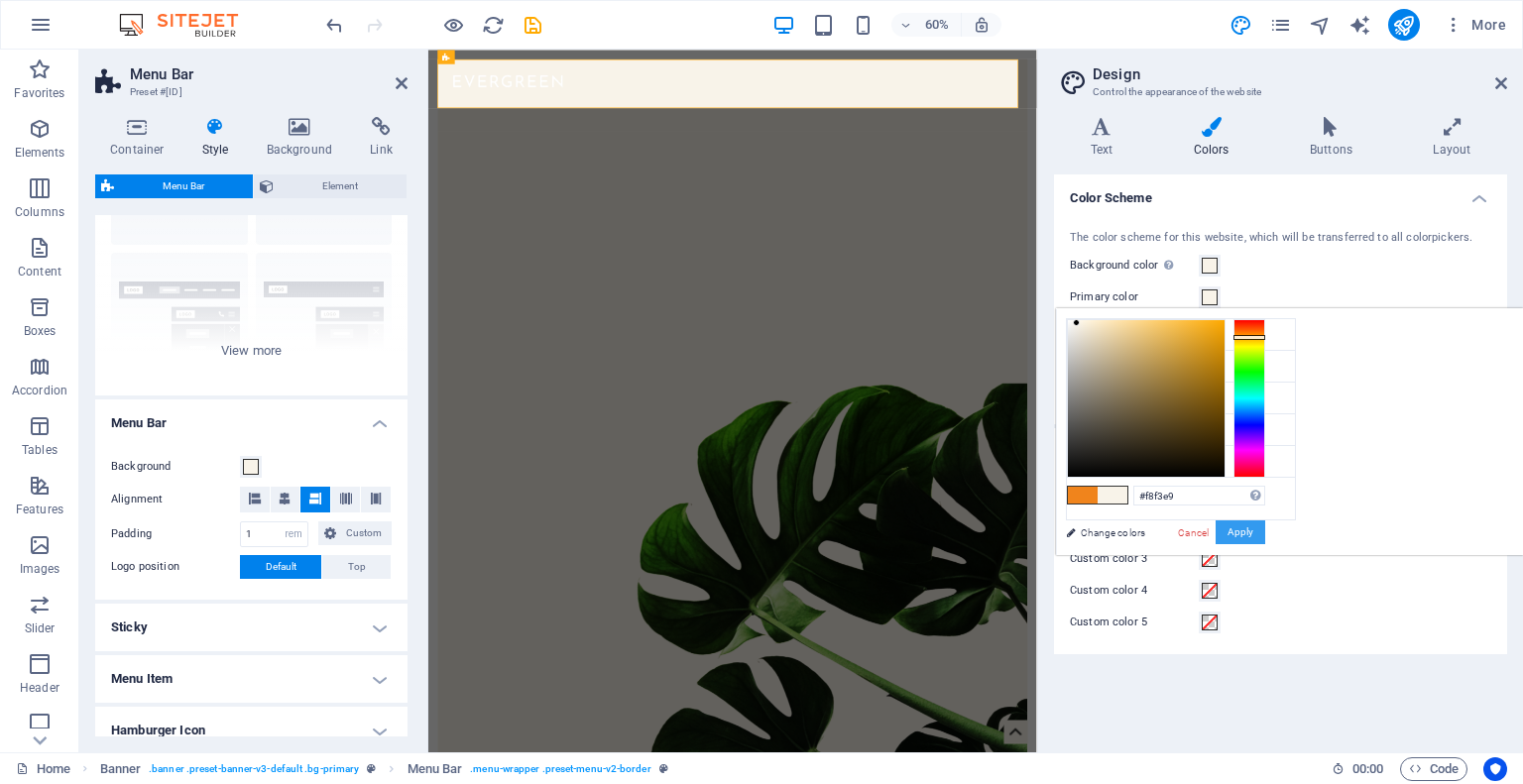 click on "Apply" at bounding box center [1240, 532] 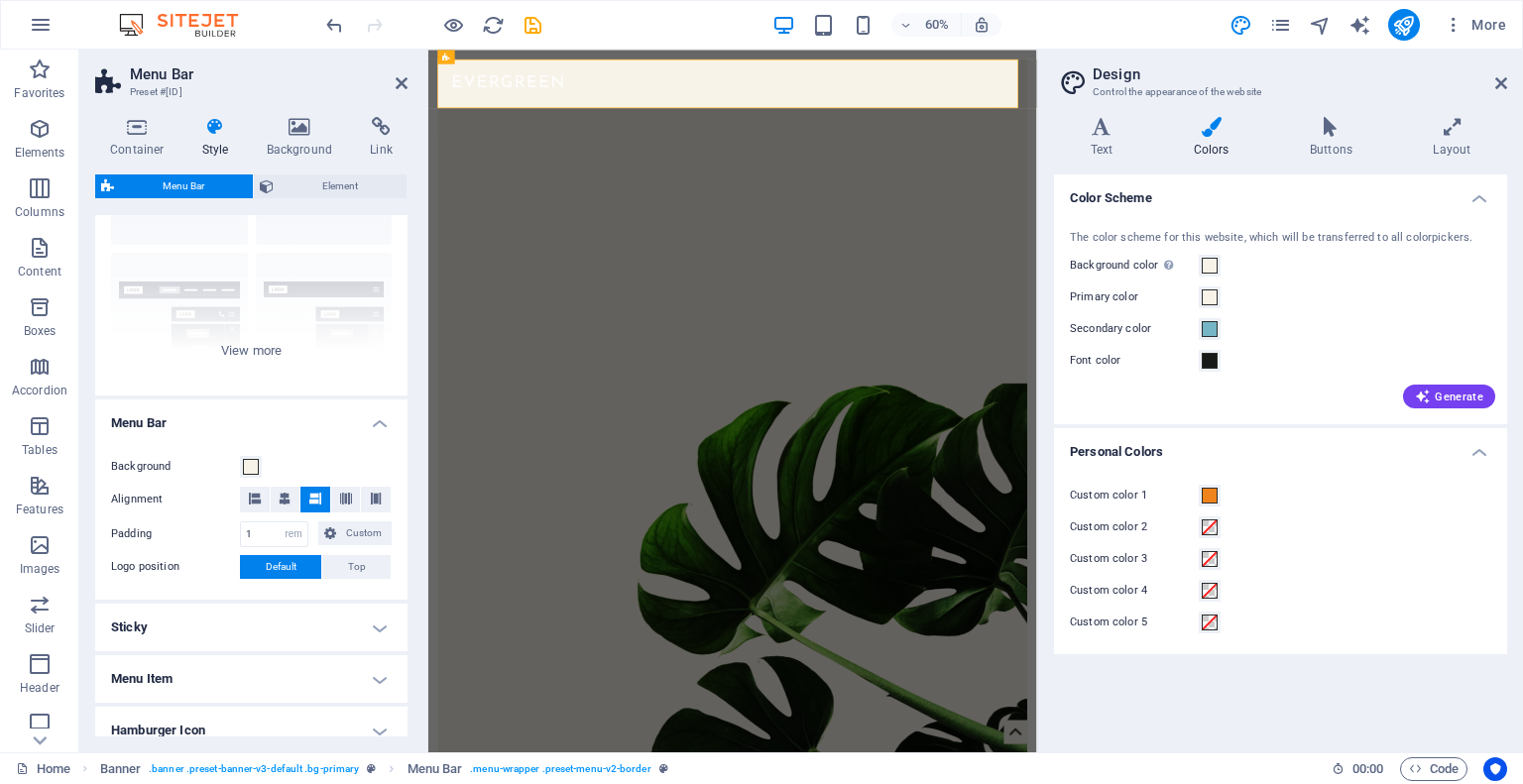 click on "Secondary color" at bounding box center [1134, 329] 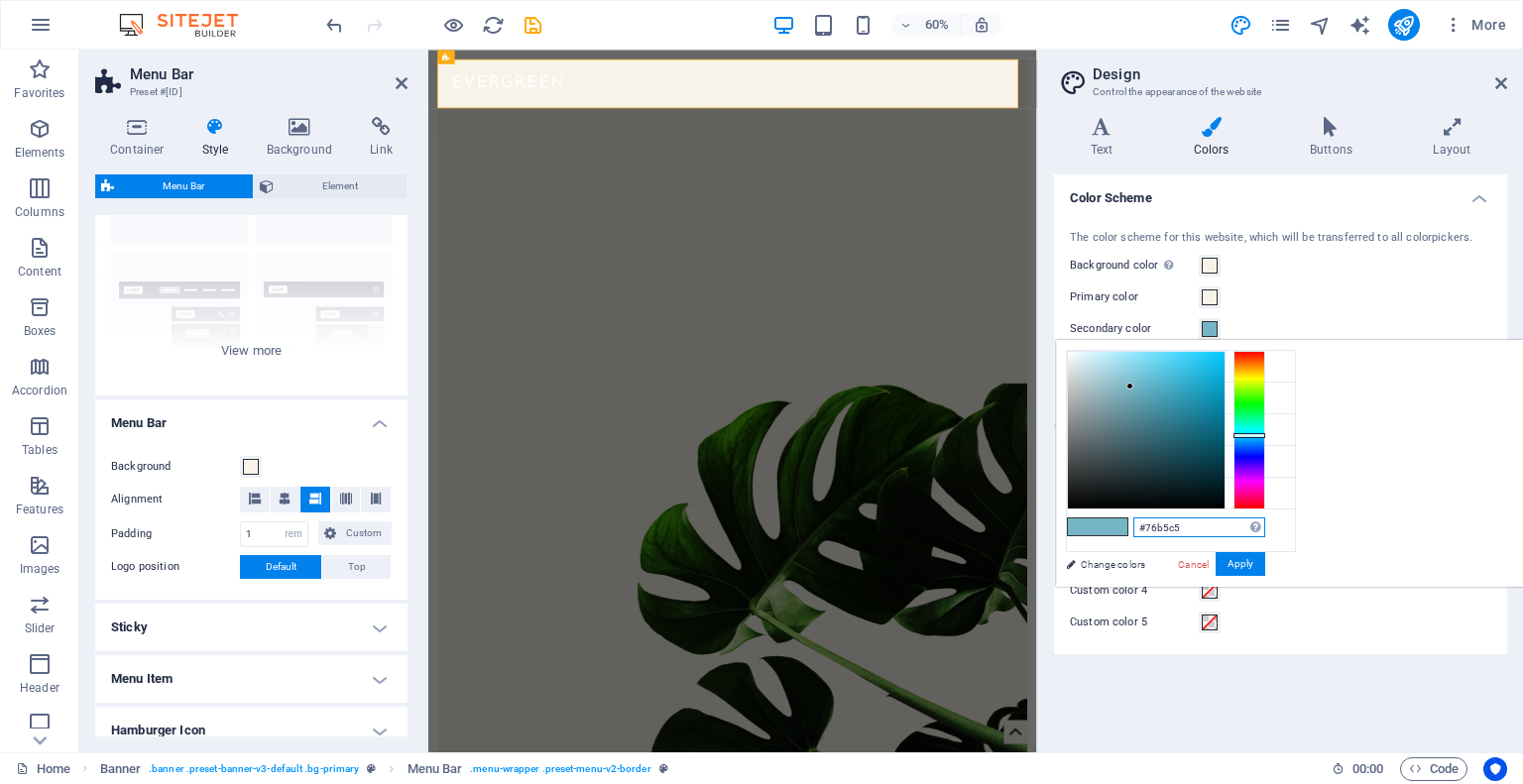 drag, startPoint x: 1436, startPoint y: 533, endPoint x: 1388, endPoint y: 532, distance: 48.010416 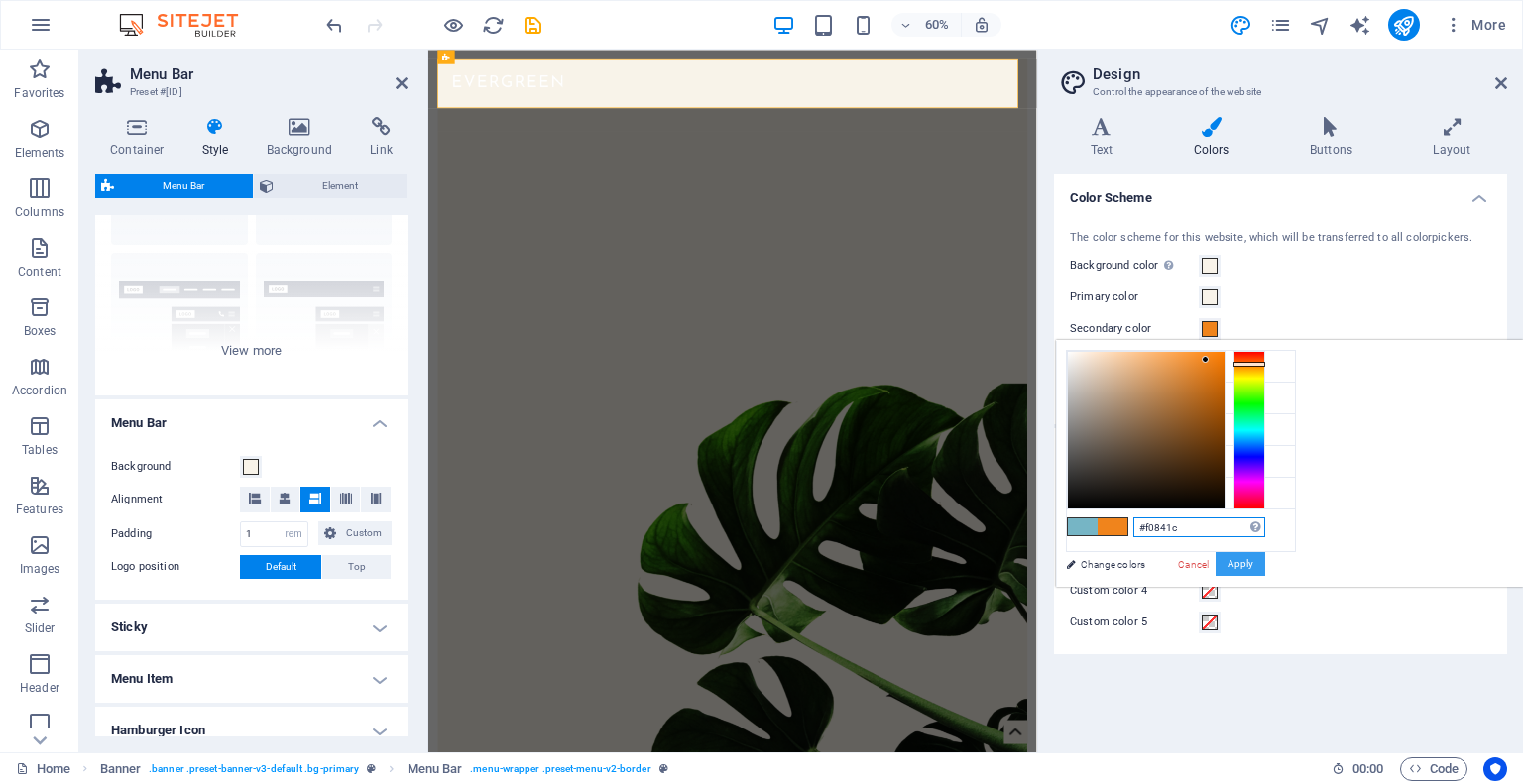 type on "#f0841c" 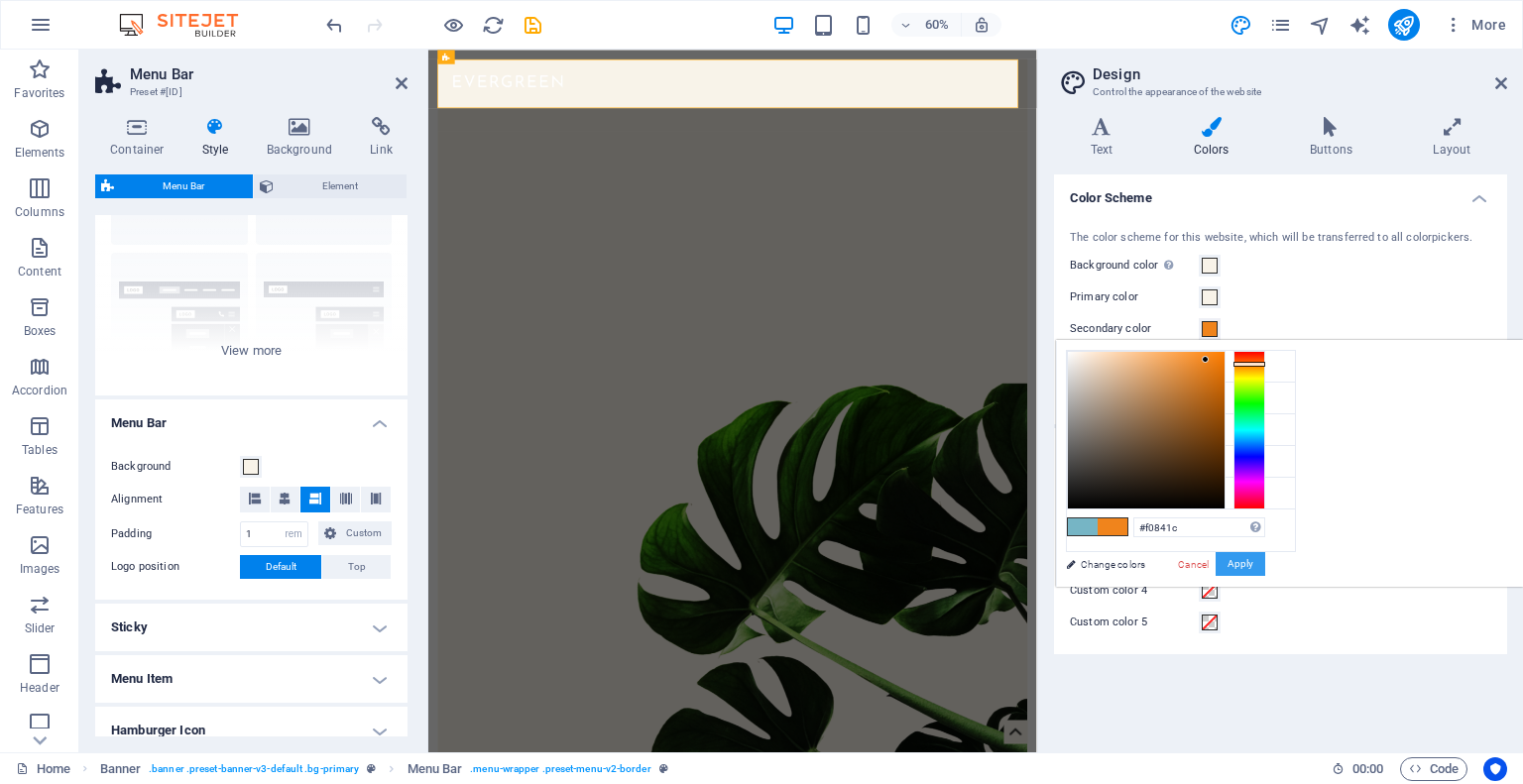 click on "Apply" at bounding box center (1240, 564) 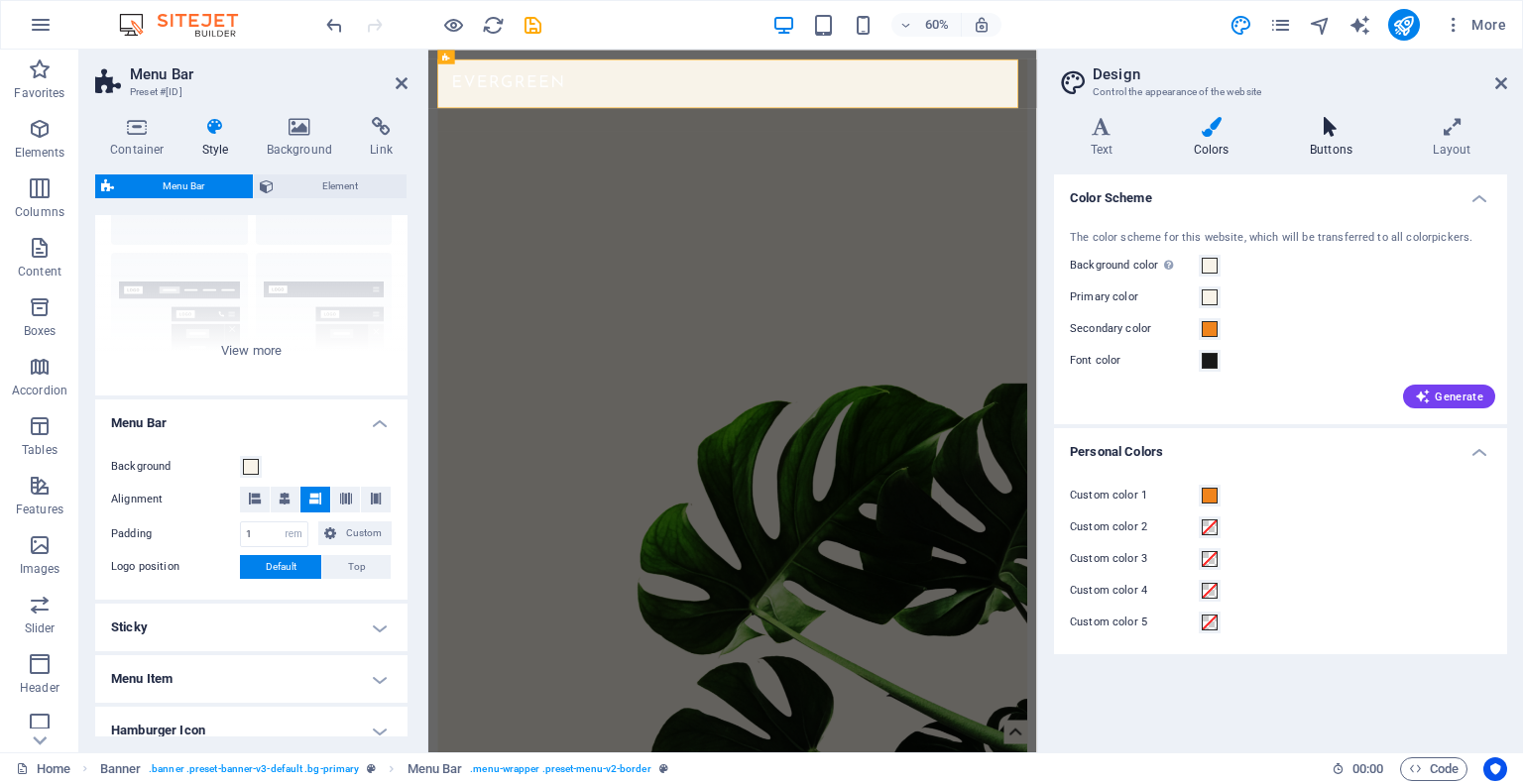 click at bounding box center (1331, 127) 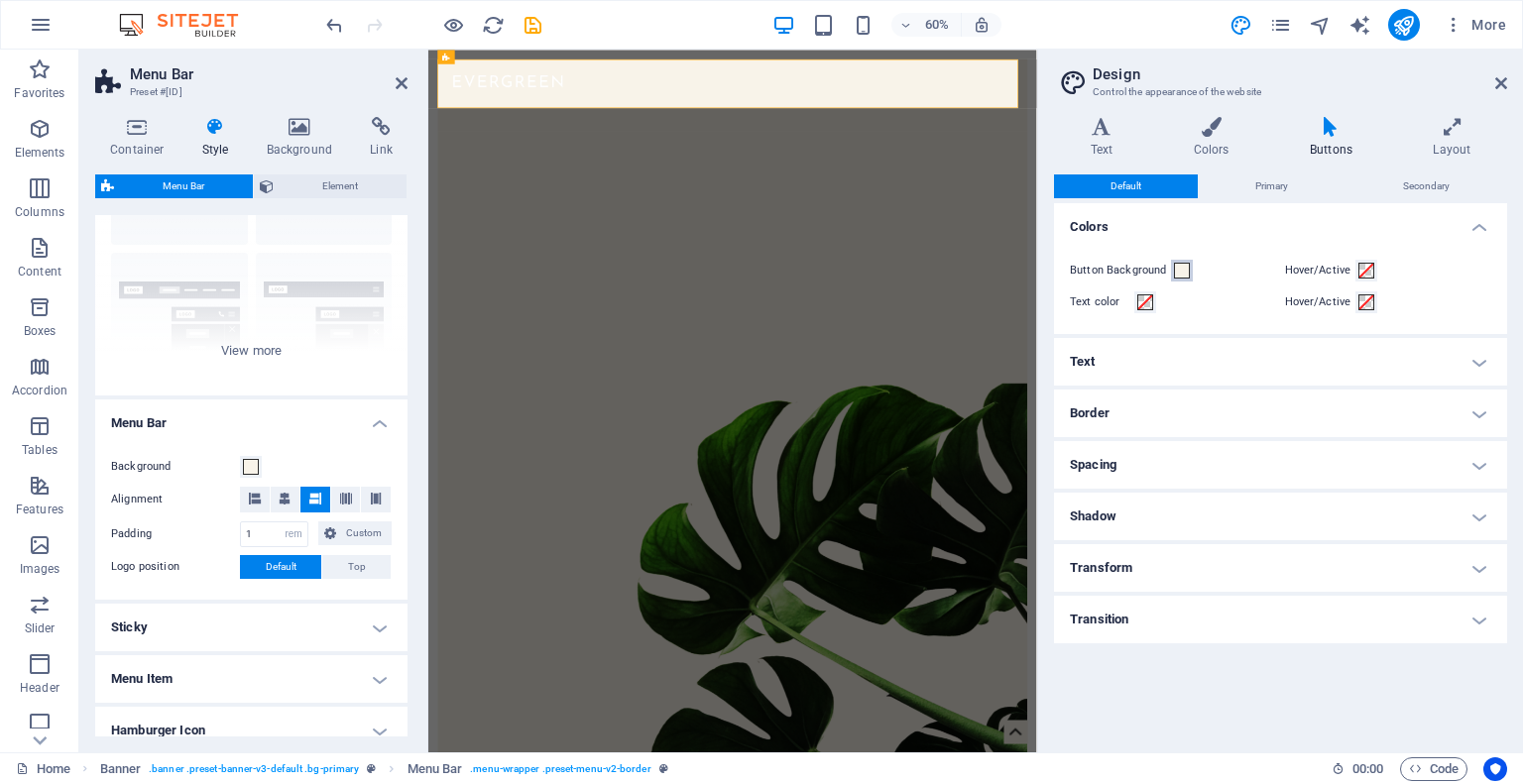 click at bounding box center [1182, 271] 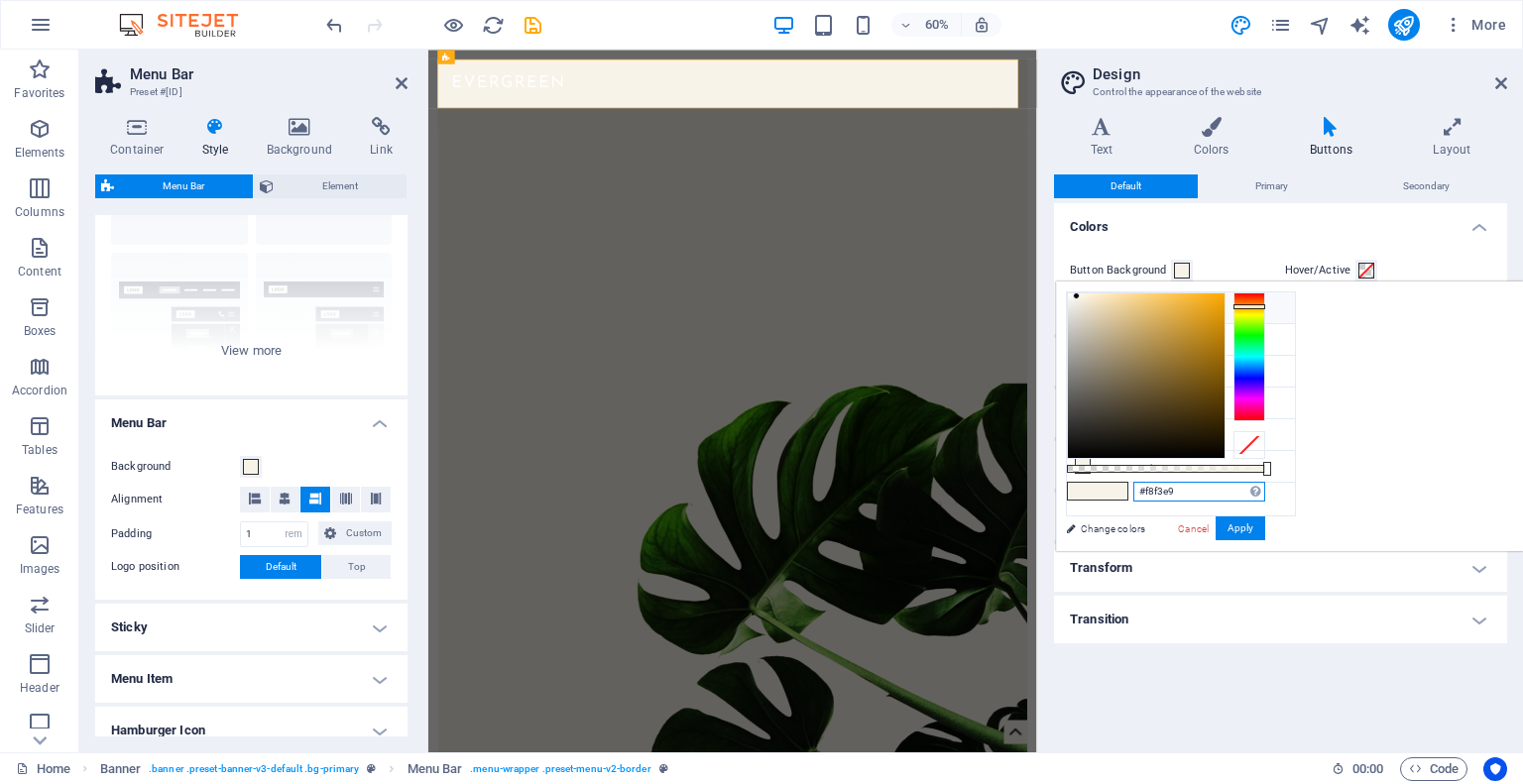 drag, startPoint x: 1419, startPoint y: 487, endPoint x: 1383, endPoint y: 487, distance: 36 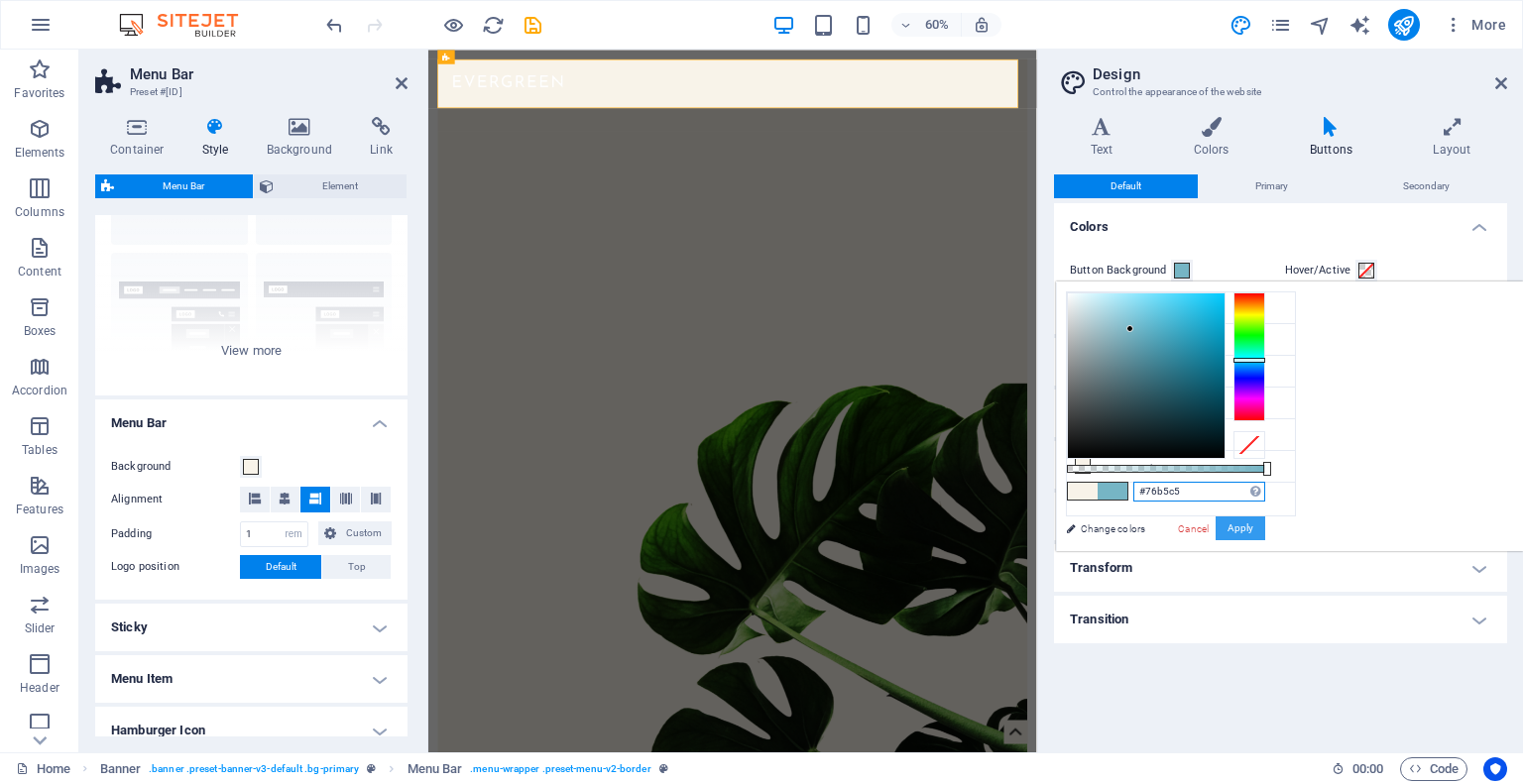 type on "#76b5c5" 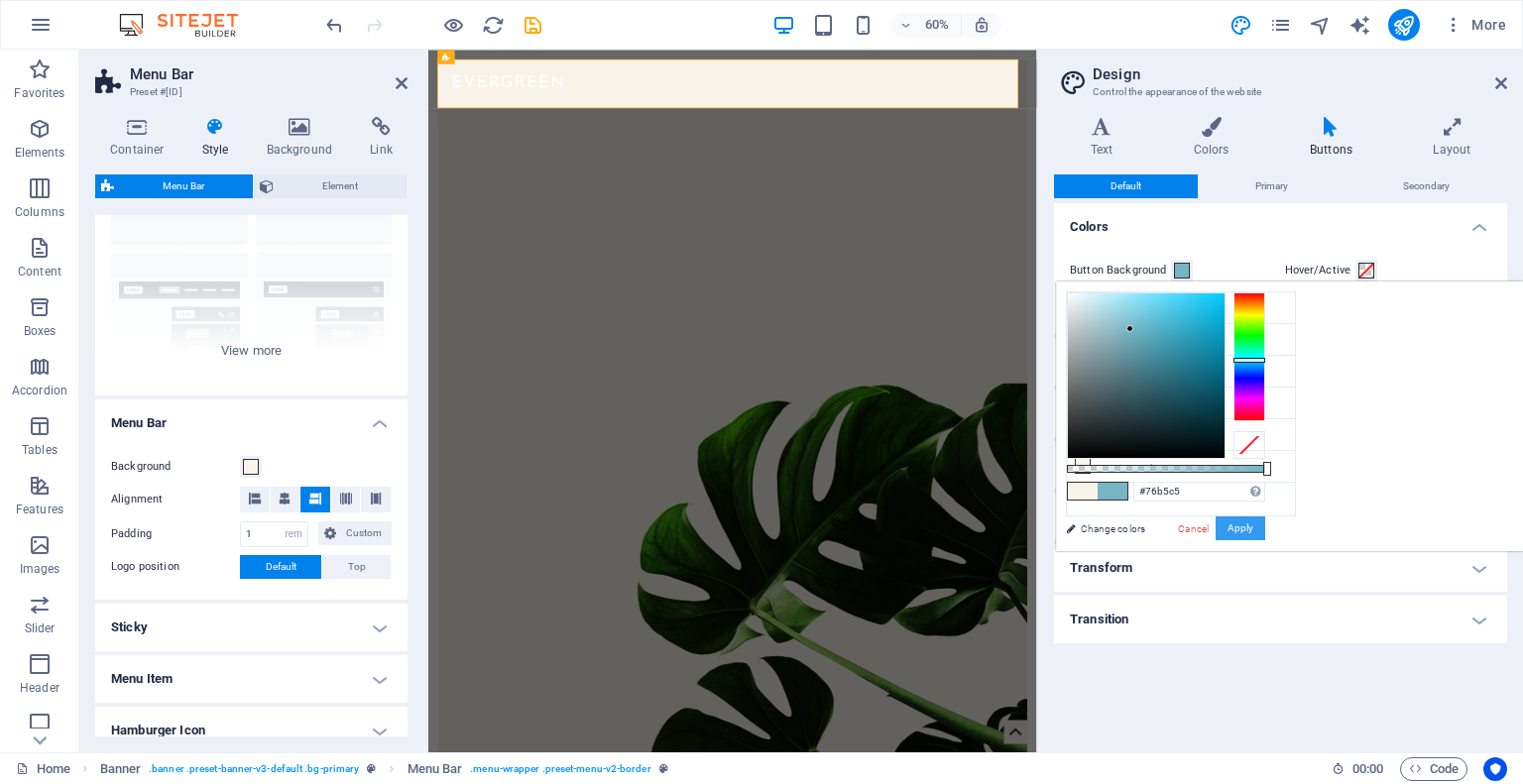 click on "Apply" at bounding box center [1240, 528] 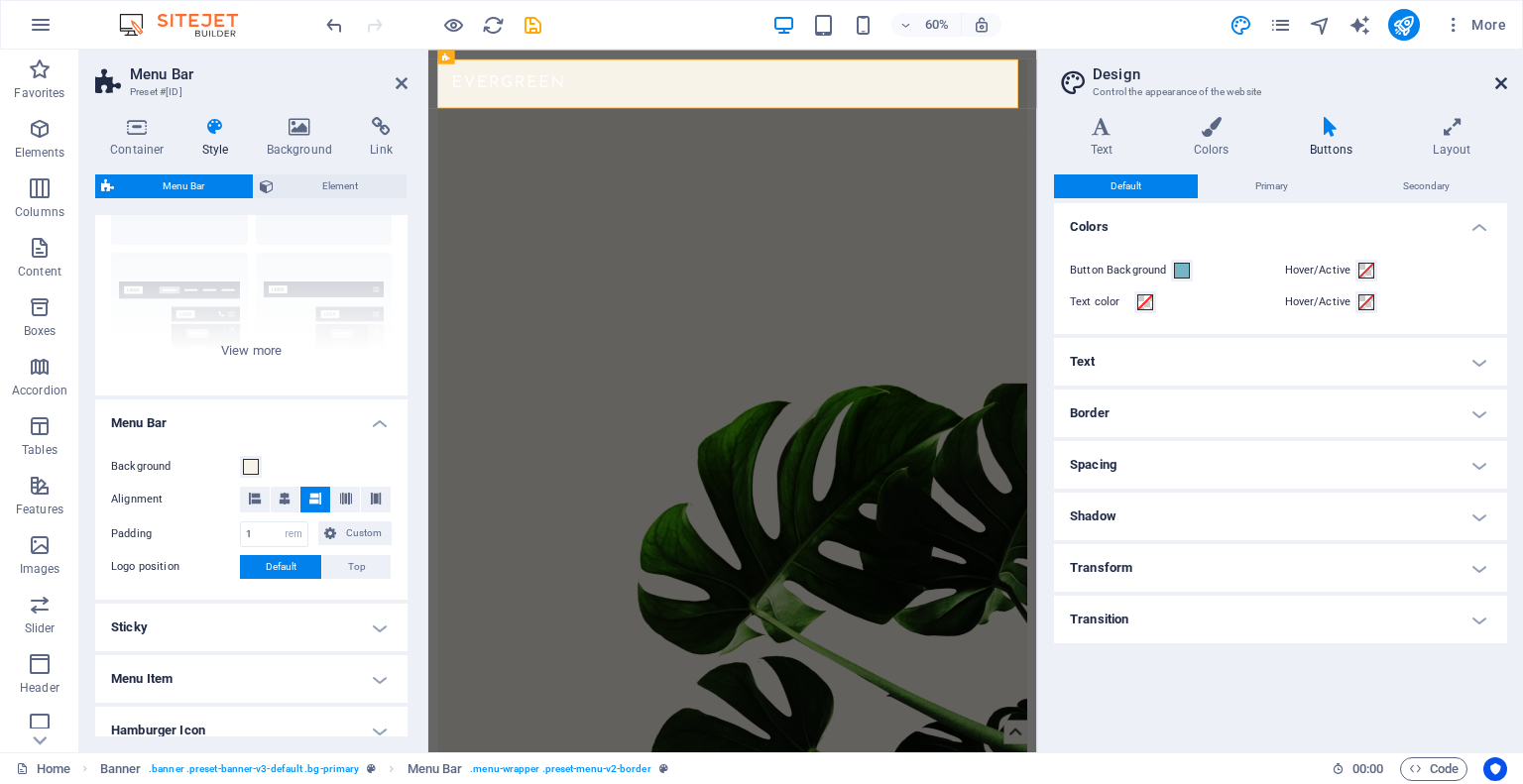 click at bounding box center [1501, 83] 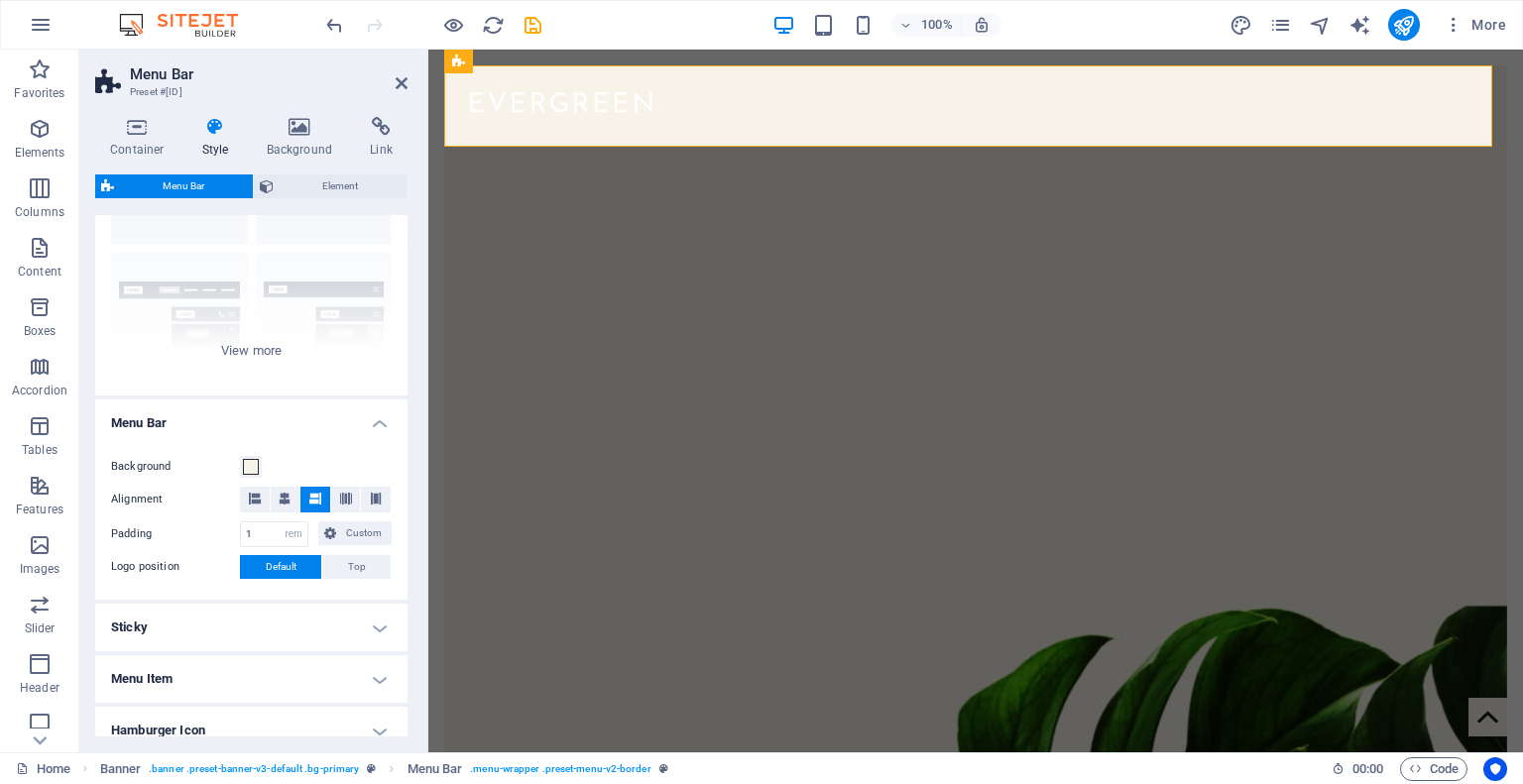 click at bounding box center [976, 699] 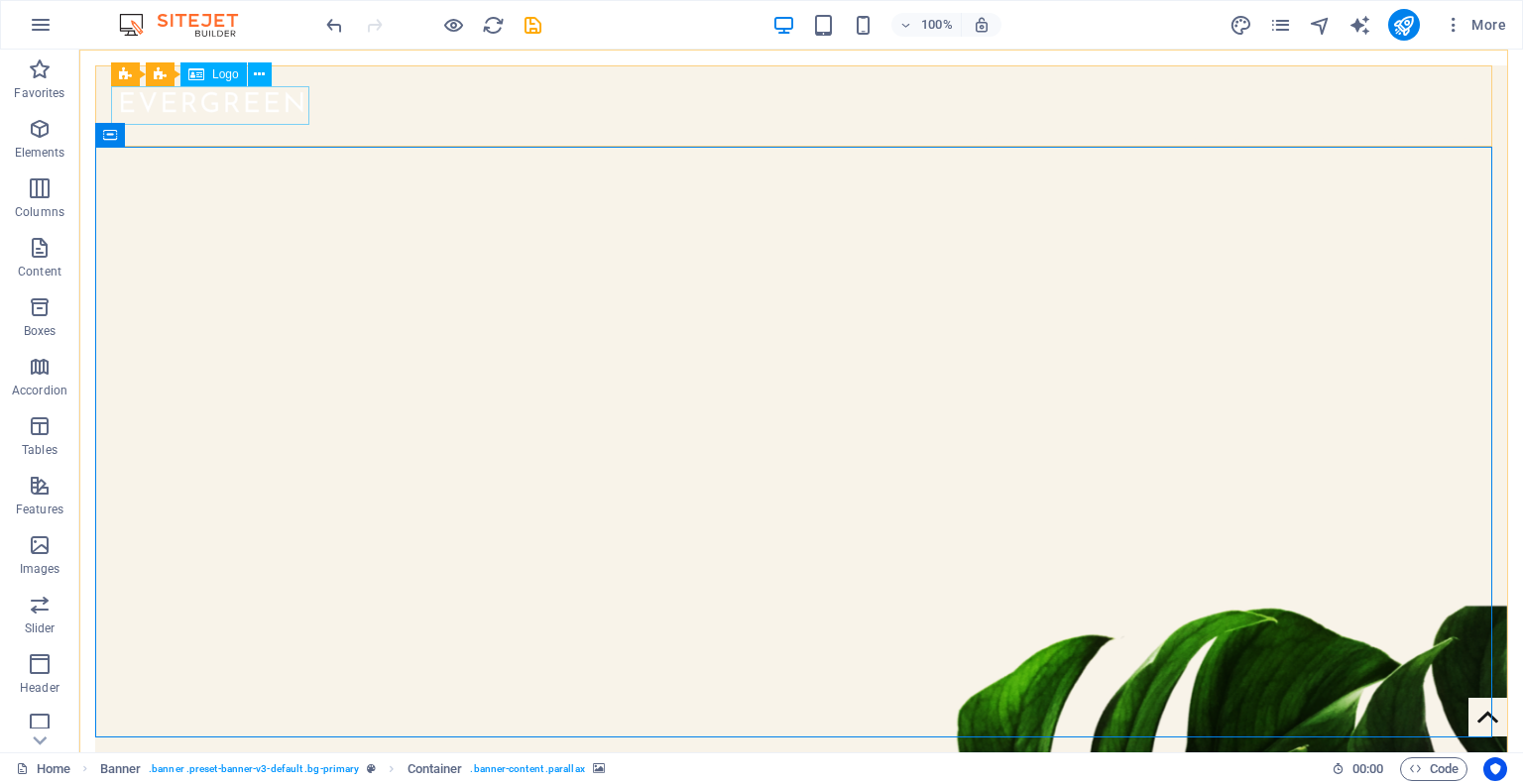 click on "Logo" at bounding box center [225, 74] 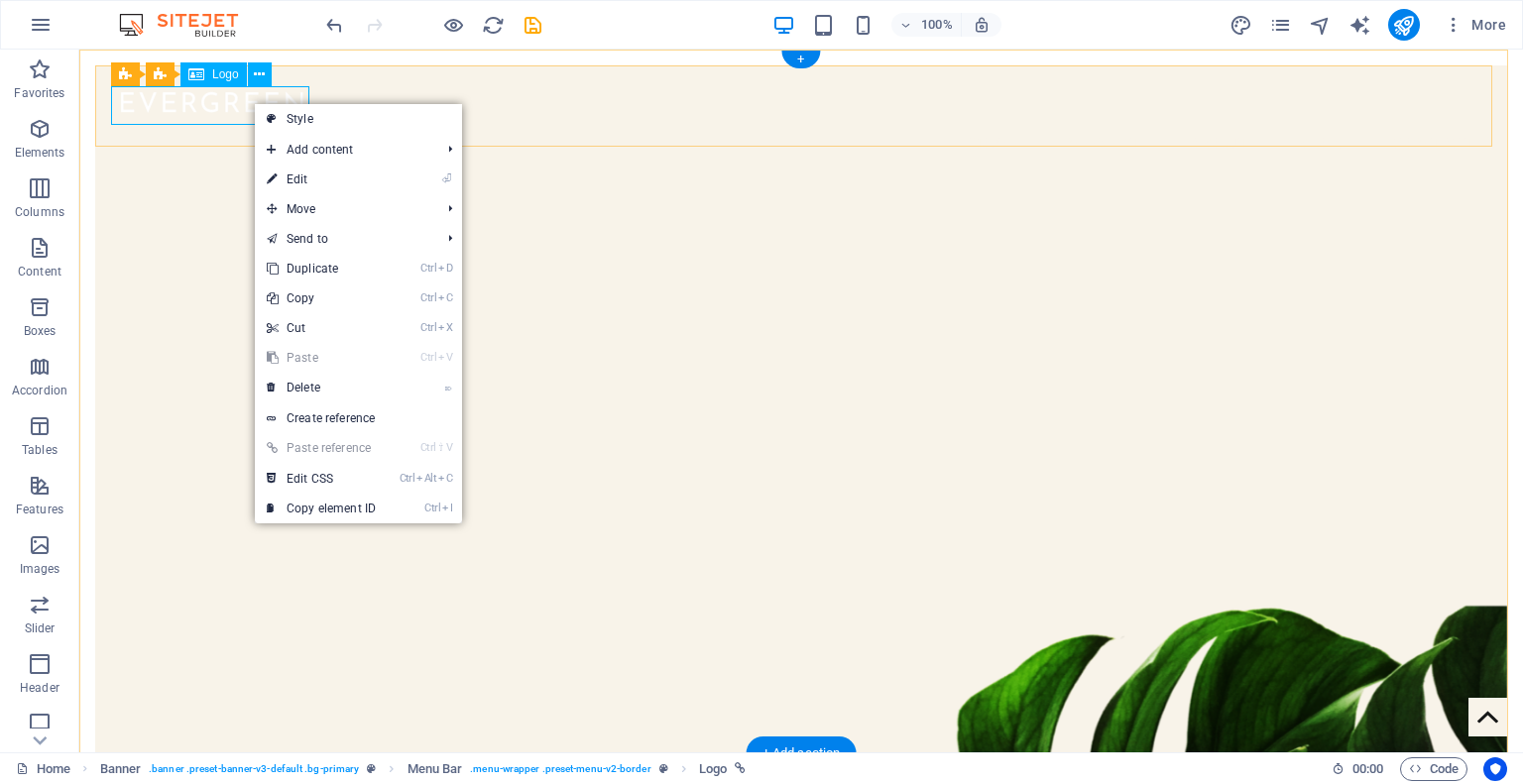 click at bounding box center (801, 100) 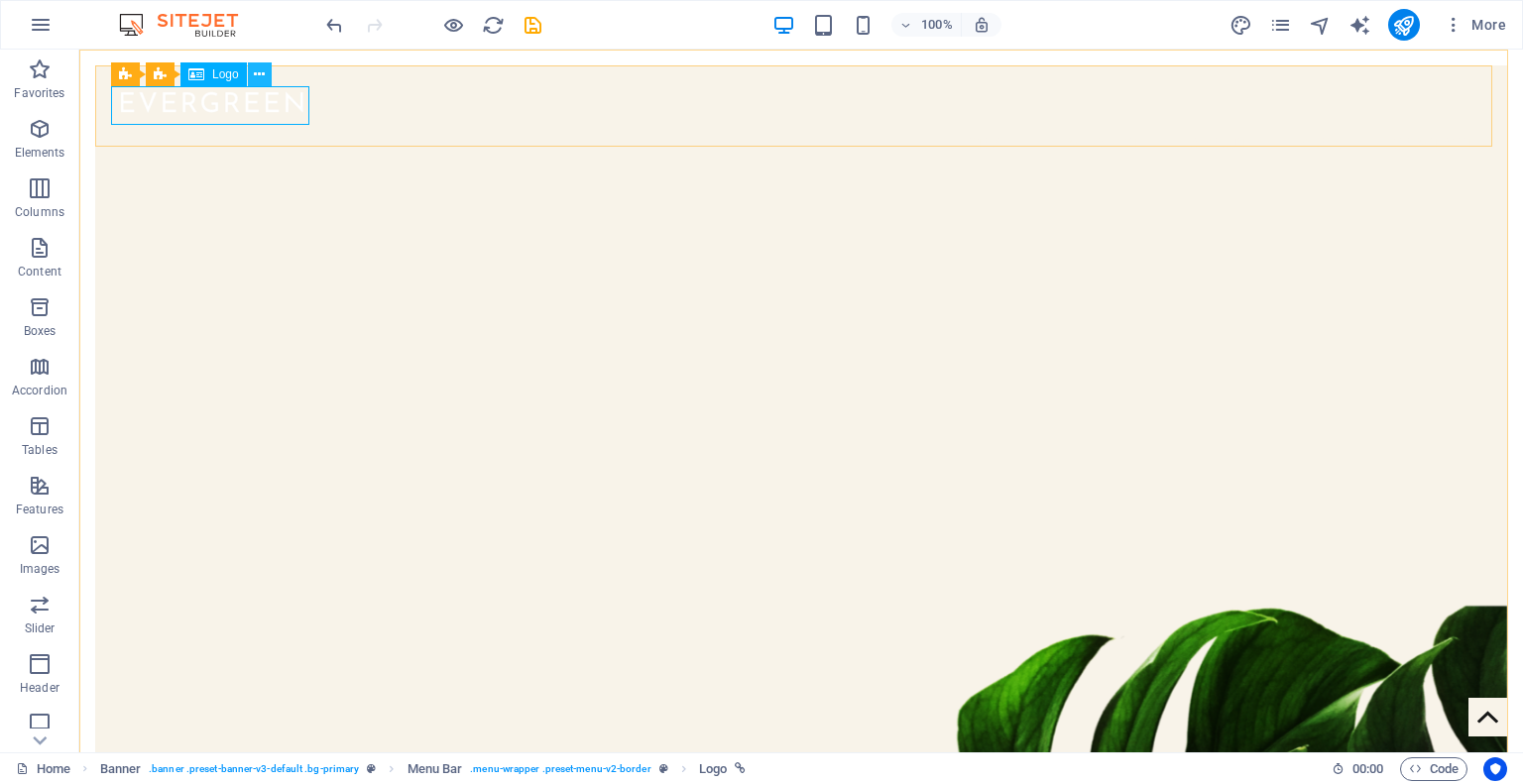 click at bounding box center (259, 74) 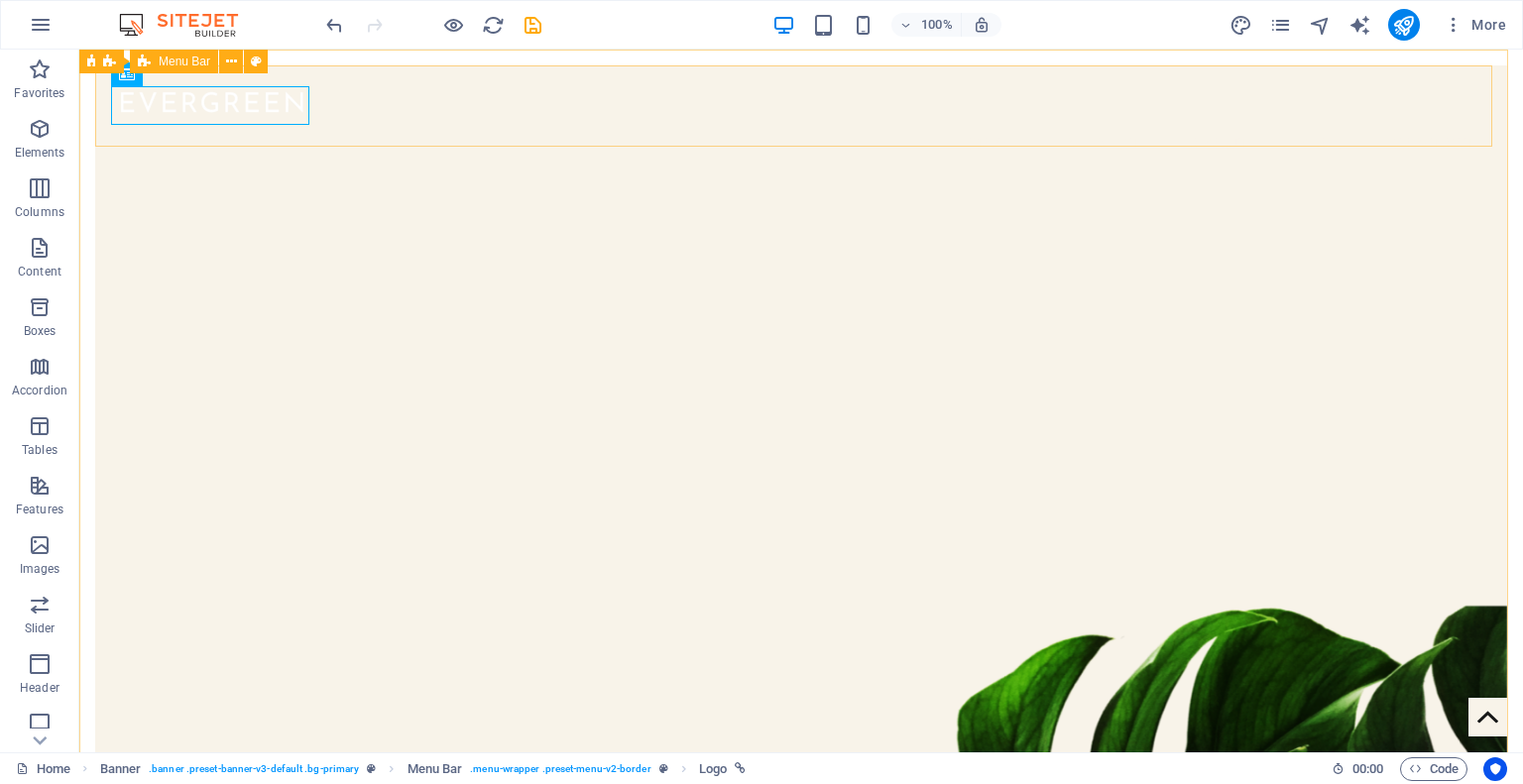 click on "Menu Bar" at bounding box center [184, 61] 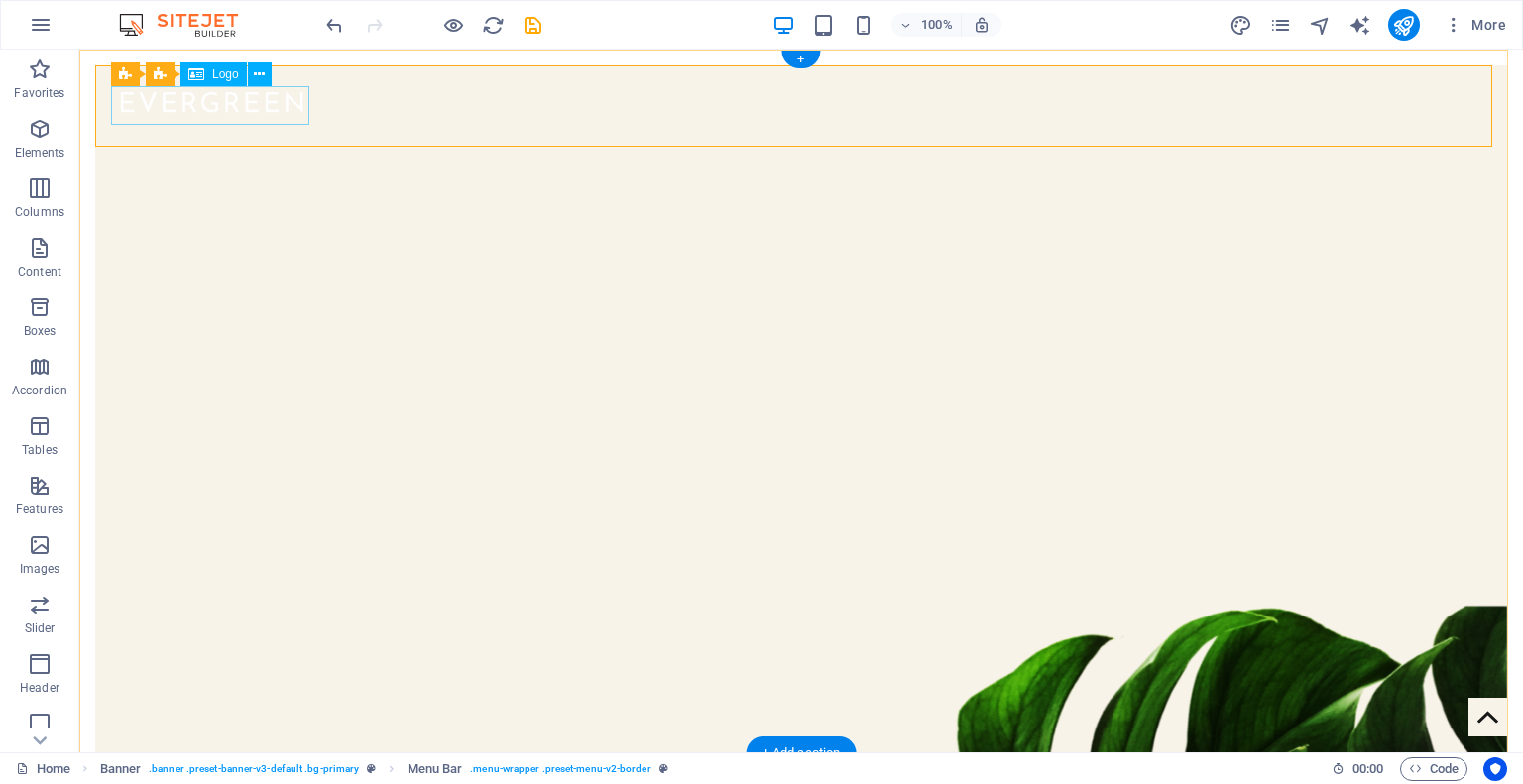 click at bounding box center (801, 100) 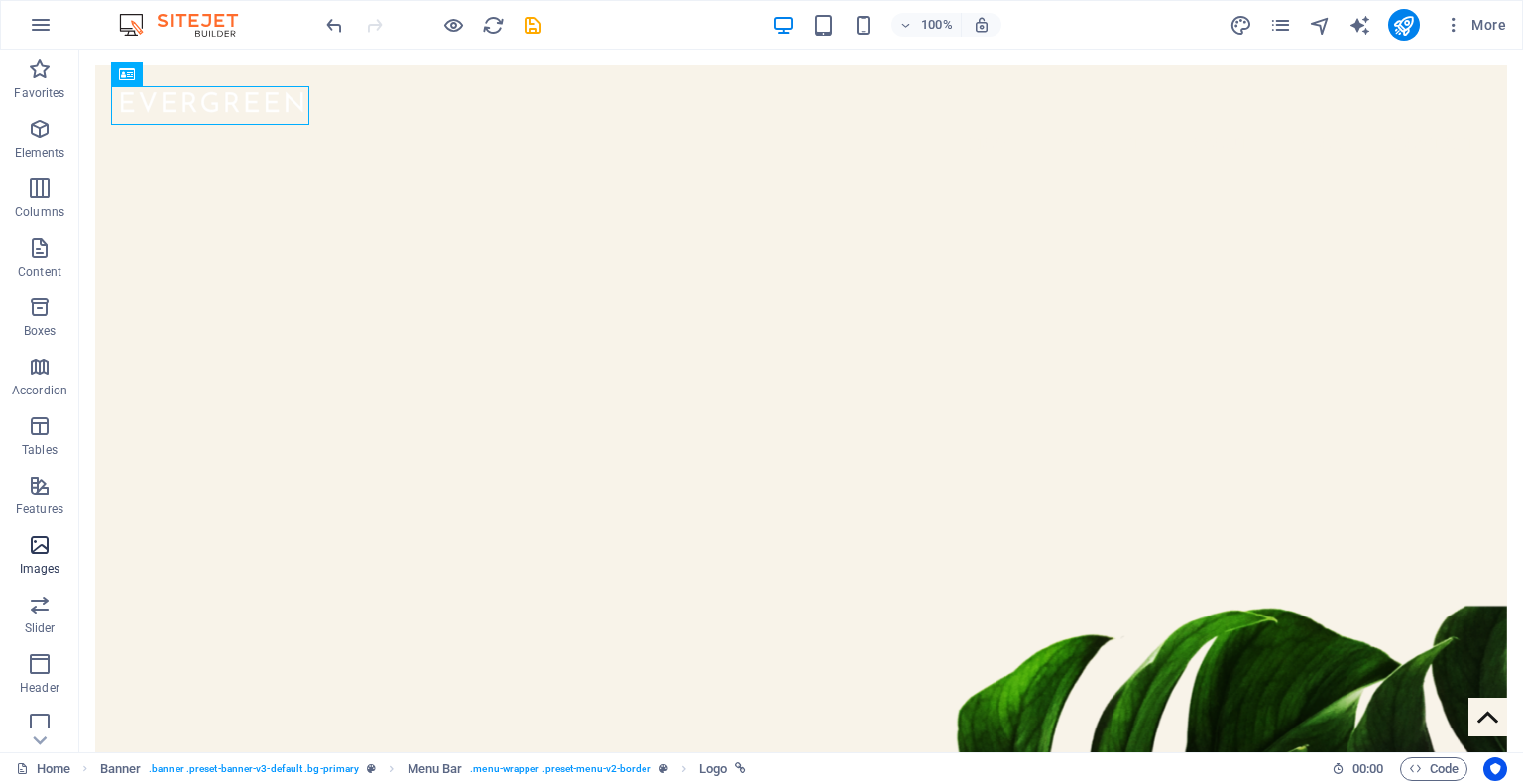 click at bounding box center (40, 545) 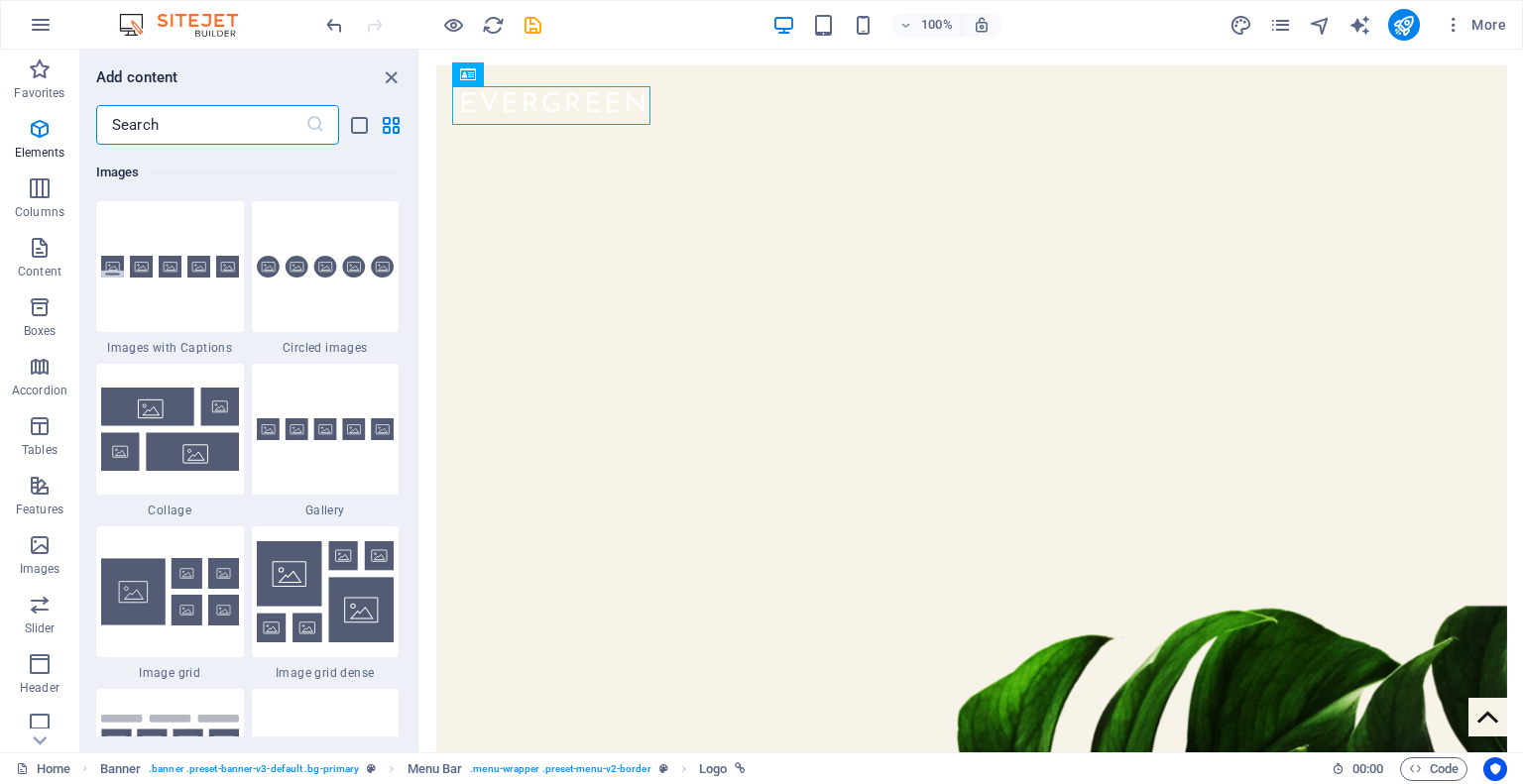 scroll, scrollTop: 10050, scrollLeft: 0, axis: vertical 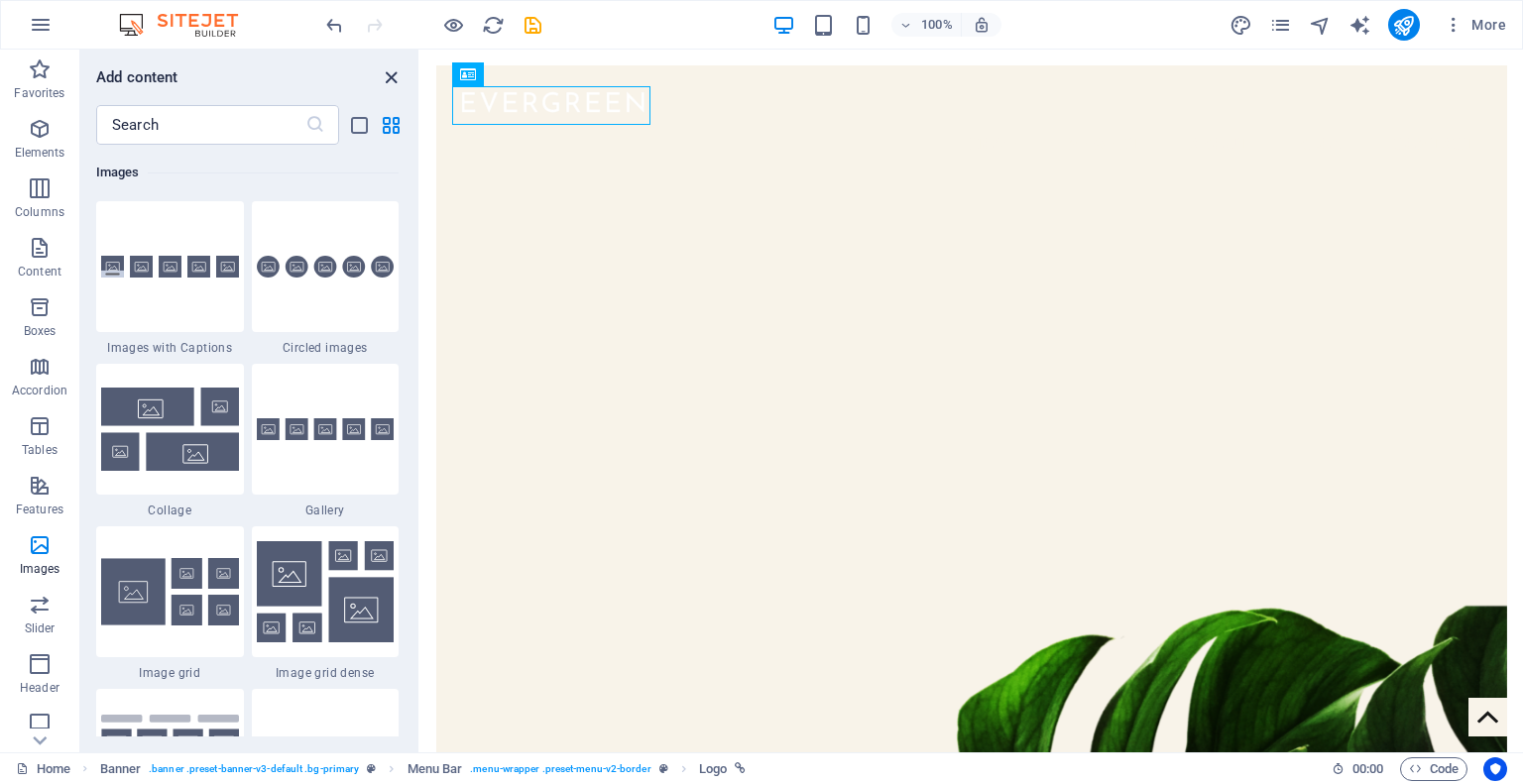 click at bounding box center [391, 77] 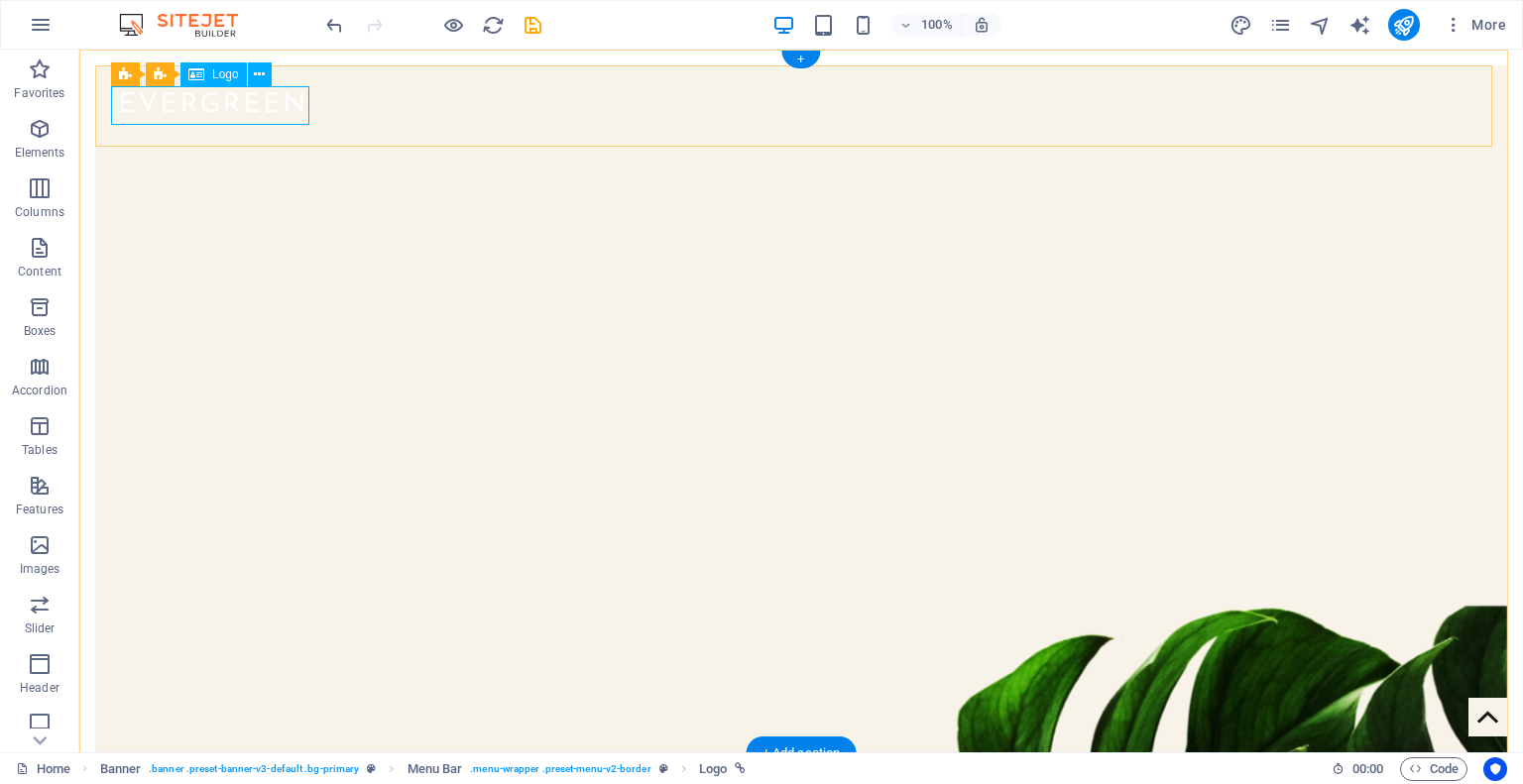 click at bounding box center (801, 100) 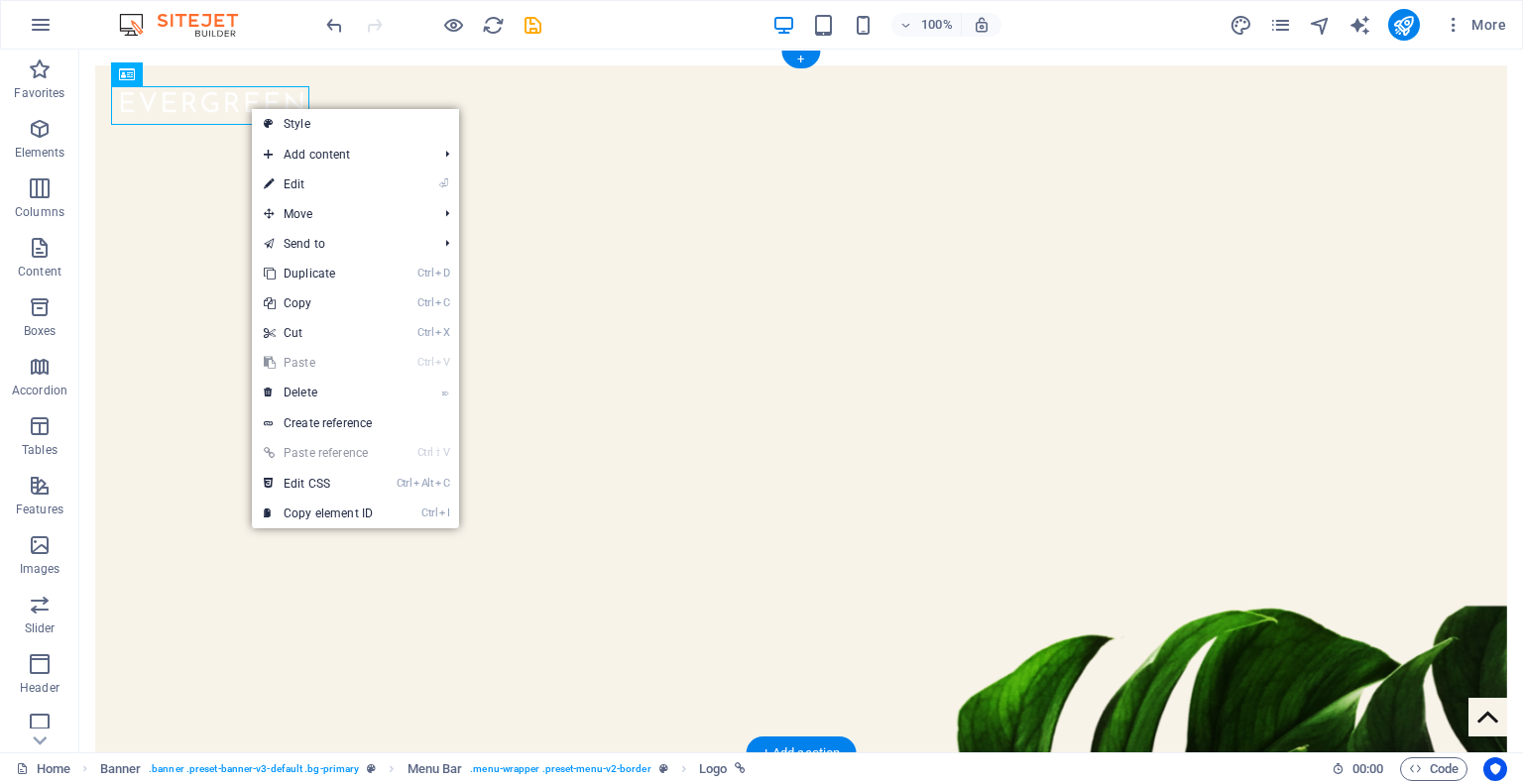 click at bounding box center (801, 699) 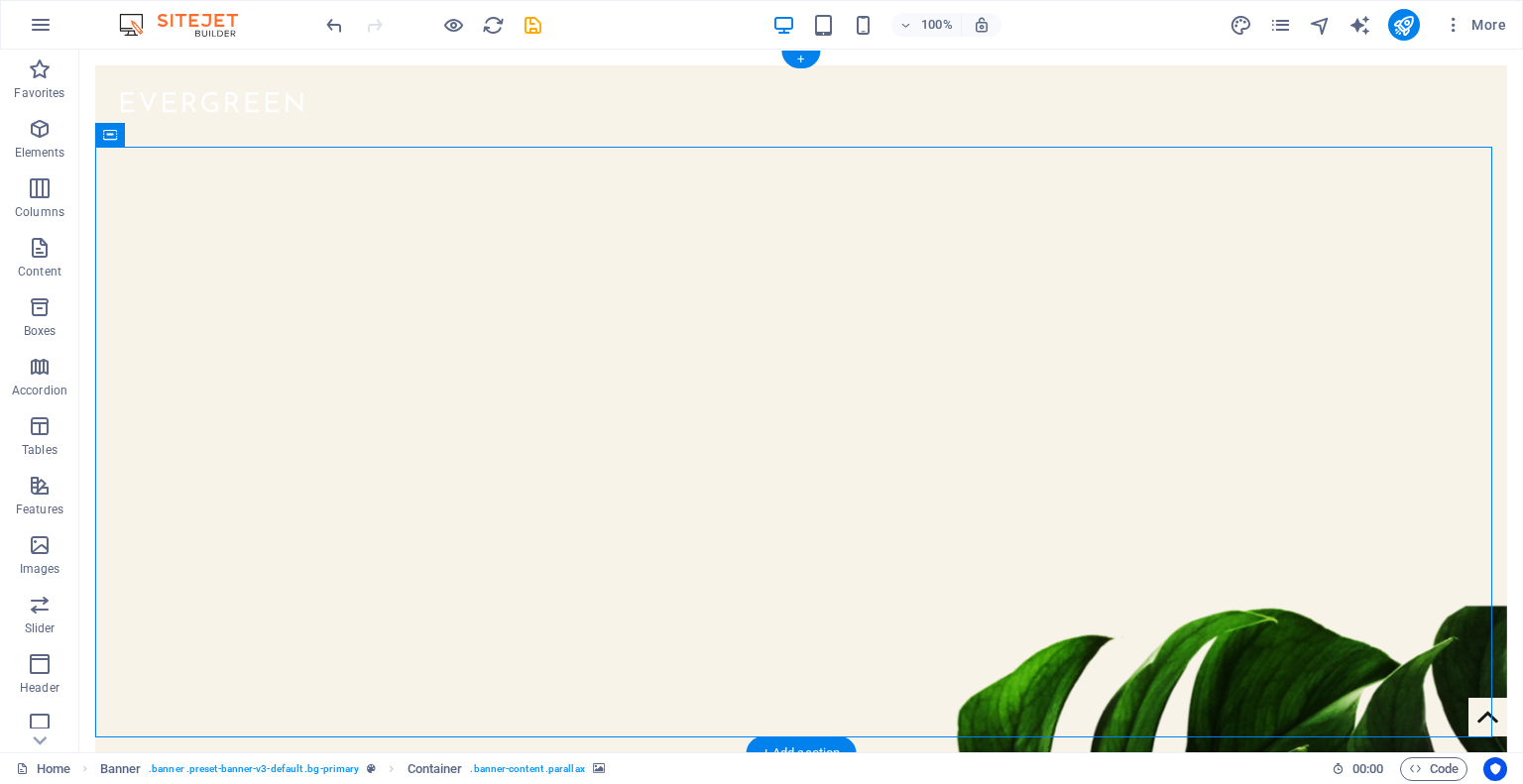 click at bounding box center (801, 699) 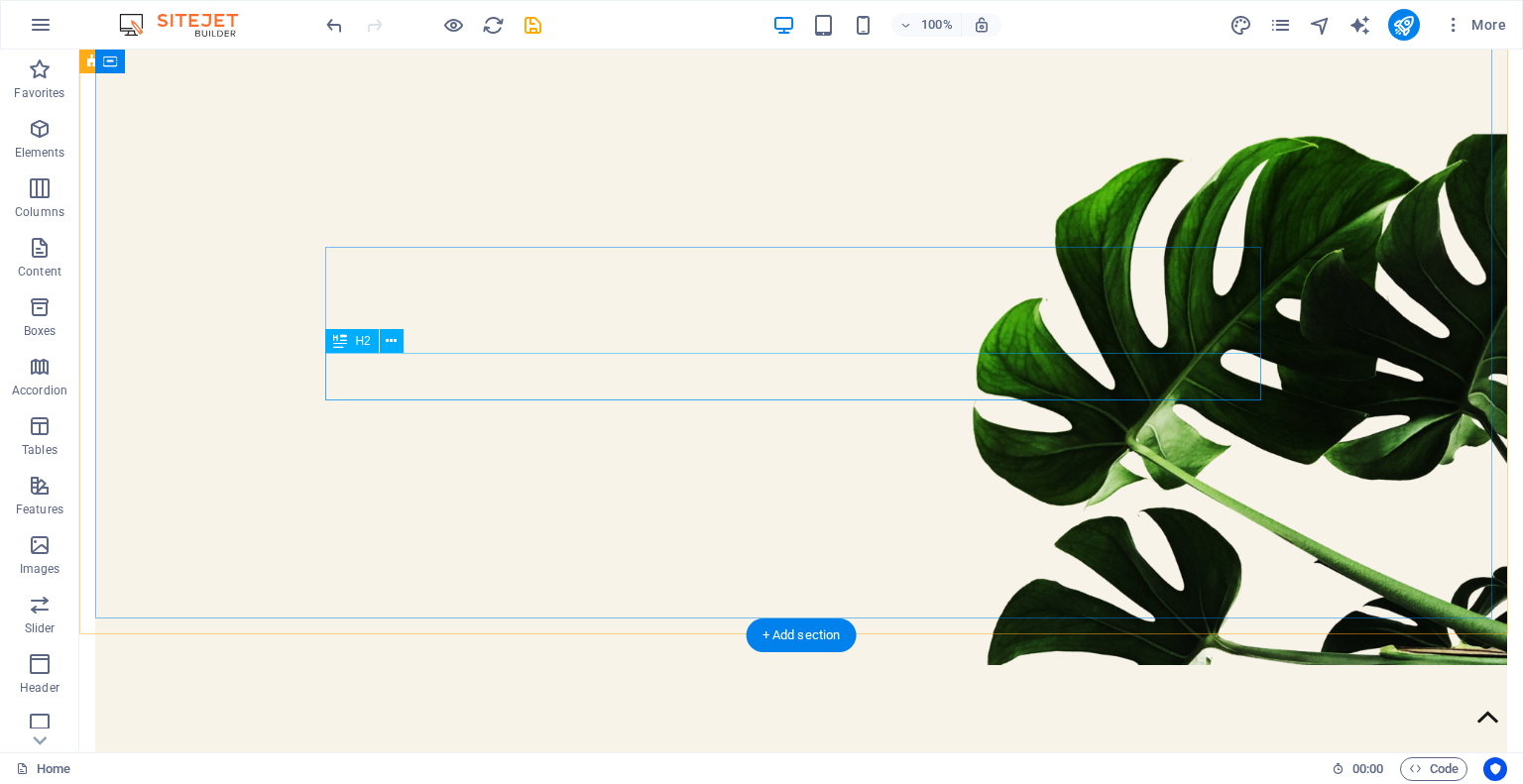 scroll, scrollTop: 0, scrollLeft: 0, axis: both 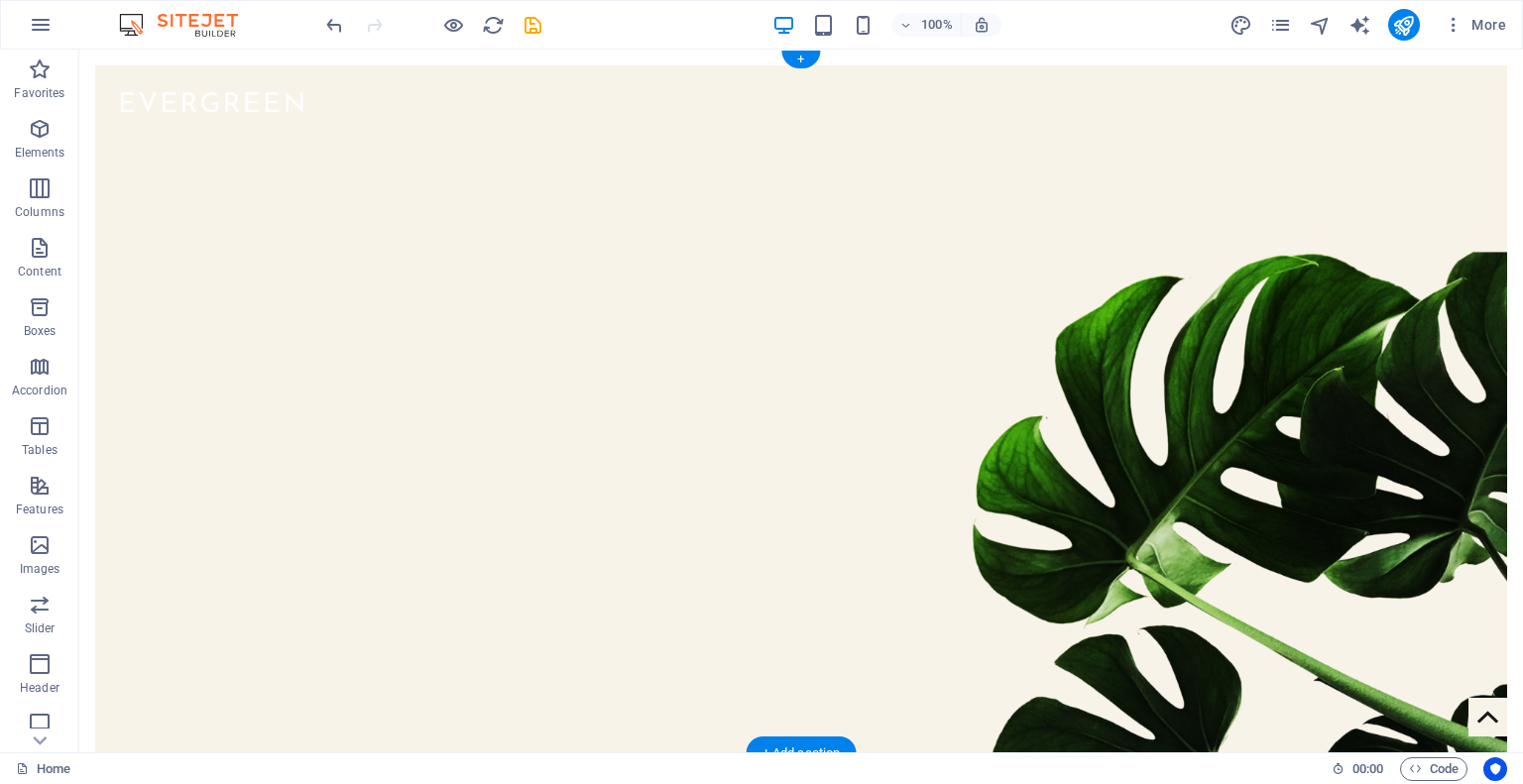 click at bounding box center [801, 465] 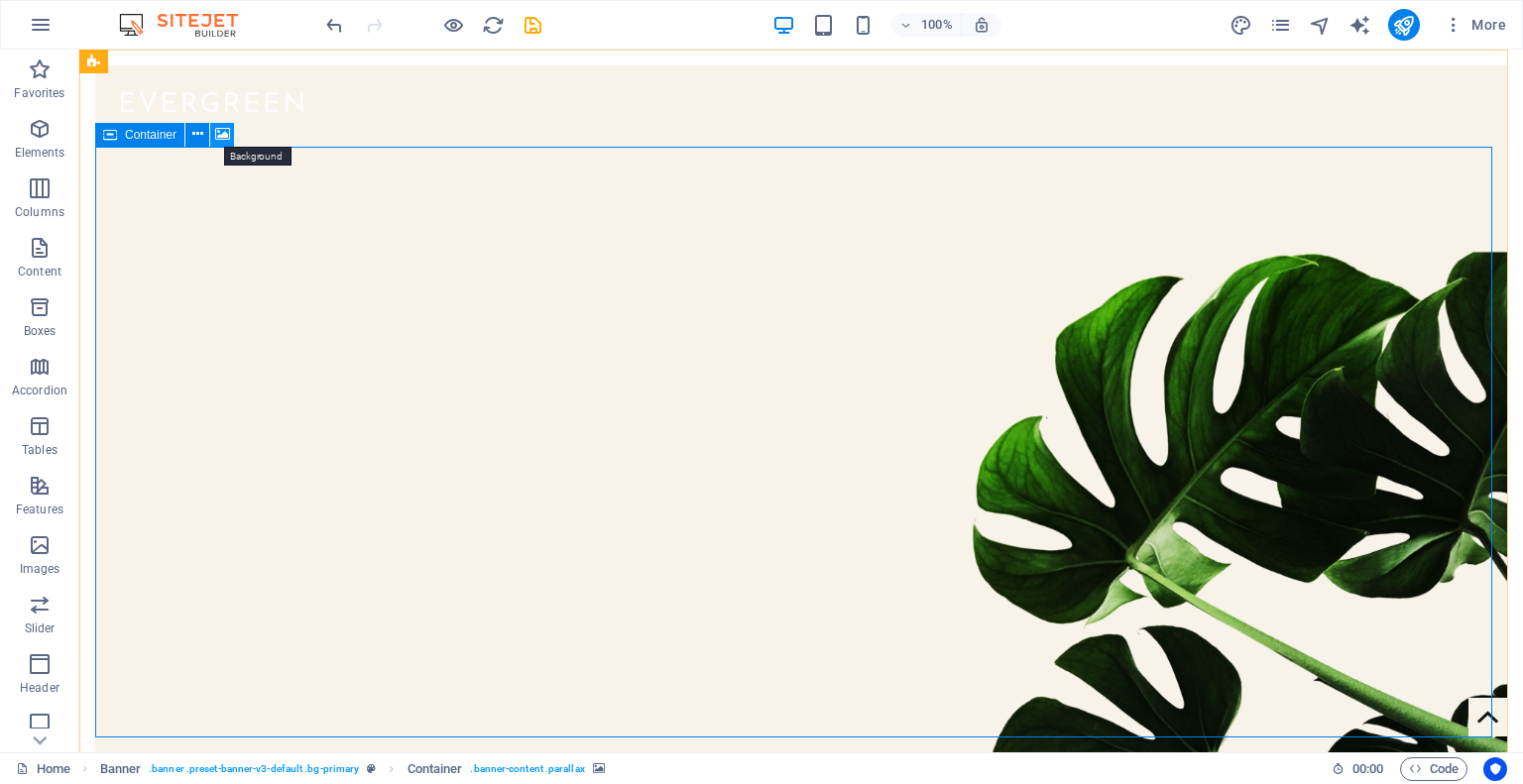 click at bounding box center (222, 134) 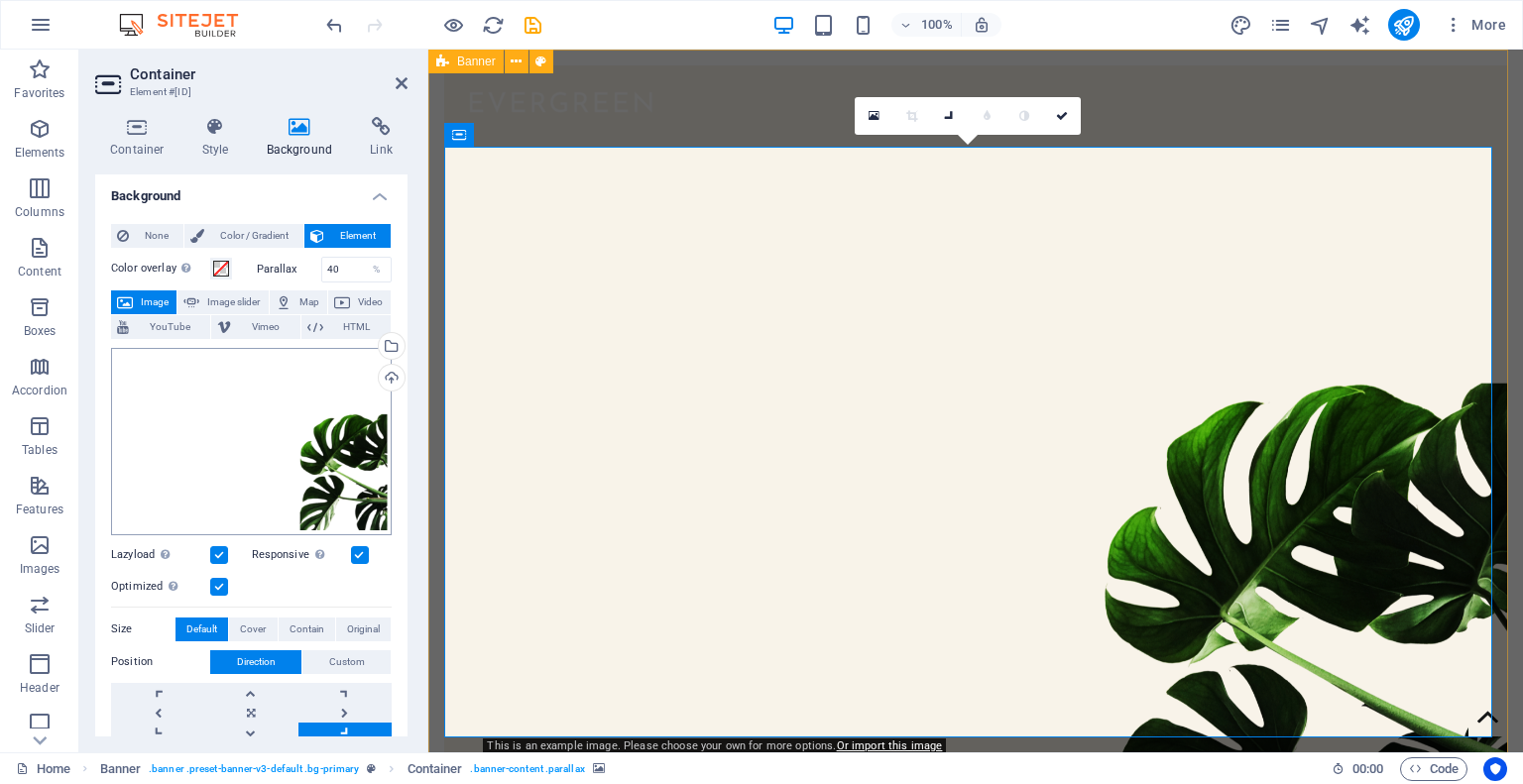 scroll, scrollTop: 0, scrollLeft: 0, axis: both 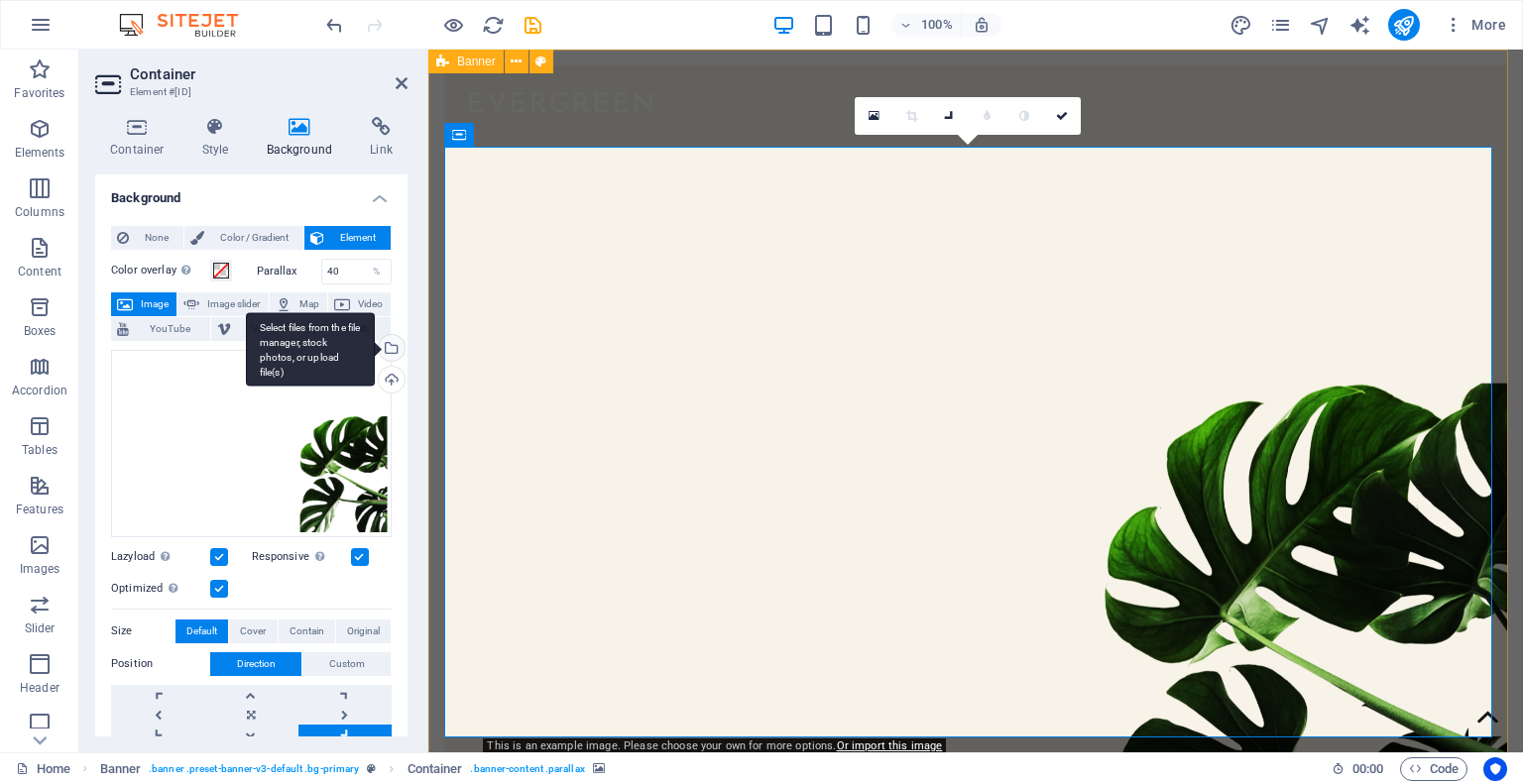 click on "Select files from the file manager, stock photos, or upload file(s)" at bounding box center (390, 350) 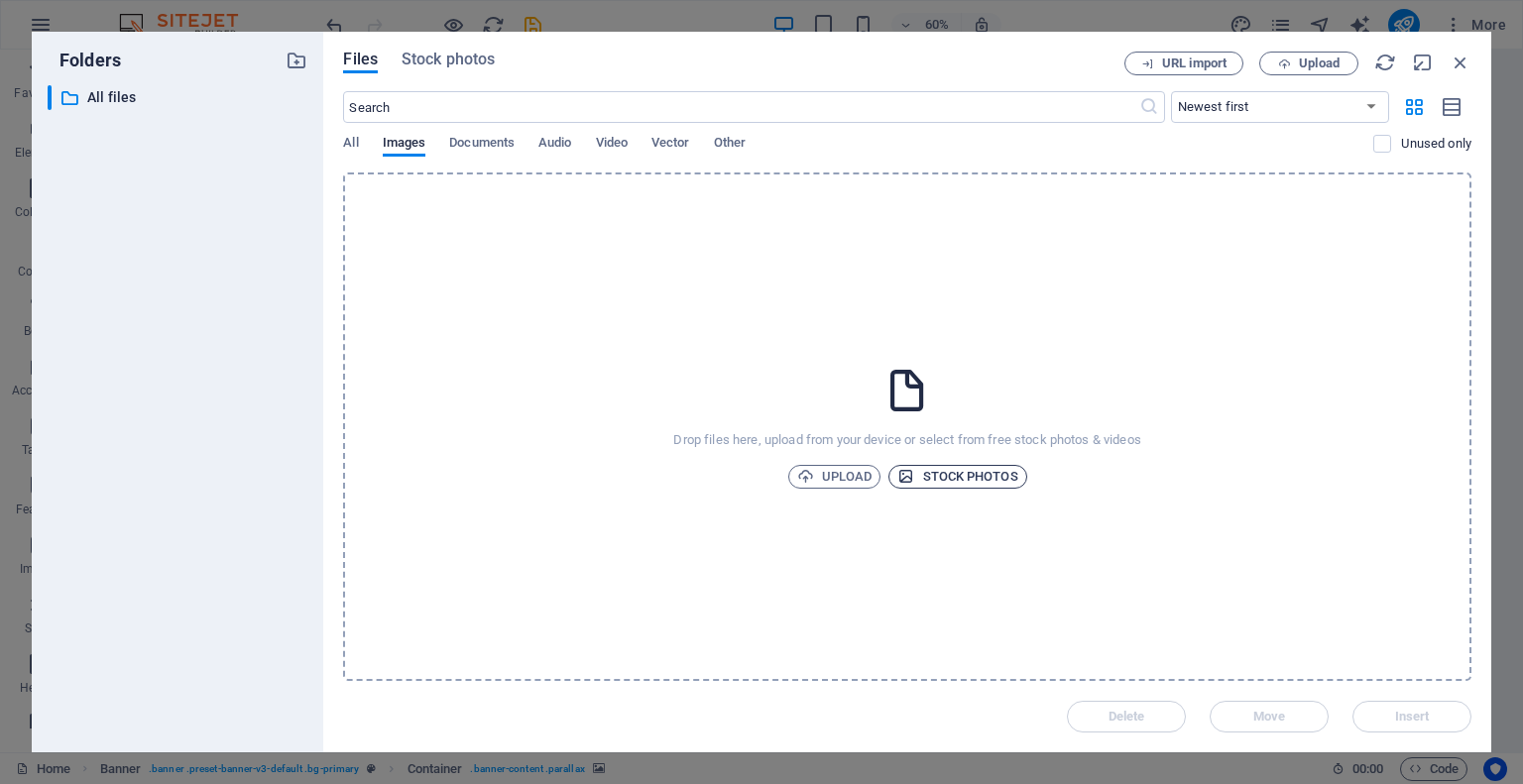 click on "Stock photos" at bounding box center (957, 477) 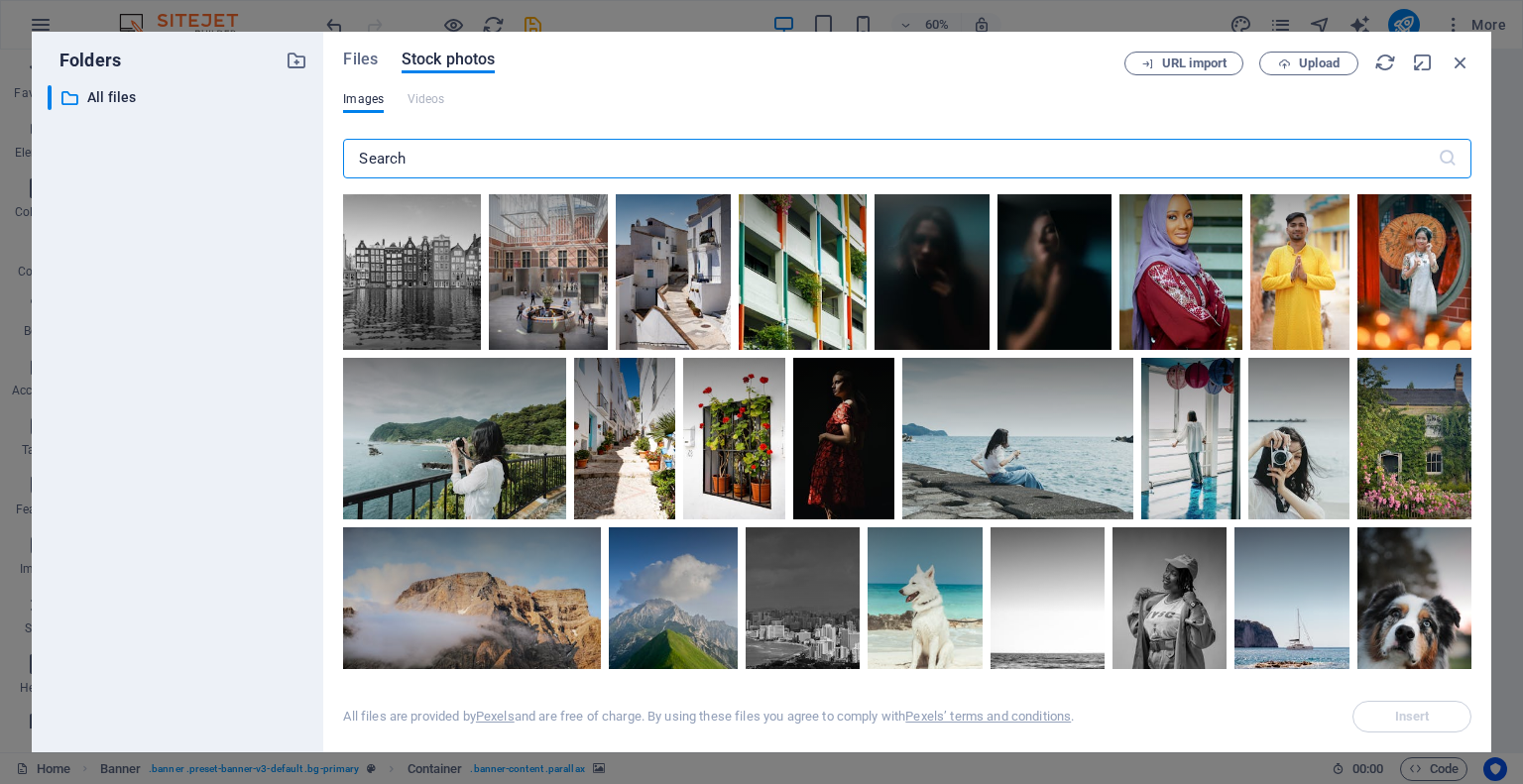 scroll, scrollTop: 5154, scrollLeft: 0, axis: vertical 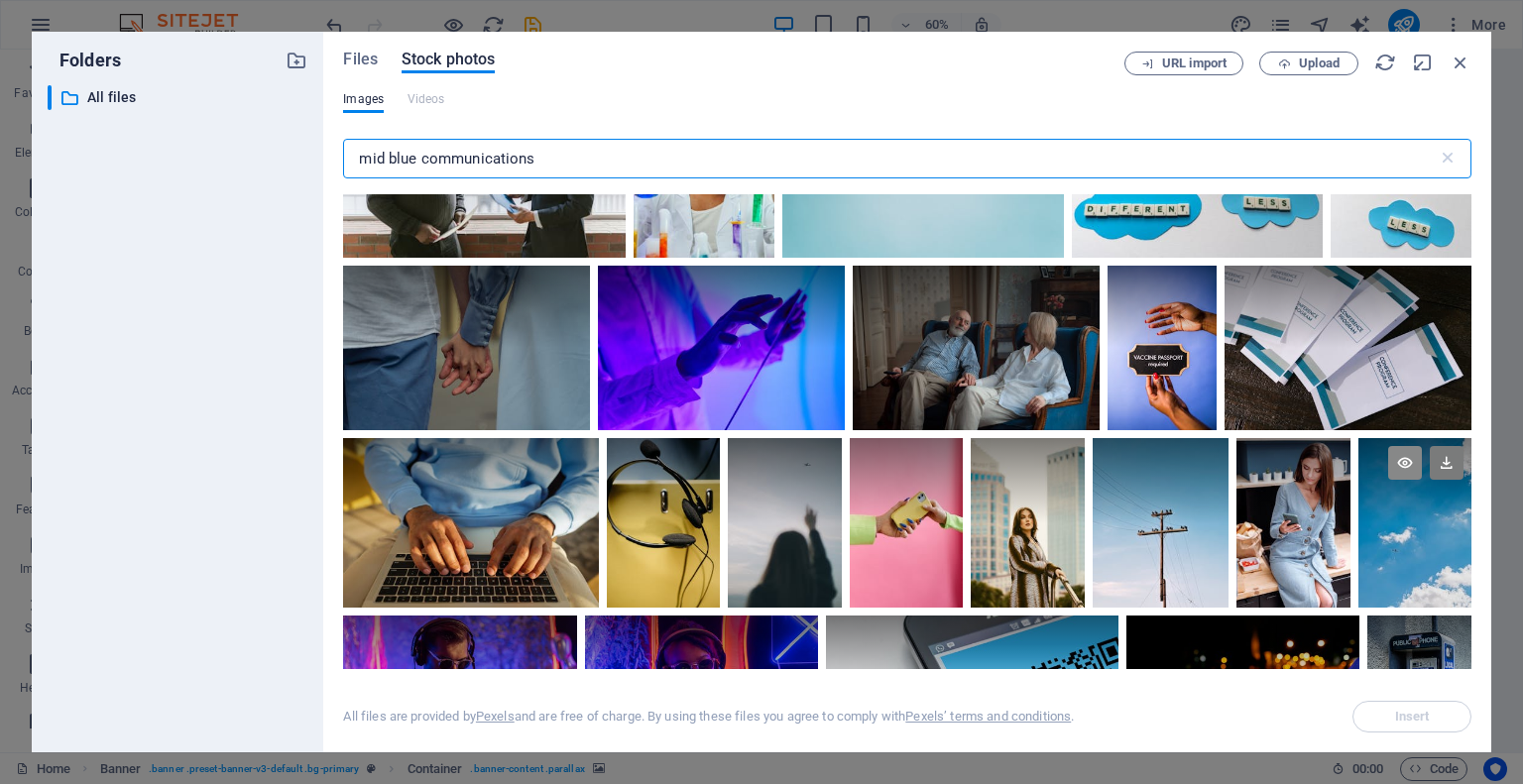 type on "mid blue communications" 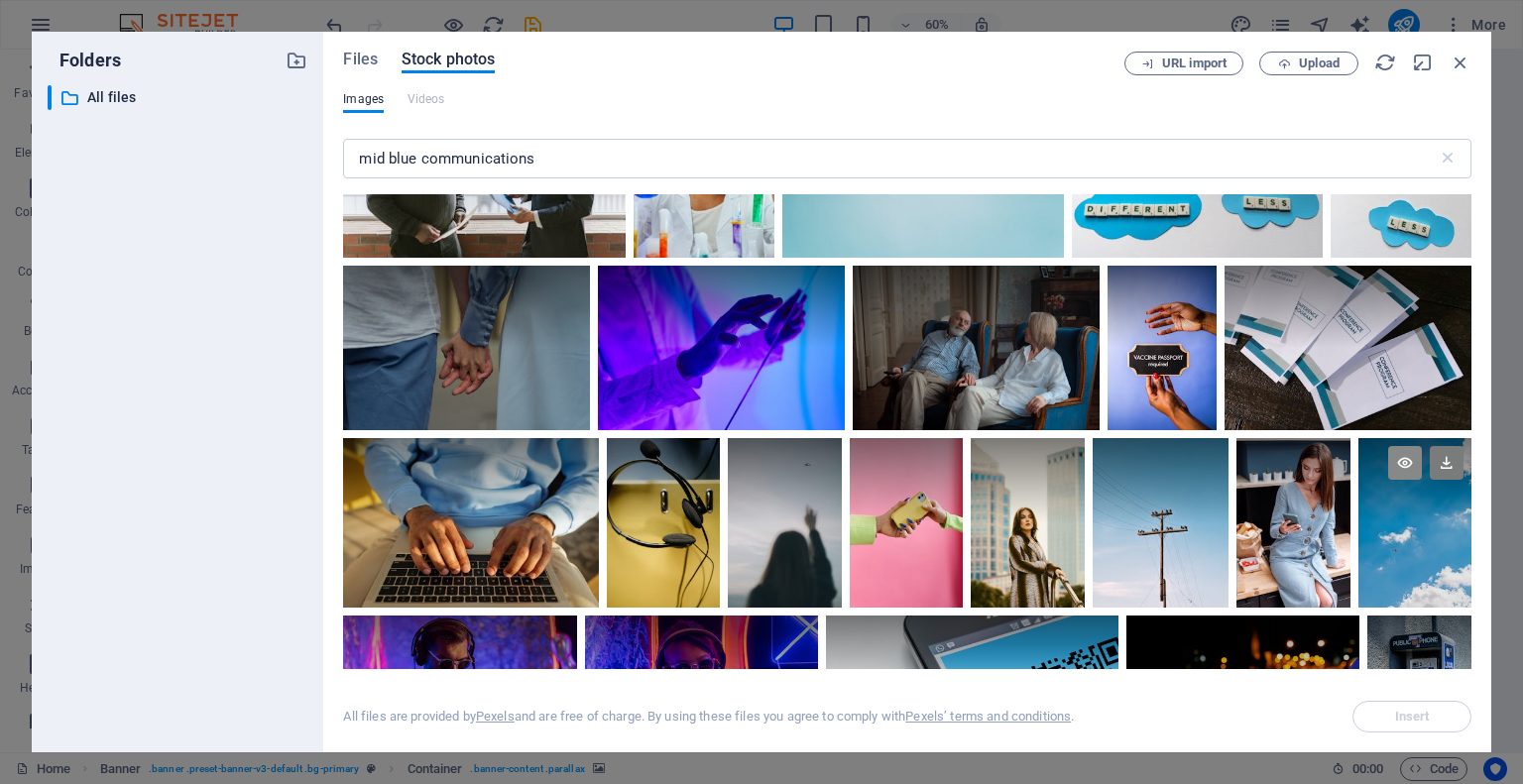 click at bounding box center [1405, 463] 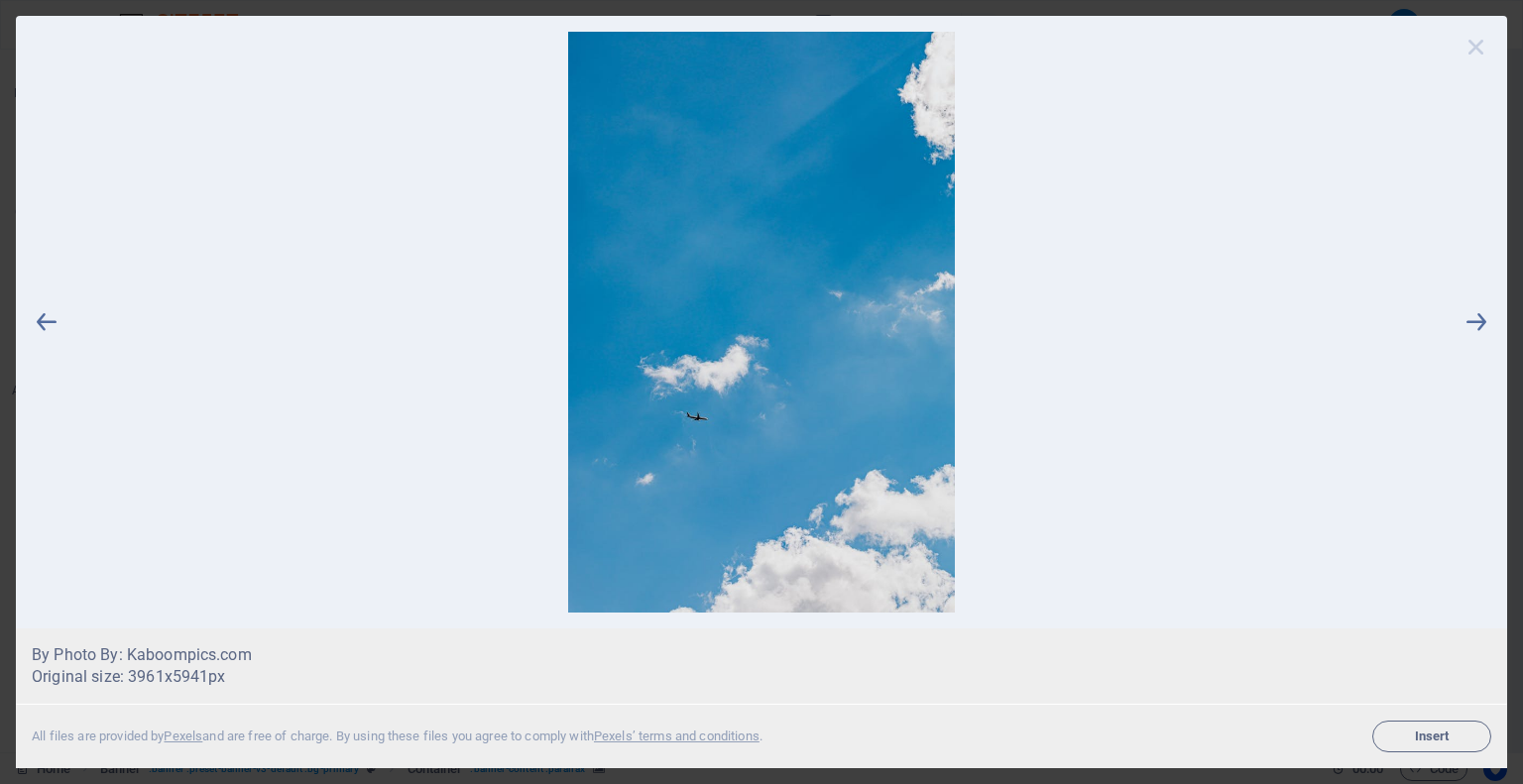 click at bounding box center (1476, 47) 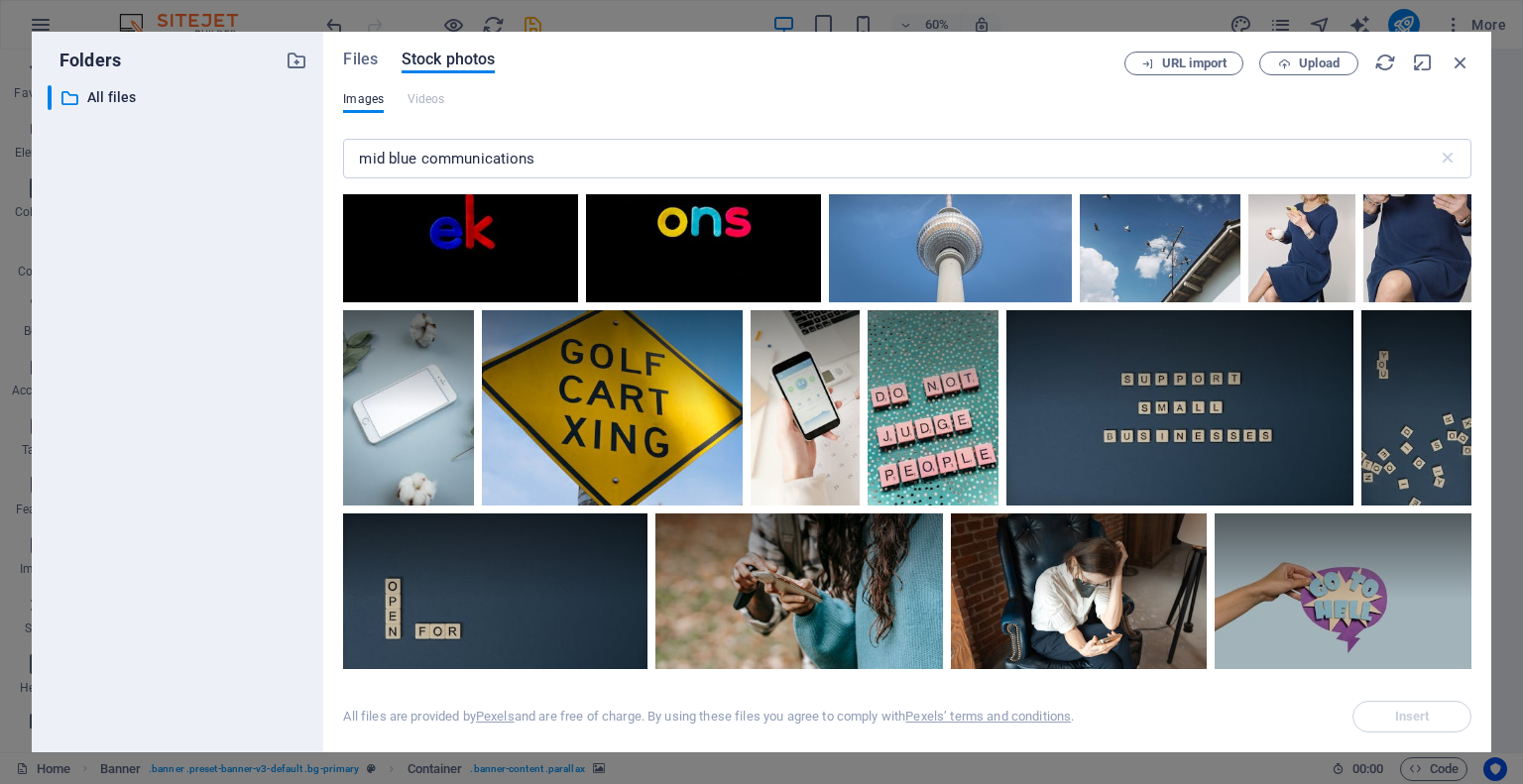 scroll, scrollTop: 13057, scrollLeft: 0, axis: vertical 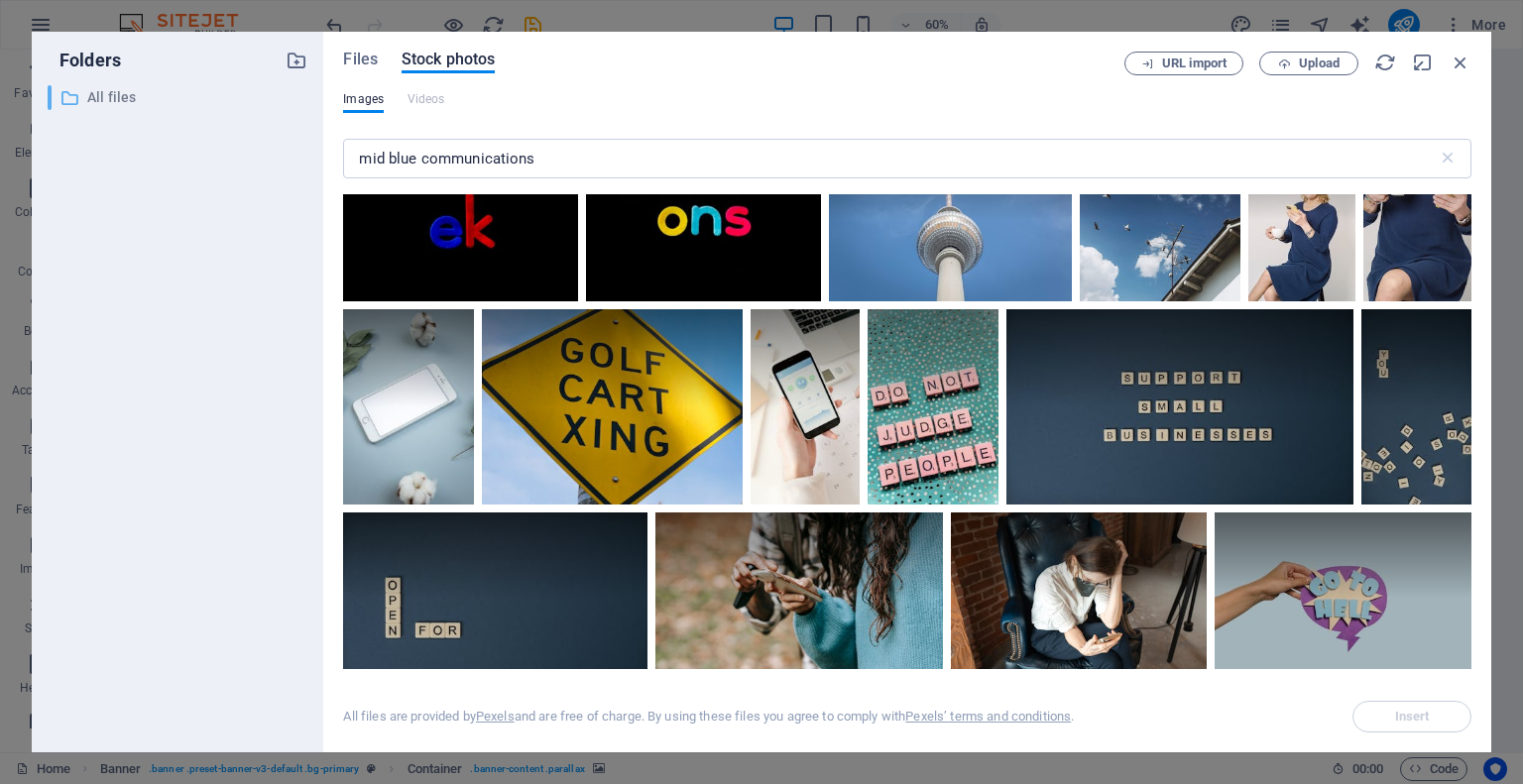 click on "All files" at bounding box center [179, 97] 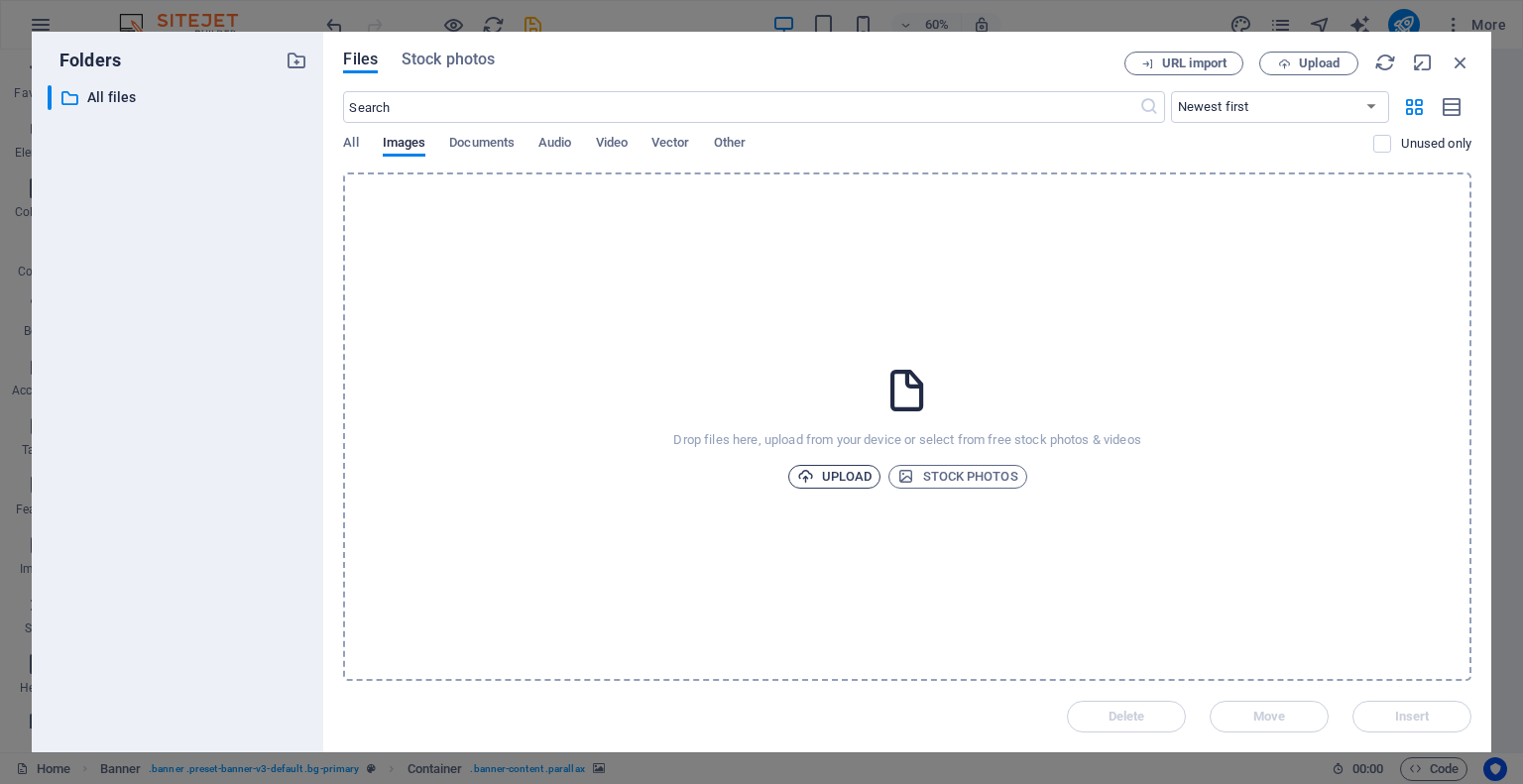 click on "Upload" at bounding box center (835, 477) 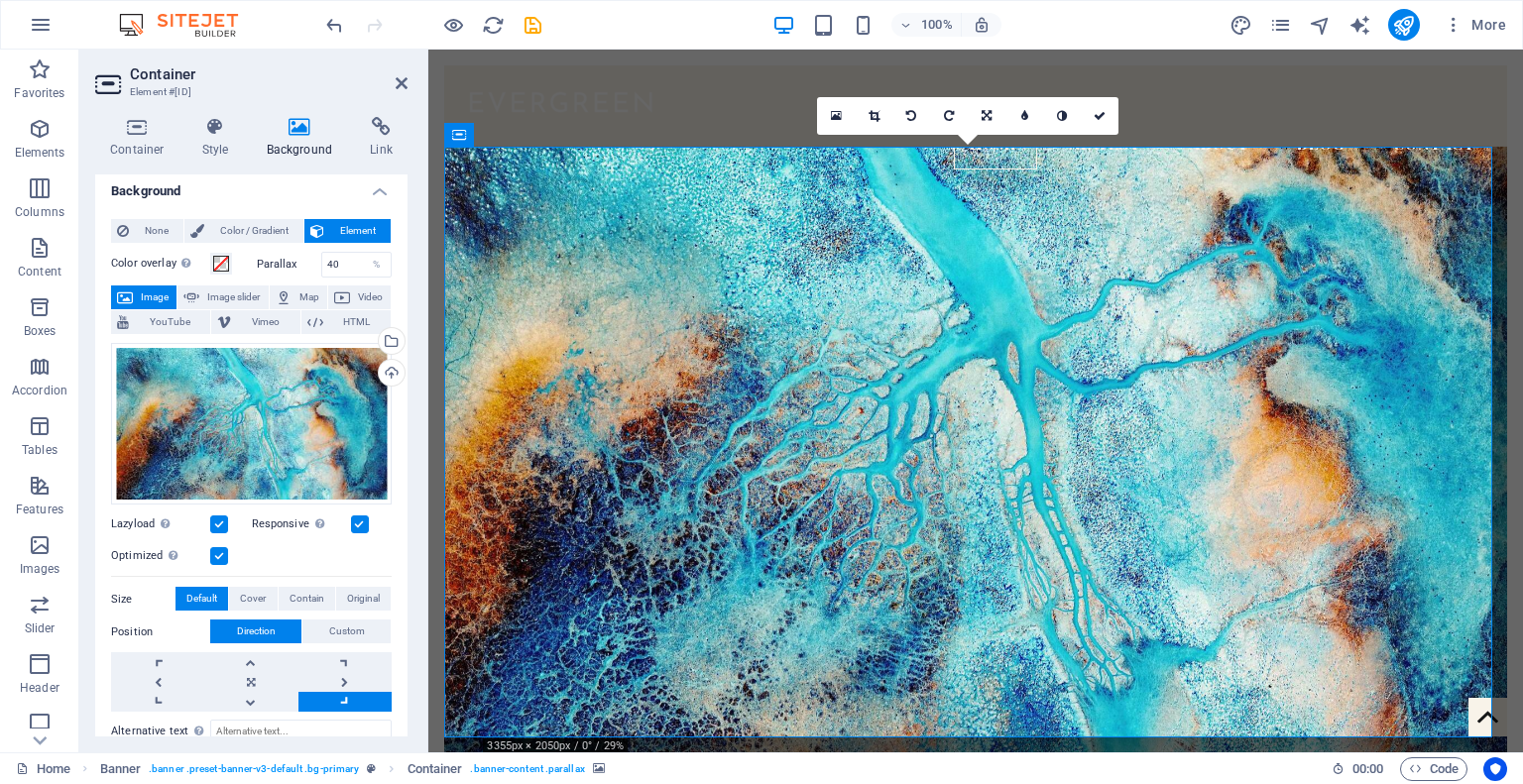 scroll, scrollTop: 0, scrollLeft: 0, axis: both 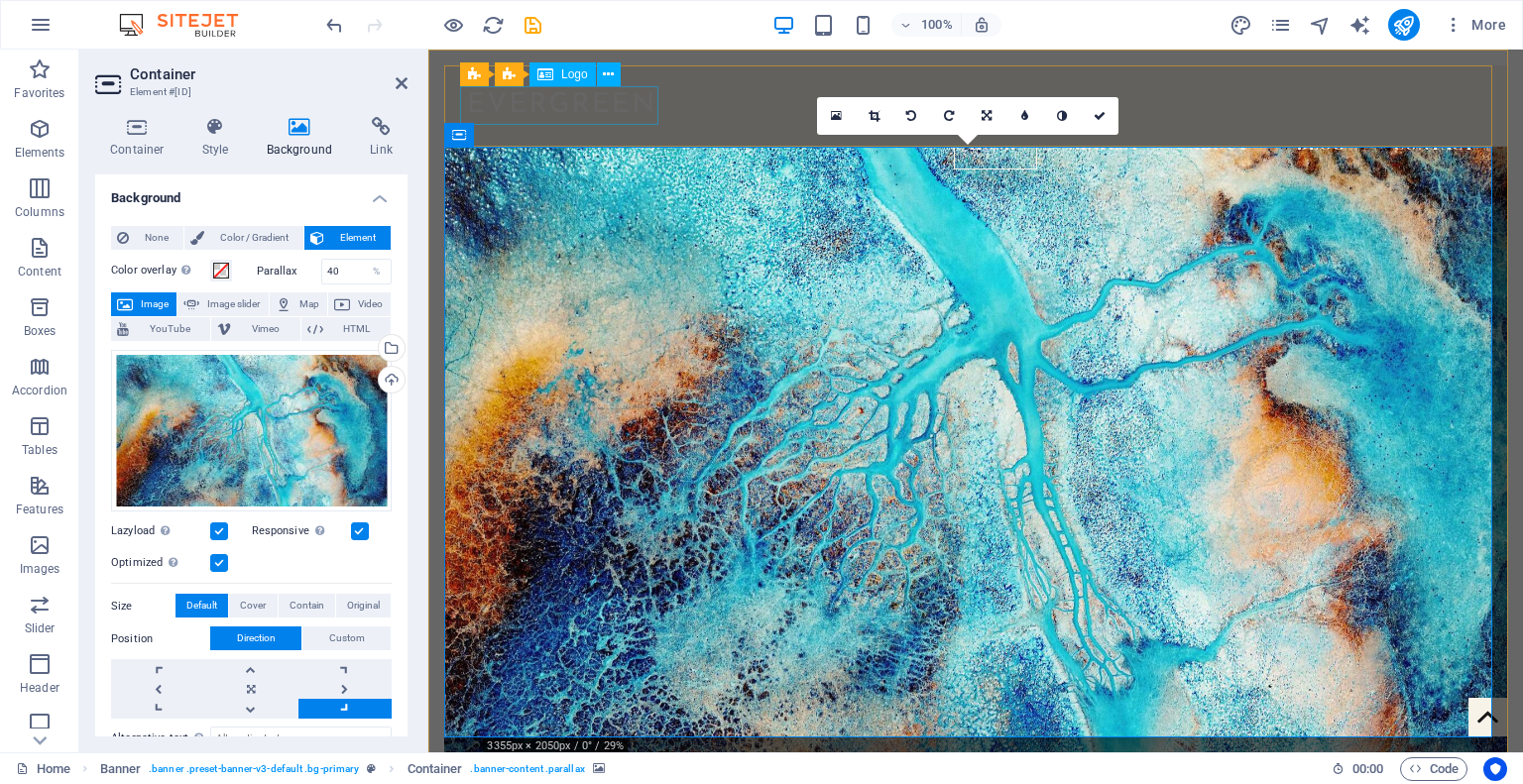 click at bounding box center (976, 100) 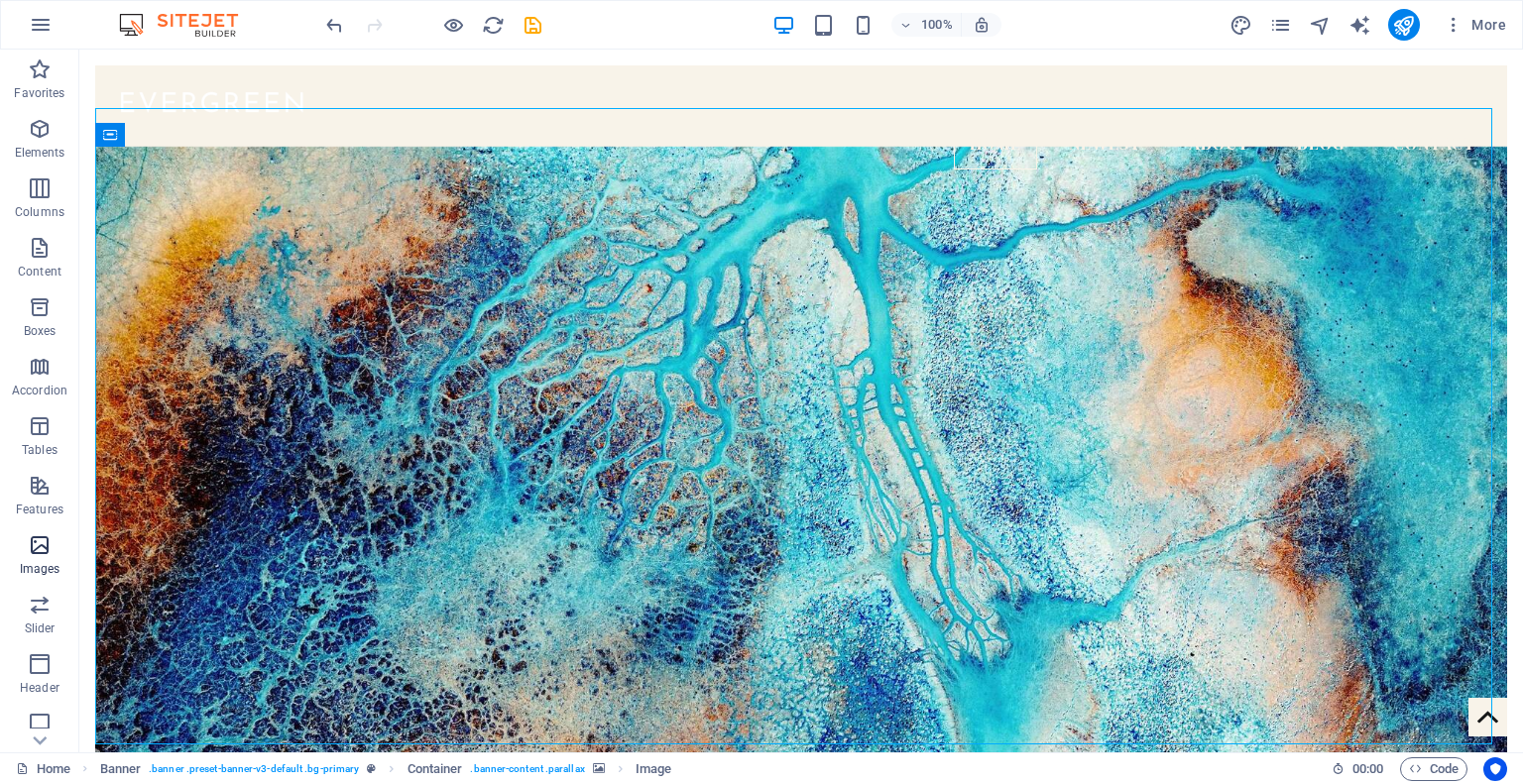 click at bounding box center [40, 545] 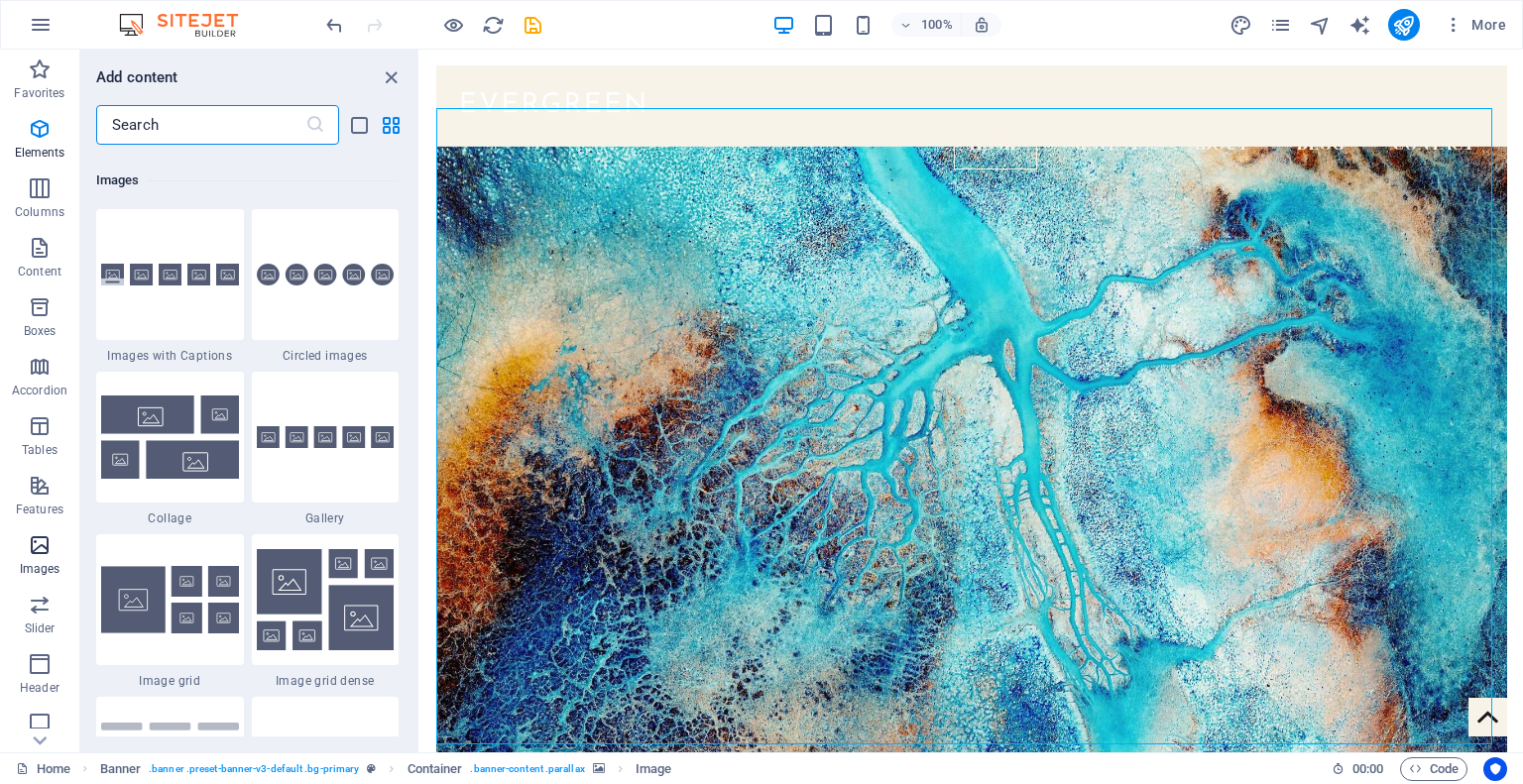 scroll, scrollTop: 10050, scrollLeft: 0, axis: vertical 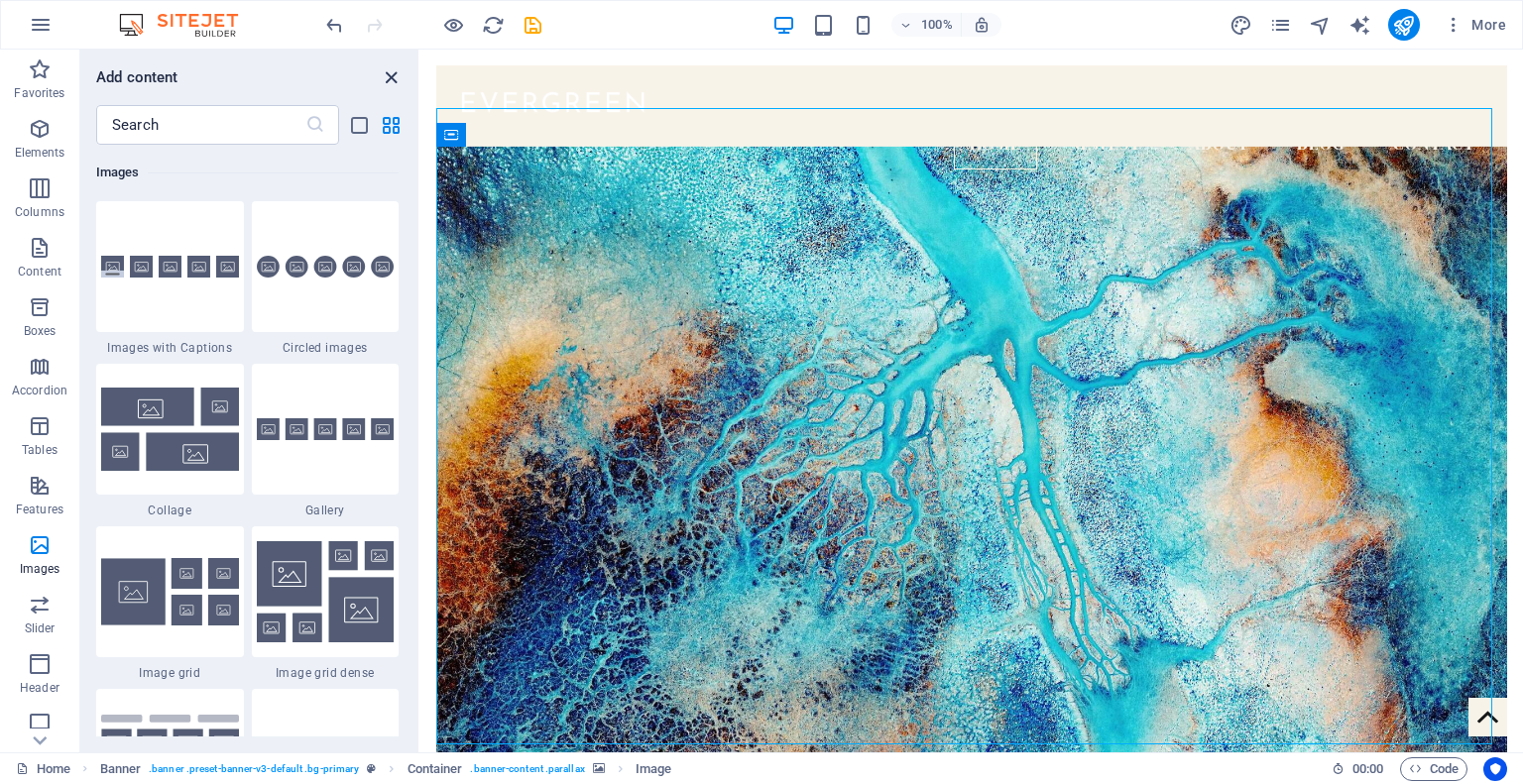 click at bounding box center (391, 77) 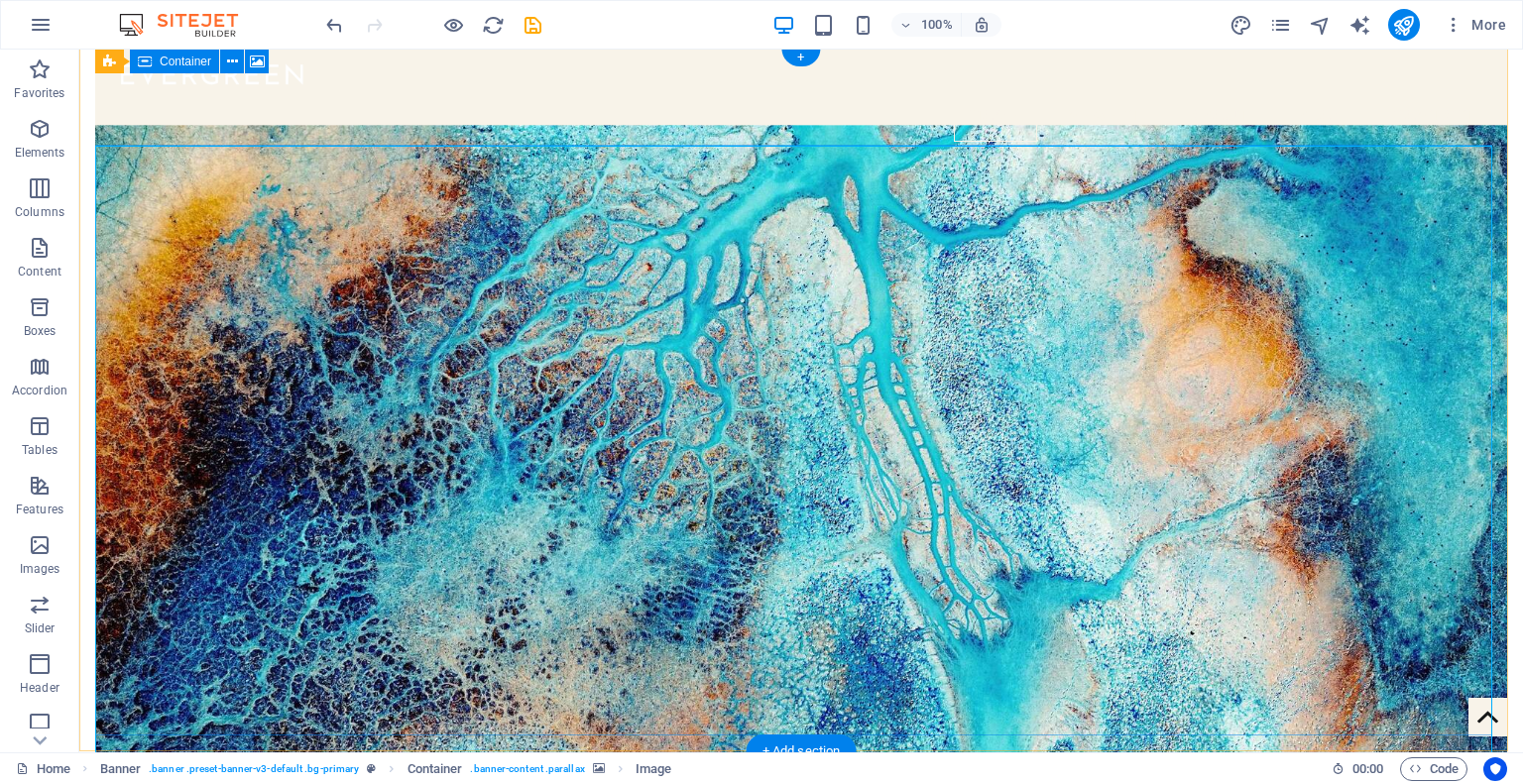 scroll, scrollTop: 0, scrollLeft: 0, axis: both 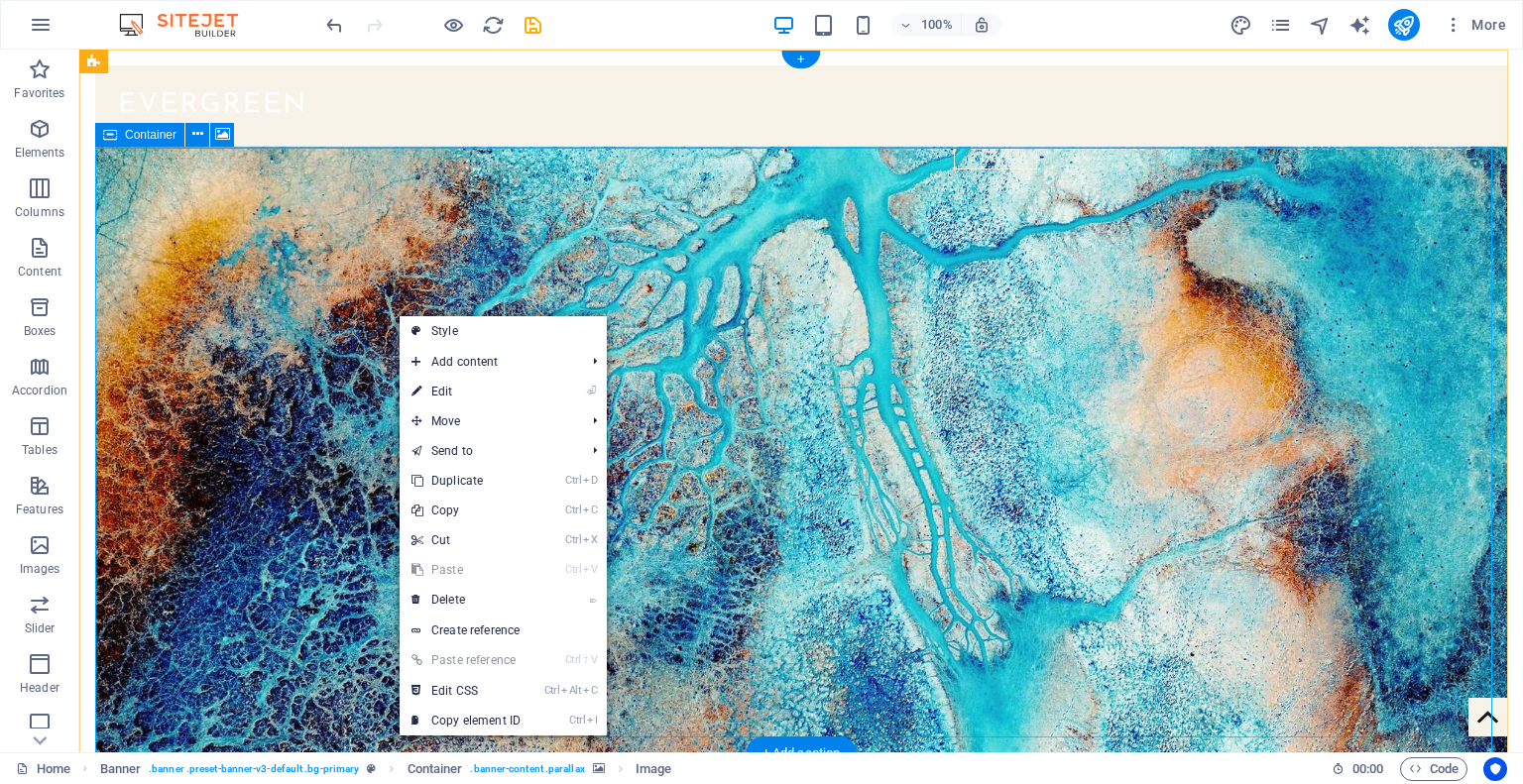 click at bounding box center [801, 465] 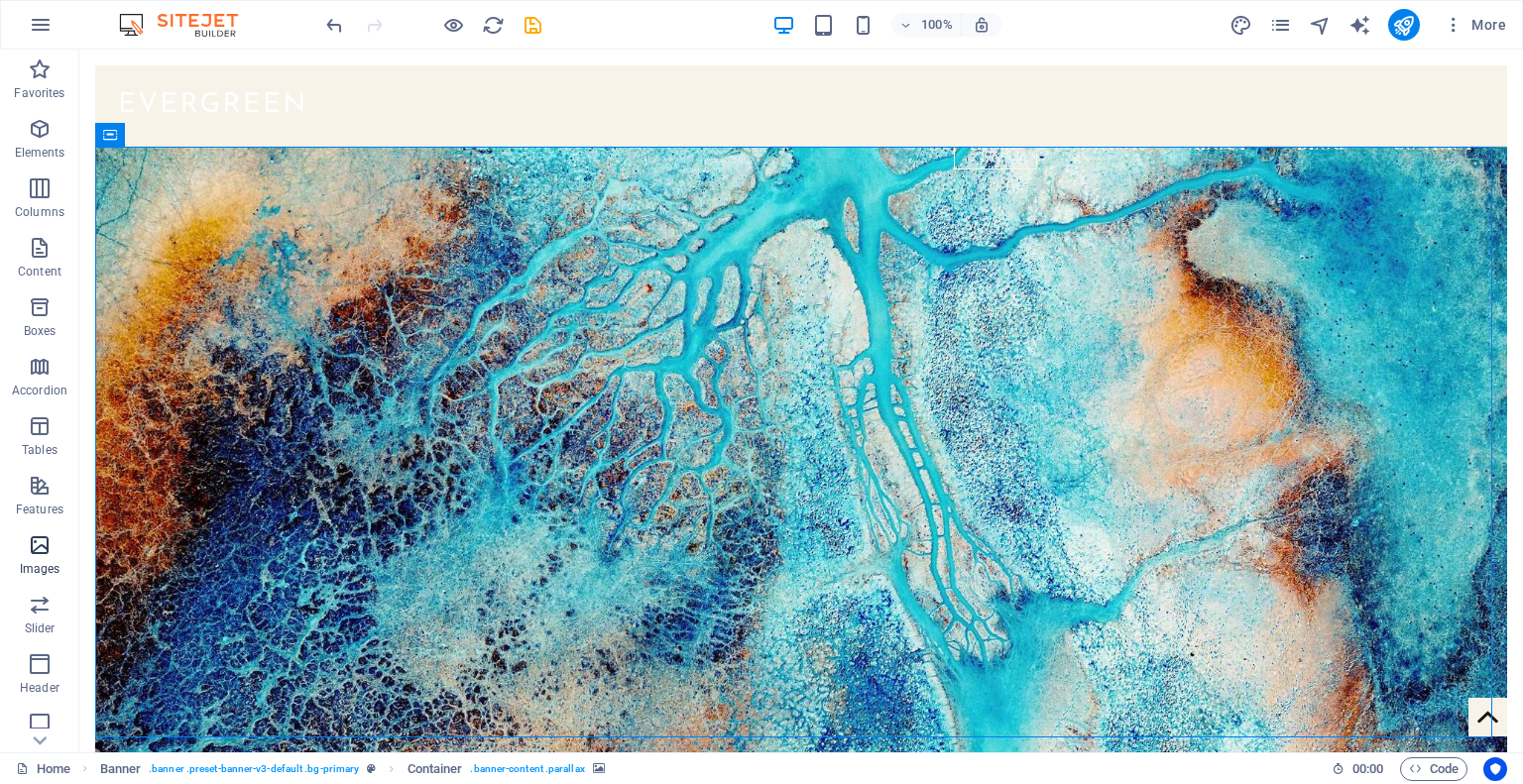 click at bounding box center (40, 545) 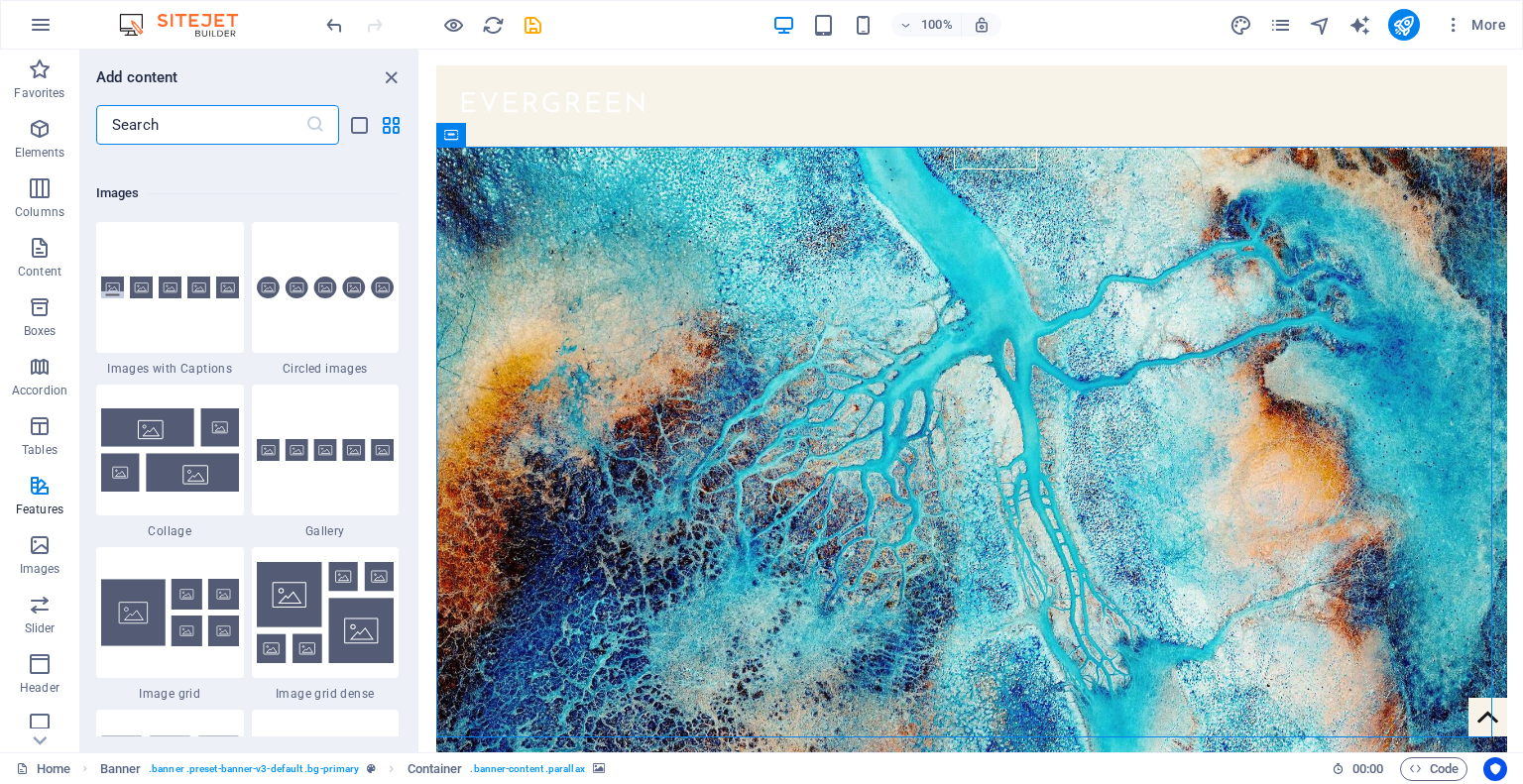 scroll, scrollTop: 9753, scrollLeft: 0, axis: vertical 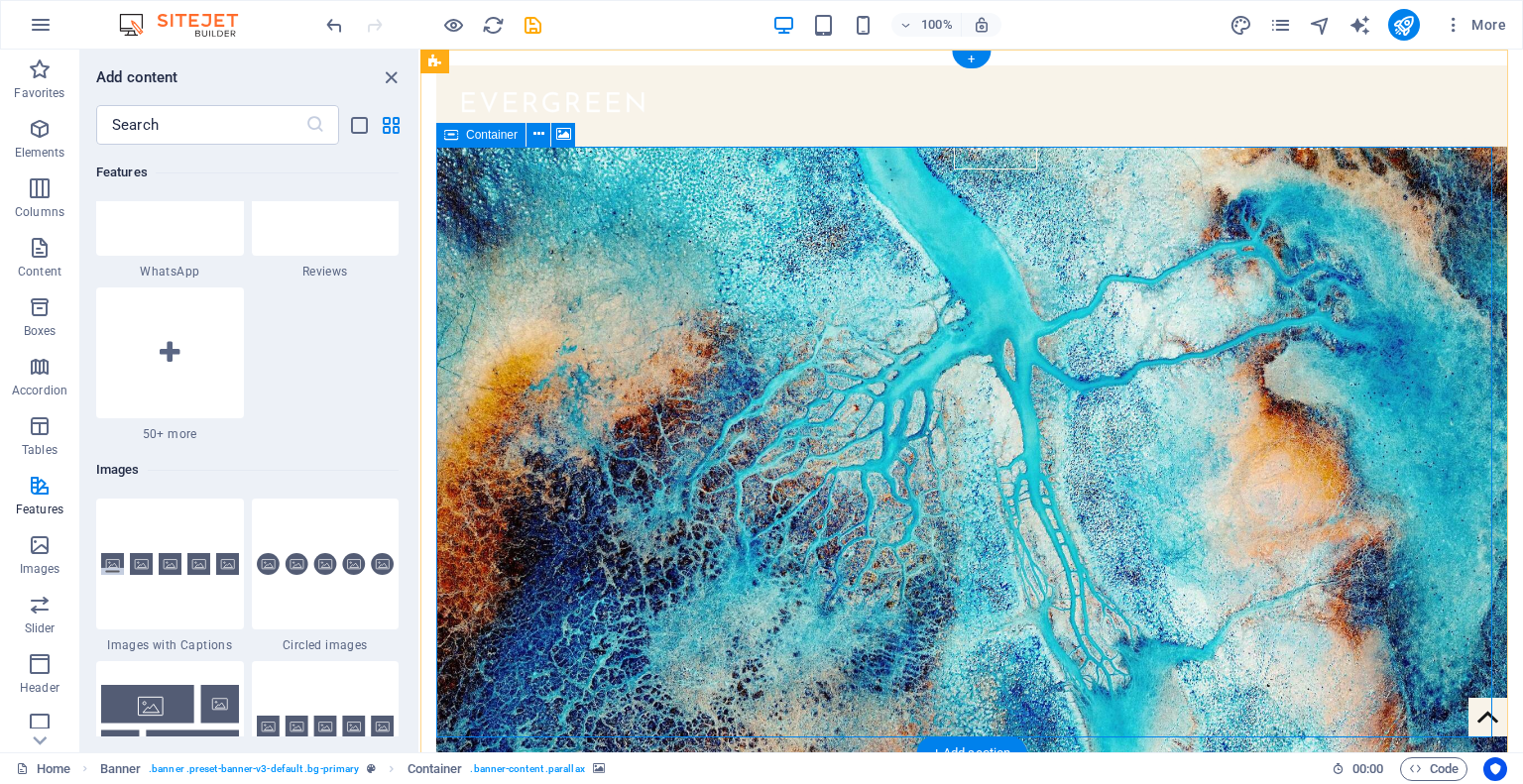 click at bounding box center (972, 465) 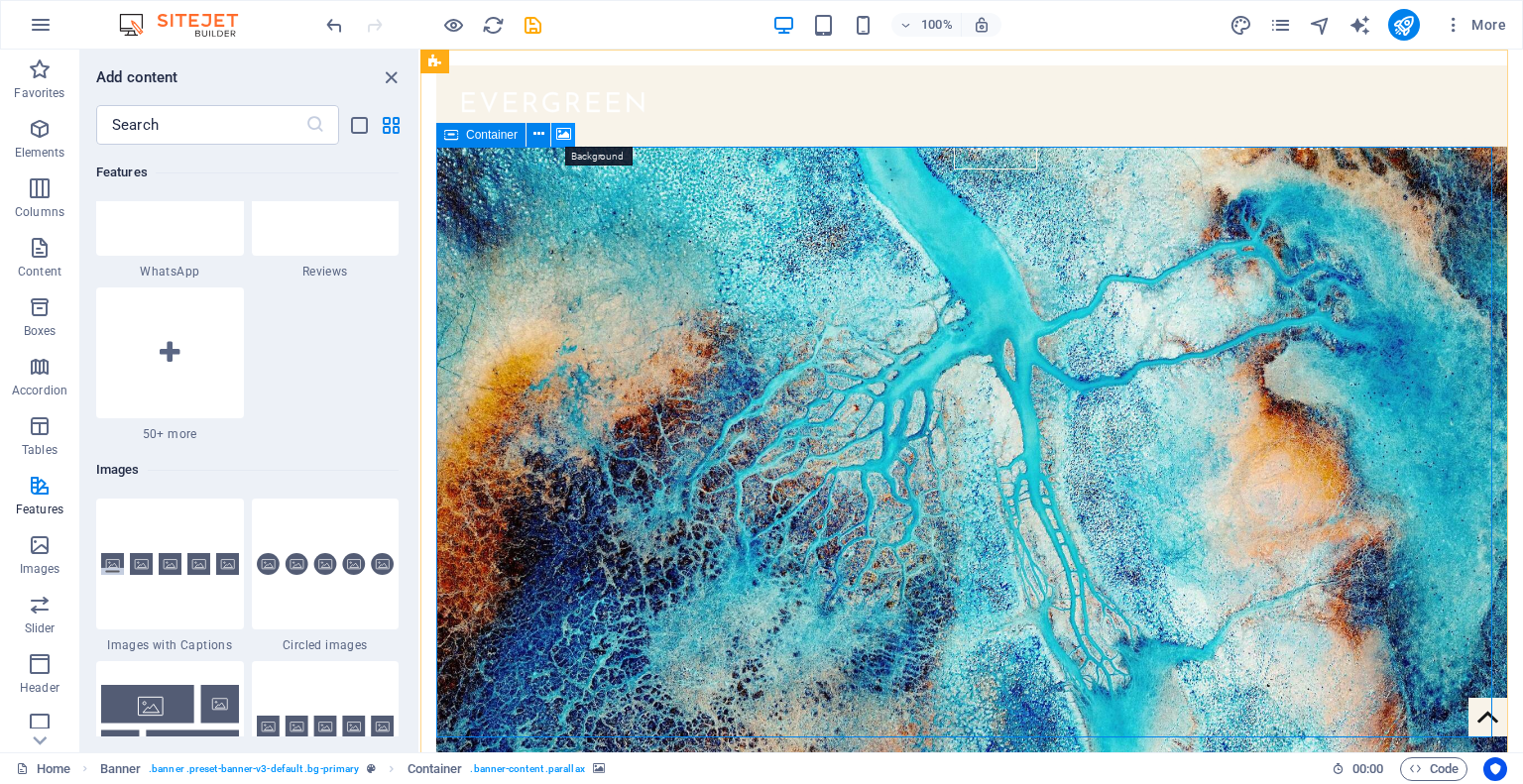 click at bounding box center (563, 134) 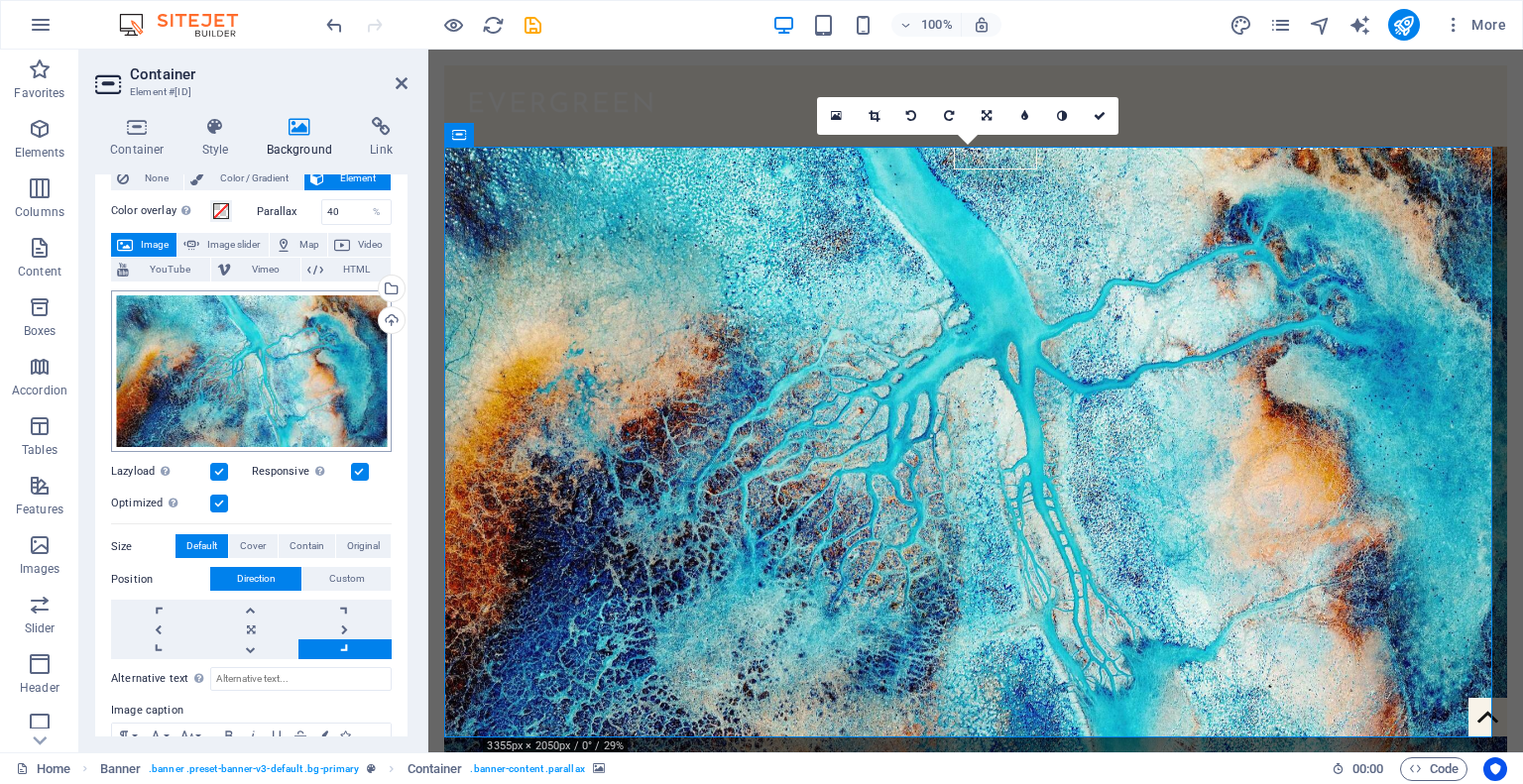 scroll, scrollTop: 0, scrollLeft: 0, axis: both 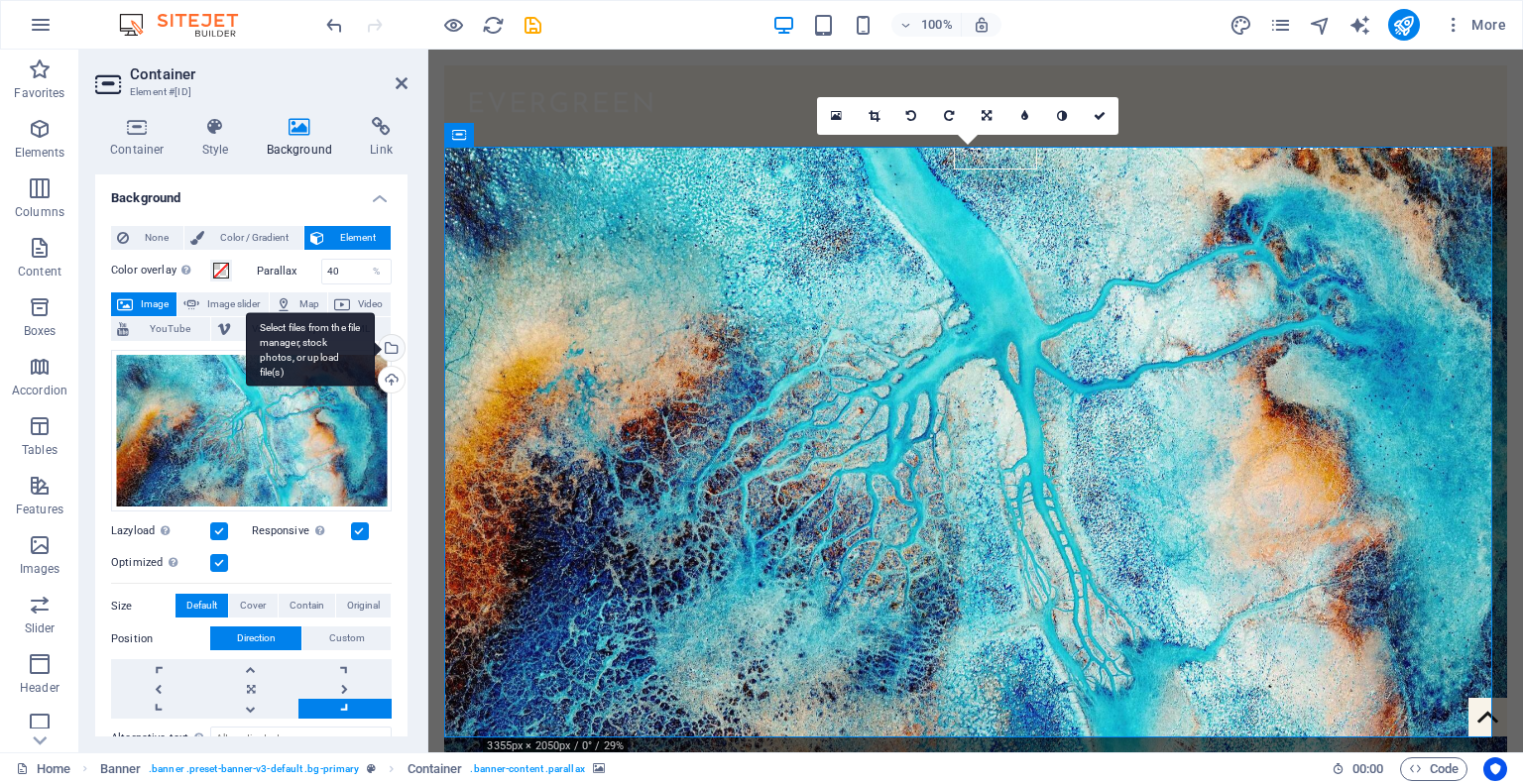 click on "Select files from the file manager, stock photos, or upload file(s)" at bounding box center [390, 350] 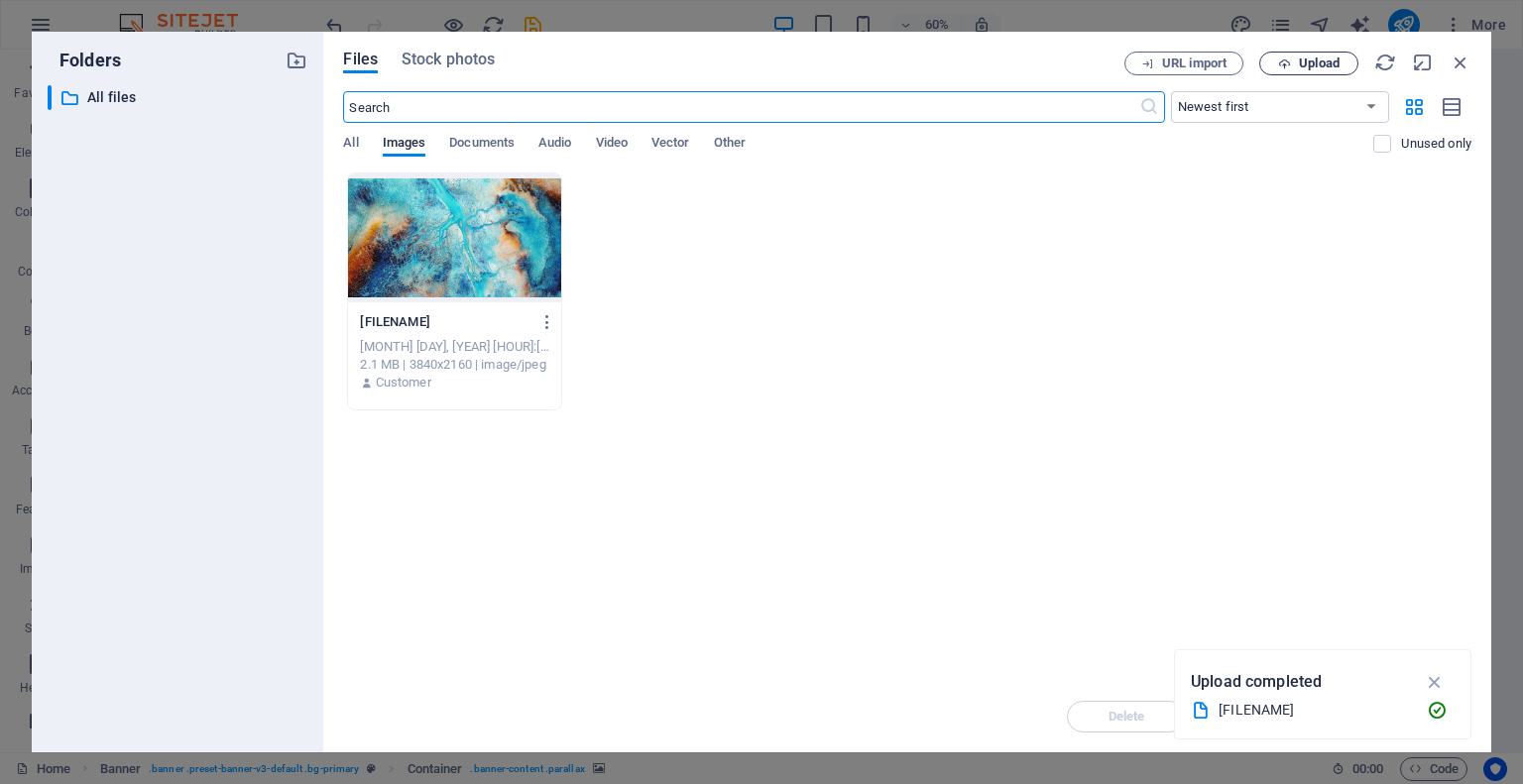 click on "Upload" at bounding box center [1309, 63] 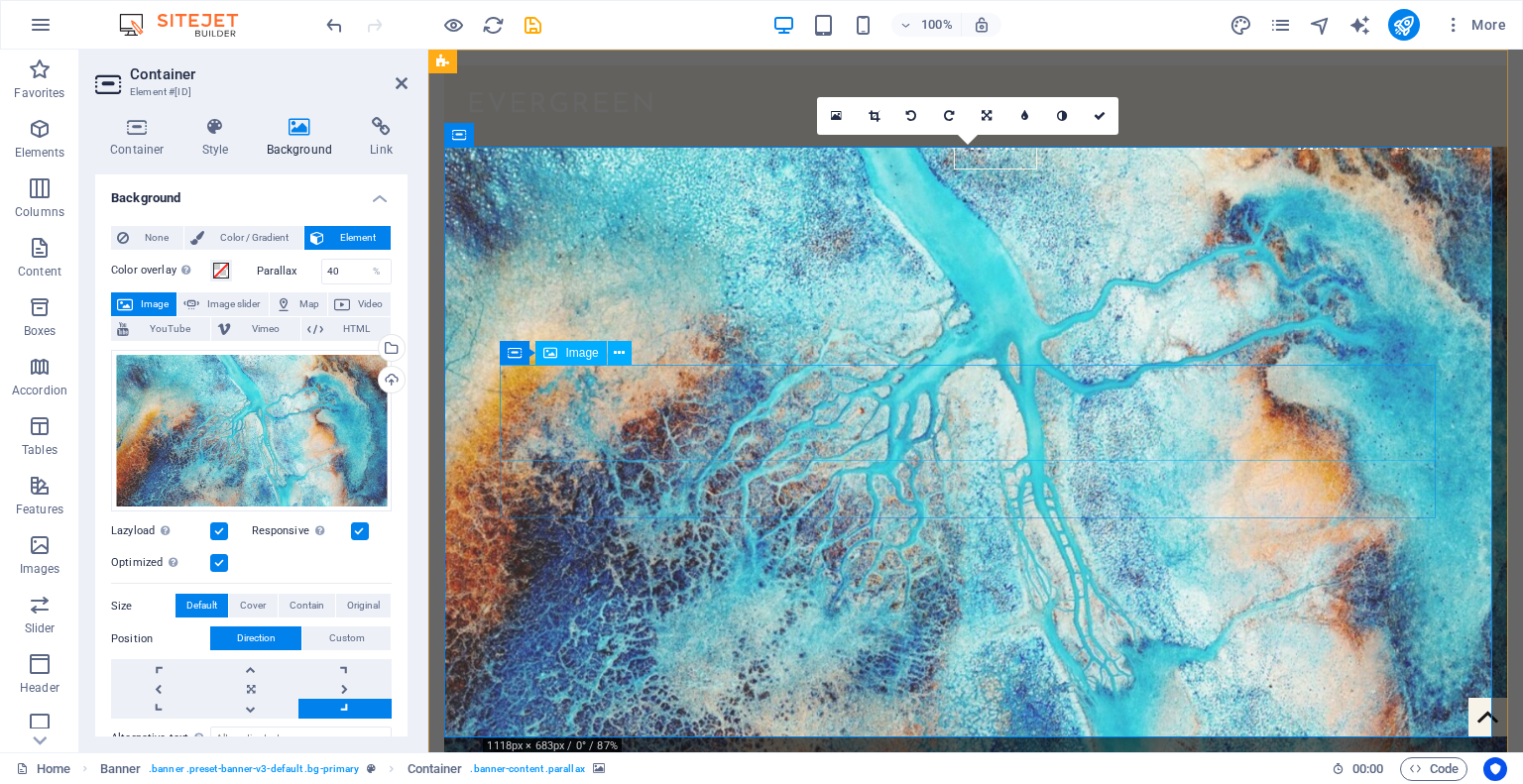 click at bounding box center (976, 996) 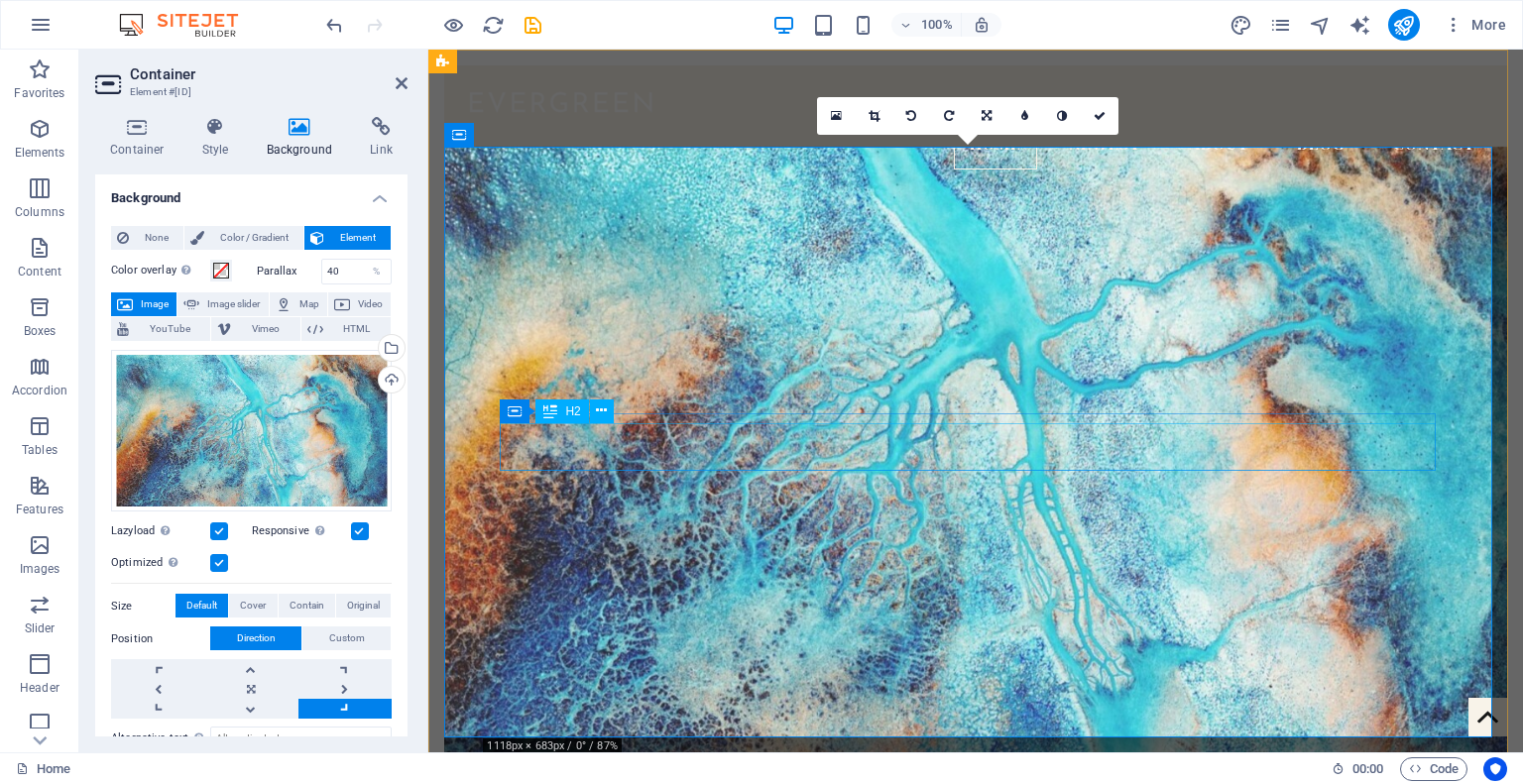 click on "Blog" at bounding box center [976, 982] 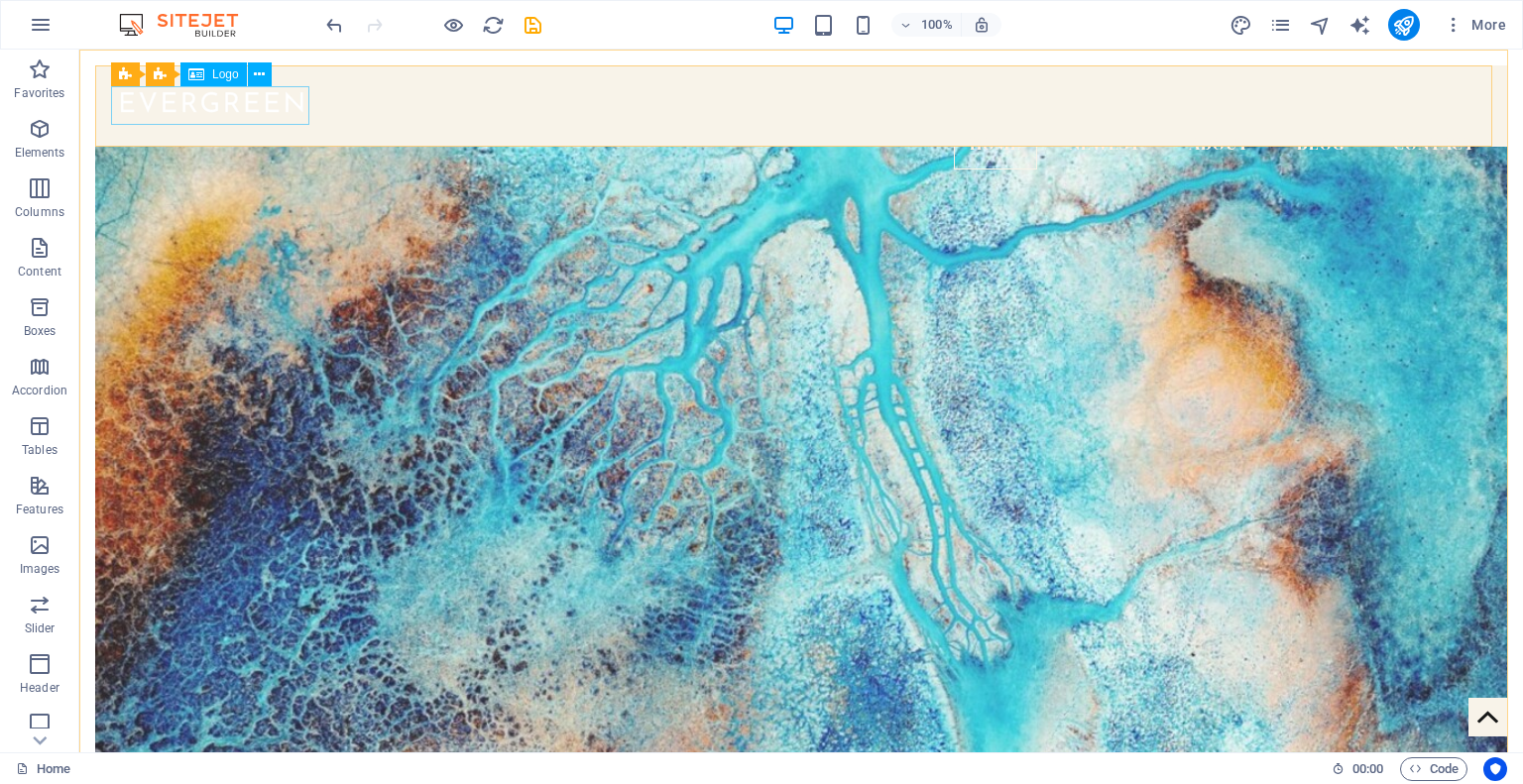 click on "Logo" at bounding box center [225, 74] 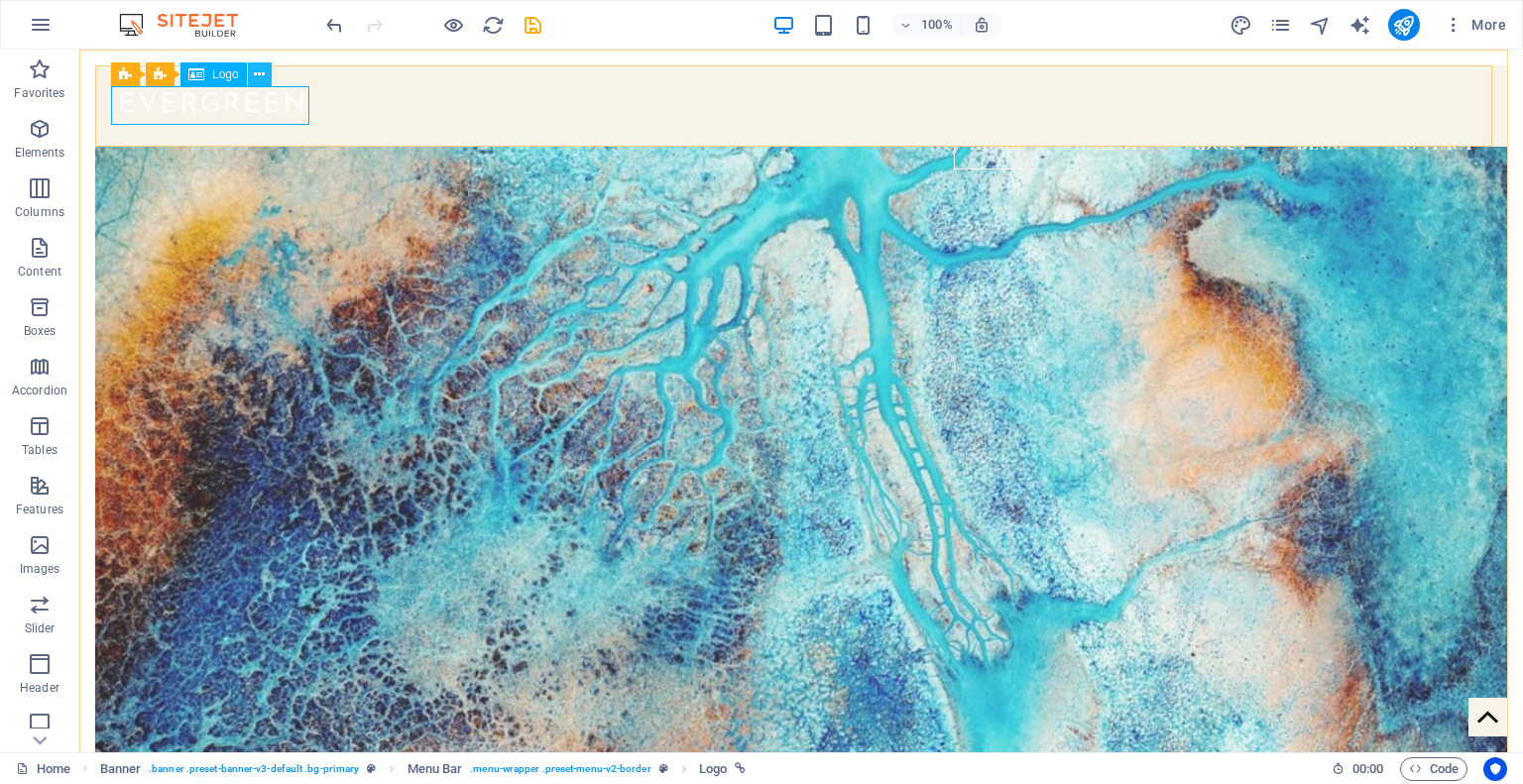 click at bounding box center [259, 74] 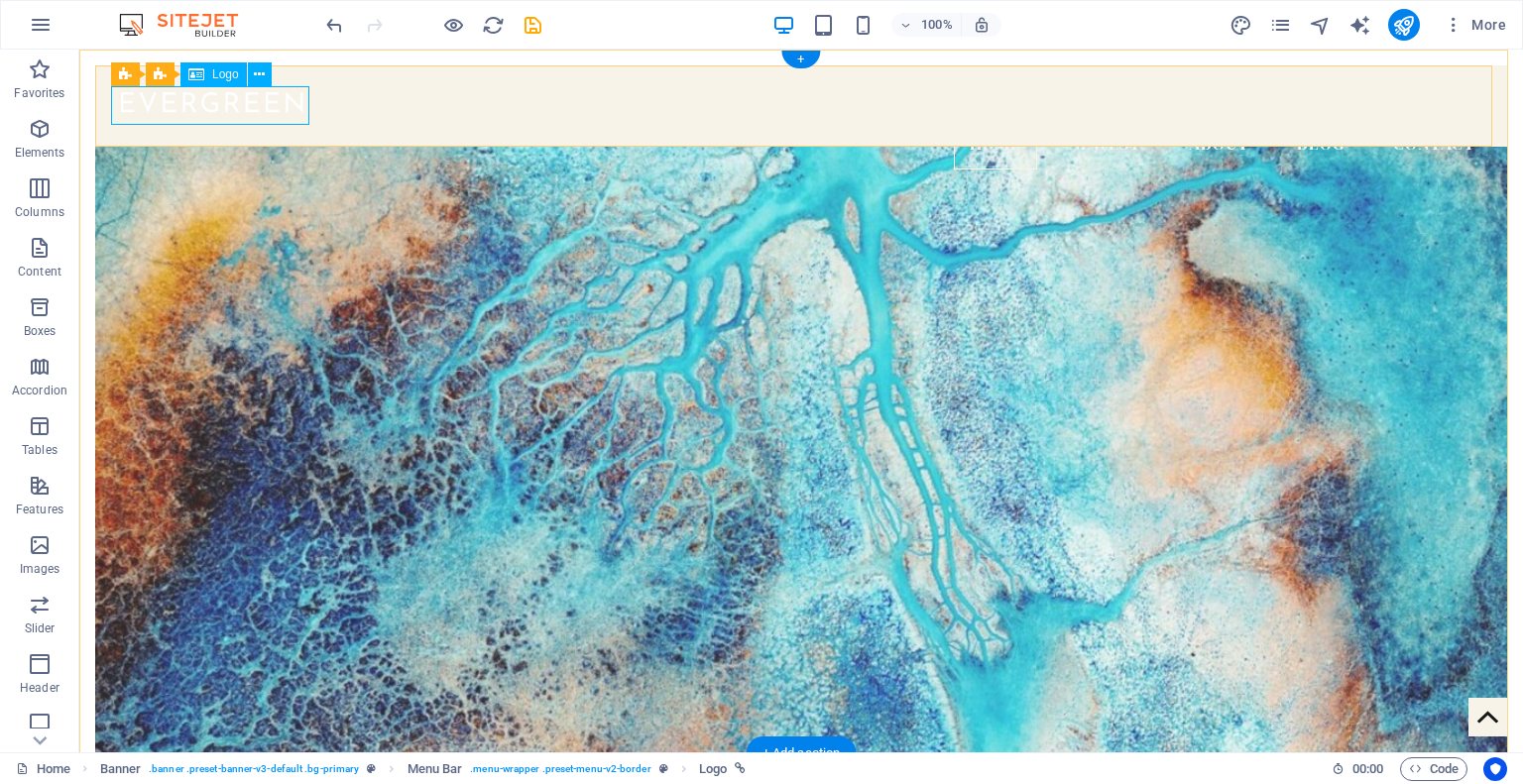 click at bounding box center (801, 100) 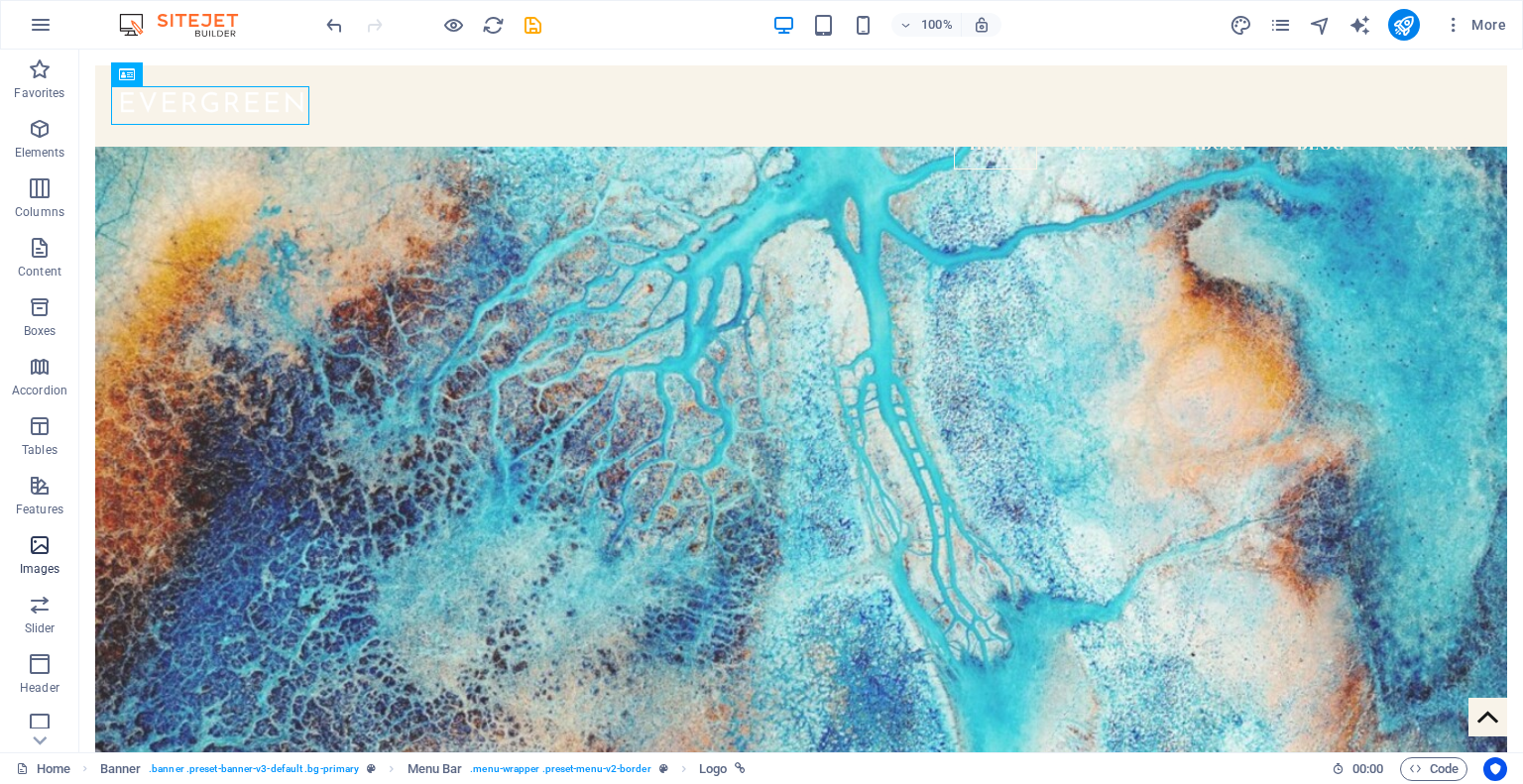 click at bounding box center (40, 545) 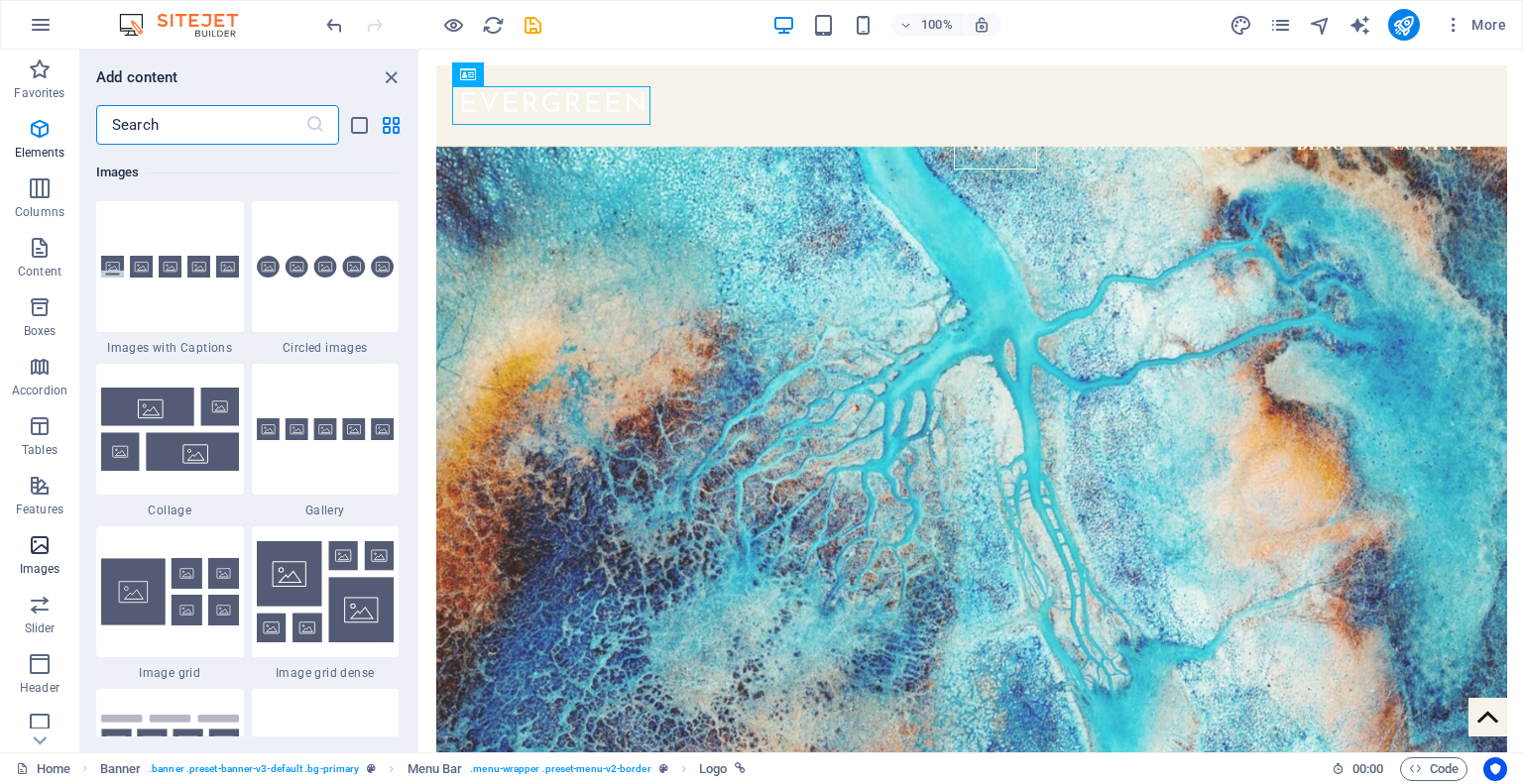 scroll, scrollTop: 10050, scrollLeft: 0, axis: vertical 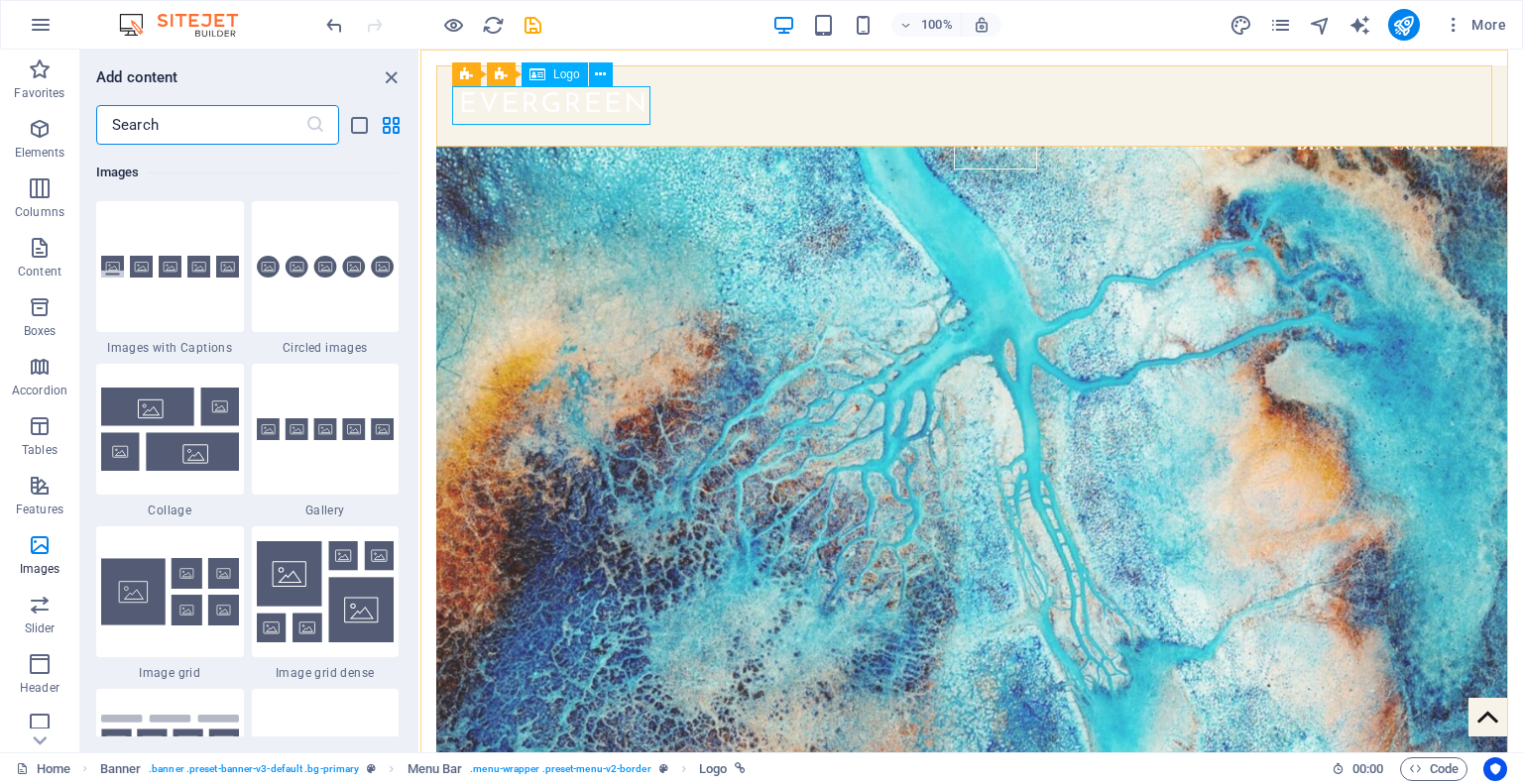click at bounding box center (537, 74) 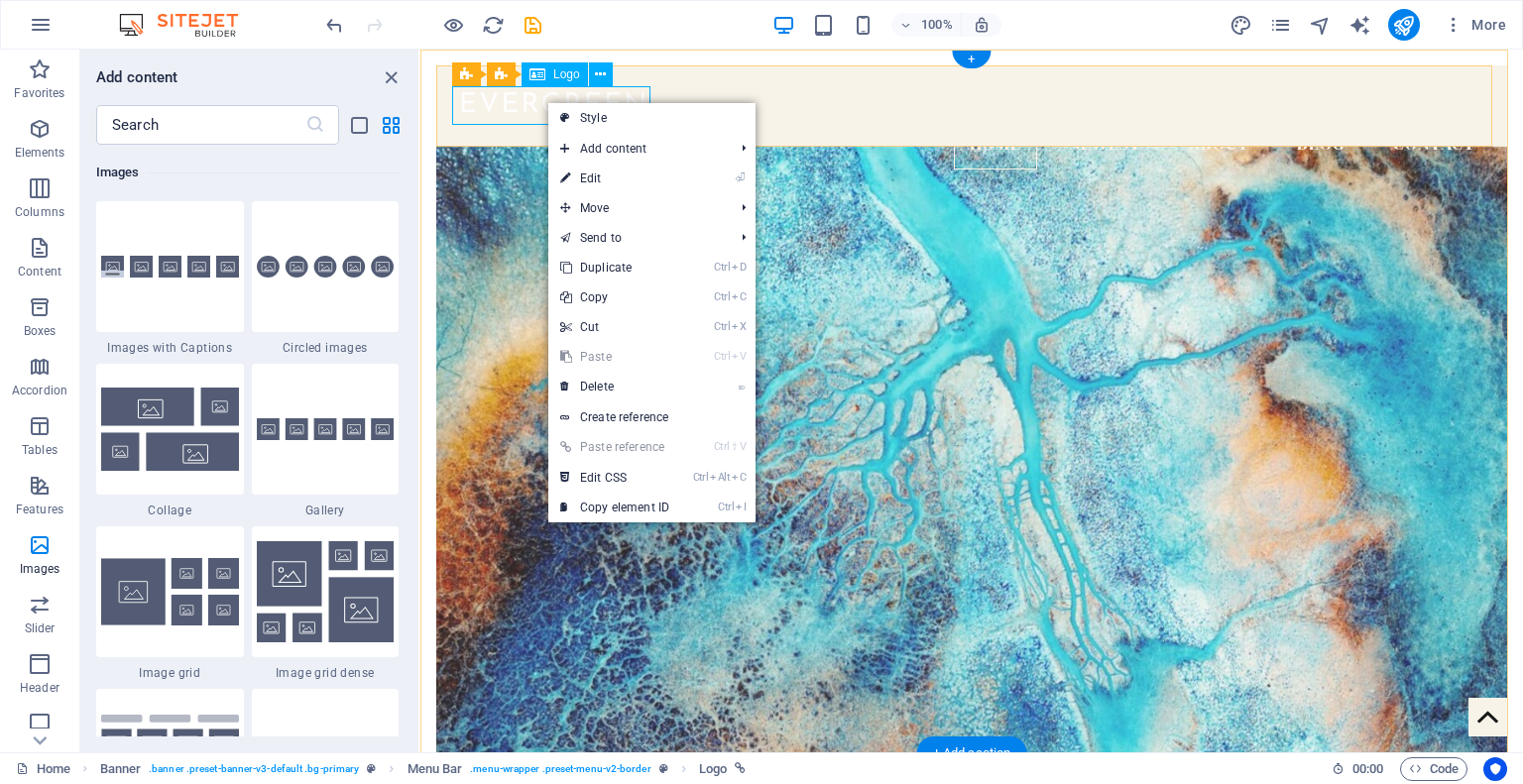 click at bounding box center (972, 100) 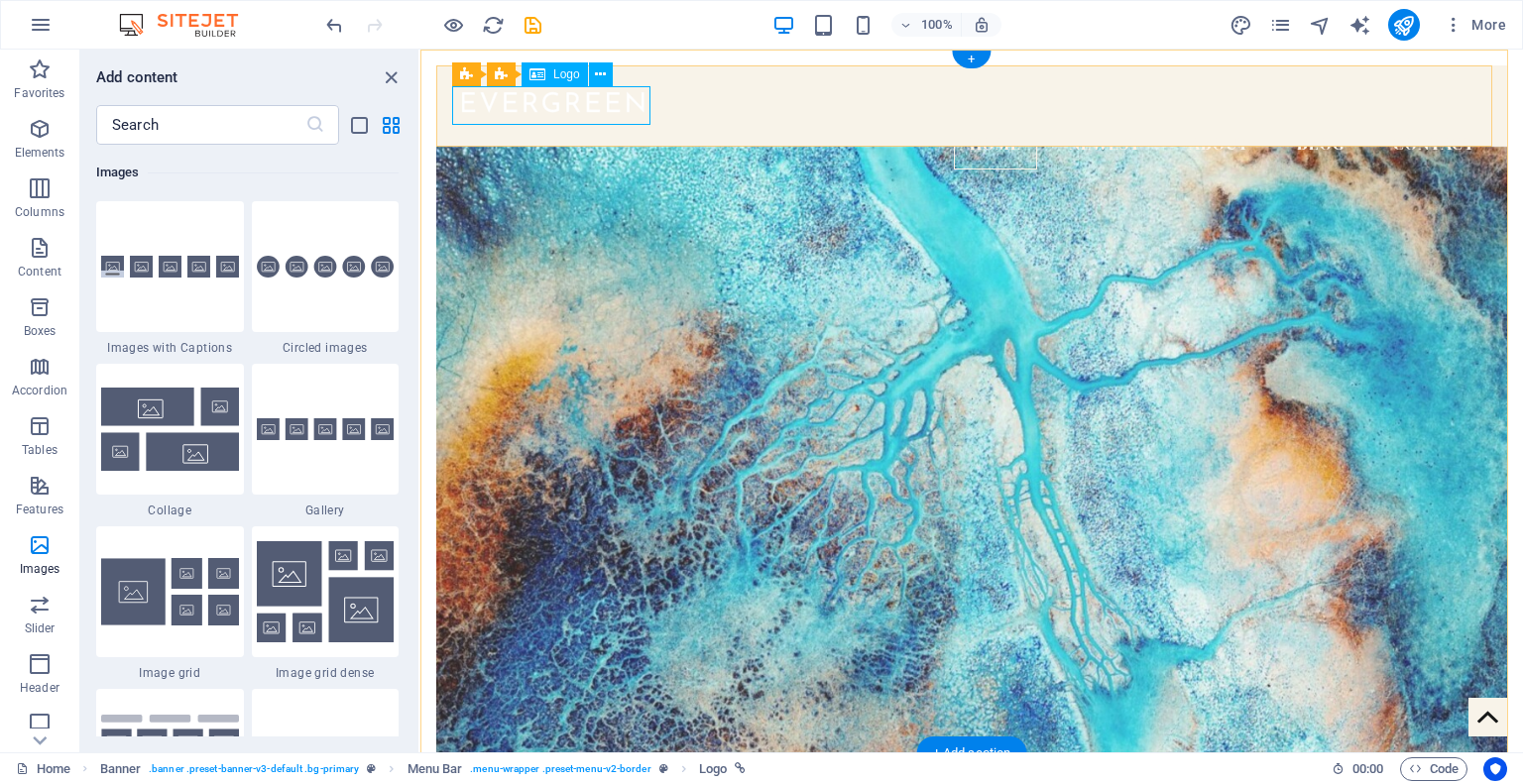 click at bounding box center [972, 100] 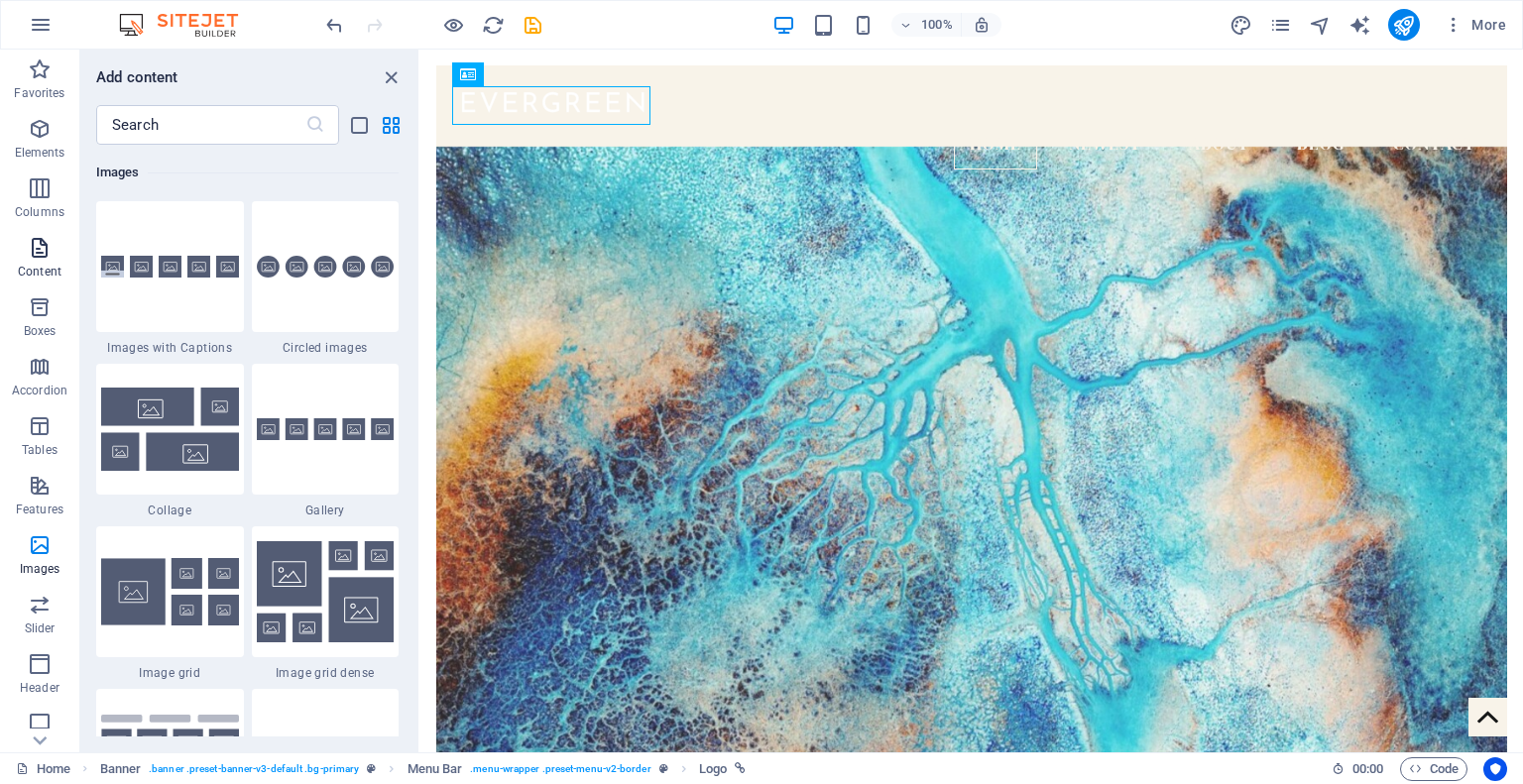 click on "Content" at bounding box center [40, 272] 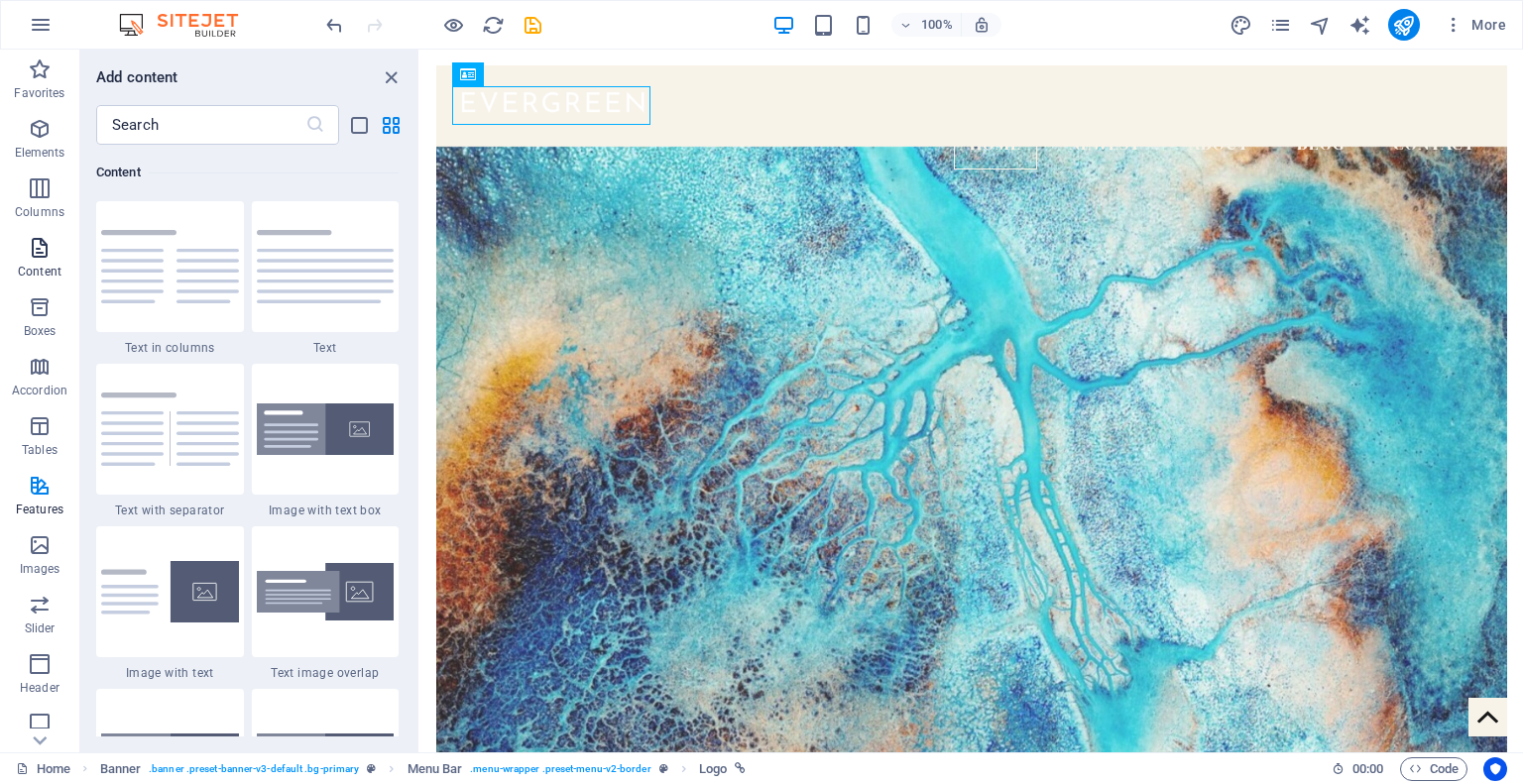 scroll, scrollTop: 3468, scrollLeft: 0, axis: vertical 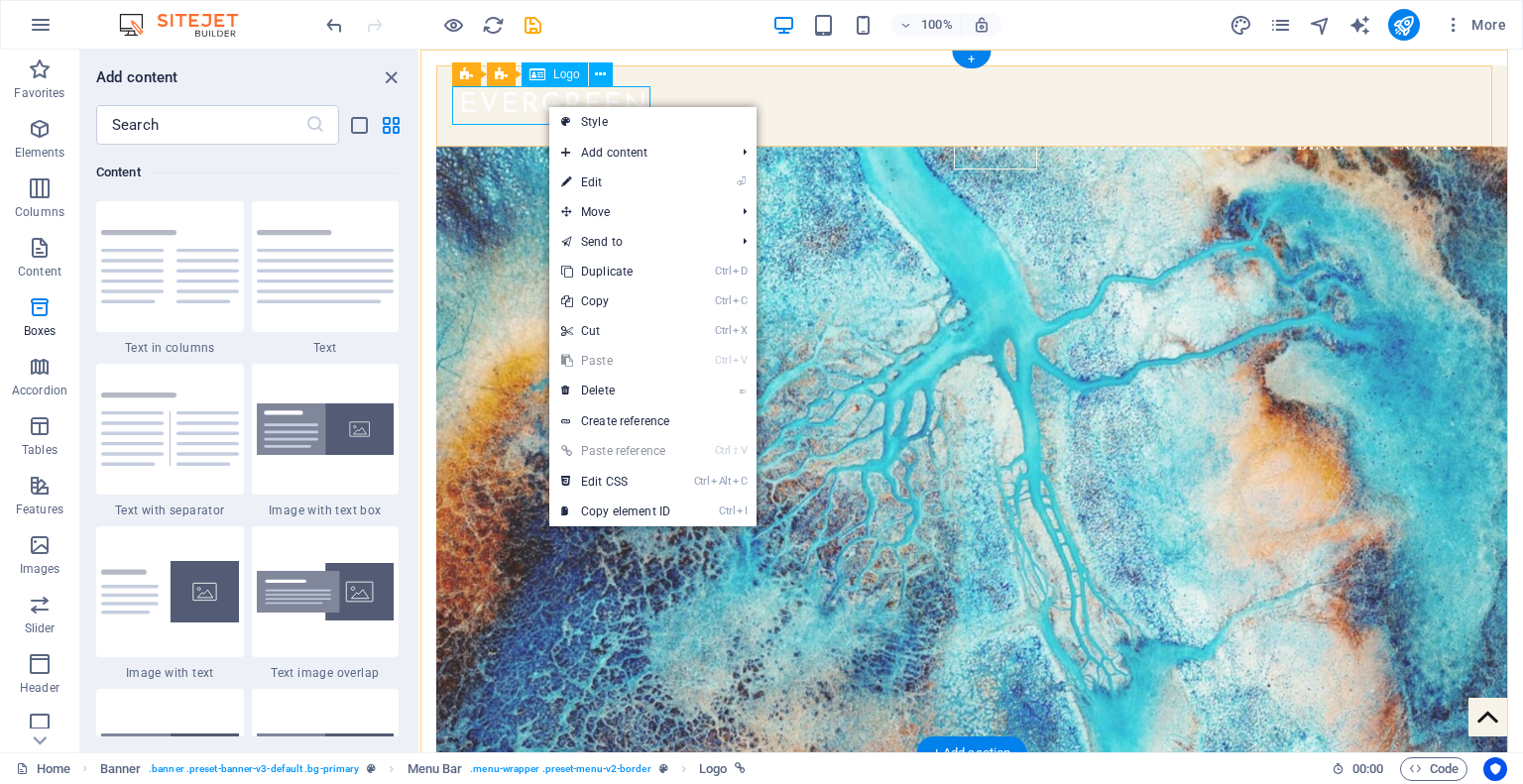 click at bounding box center [972, 100] 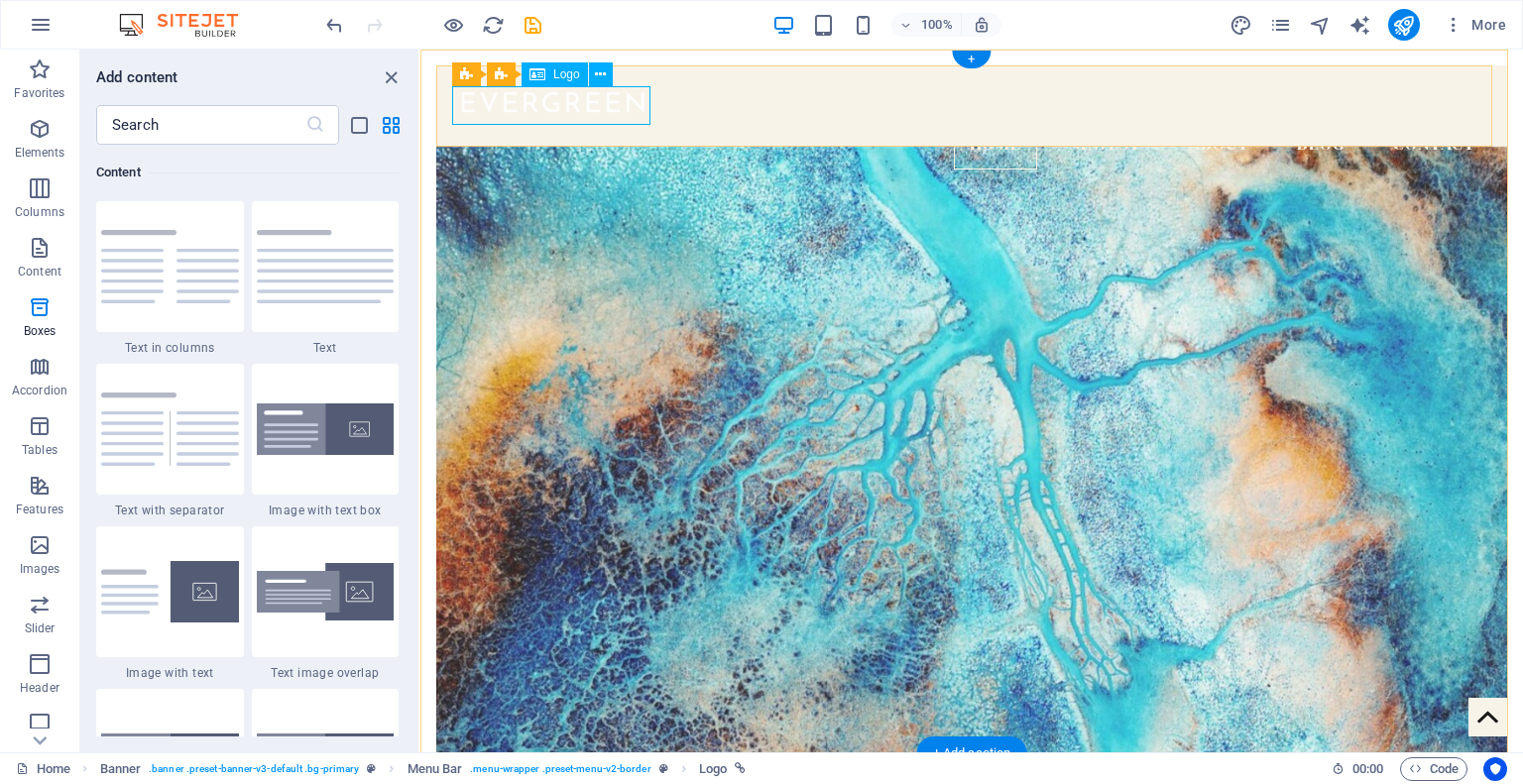 click at bounding box center (972, 100) 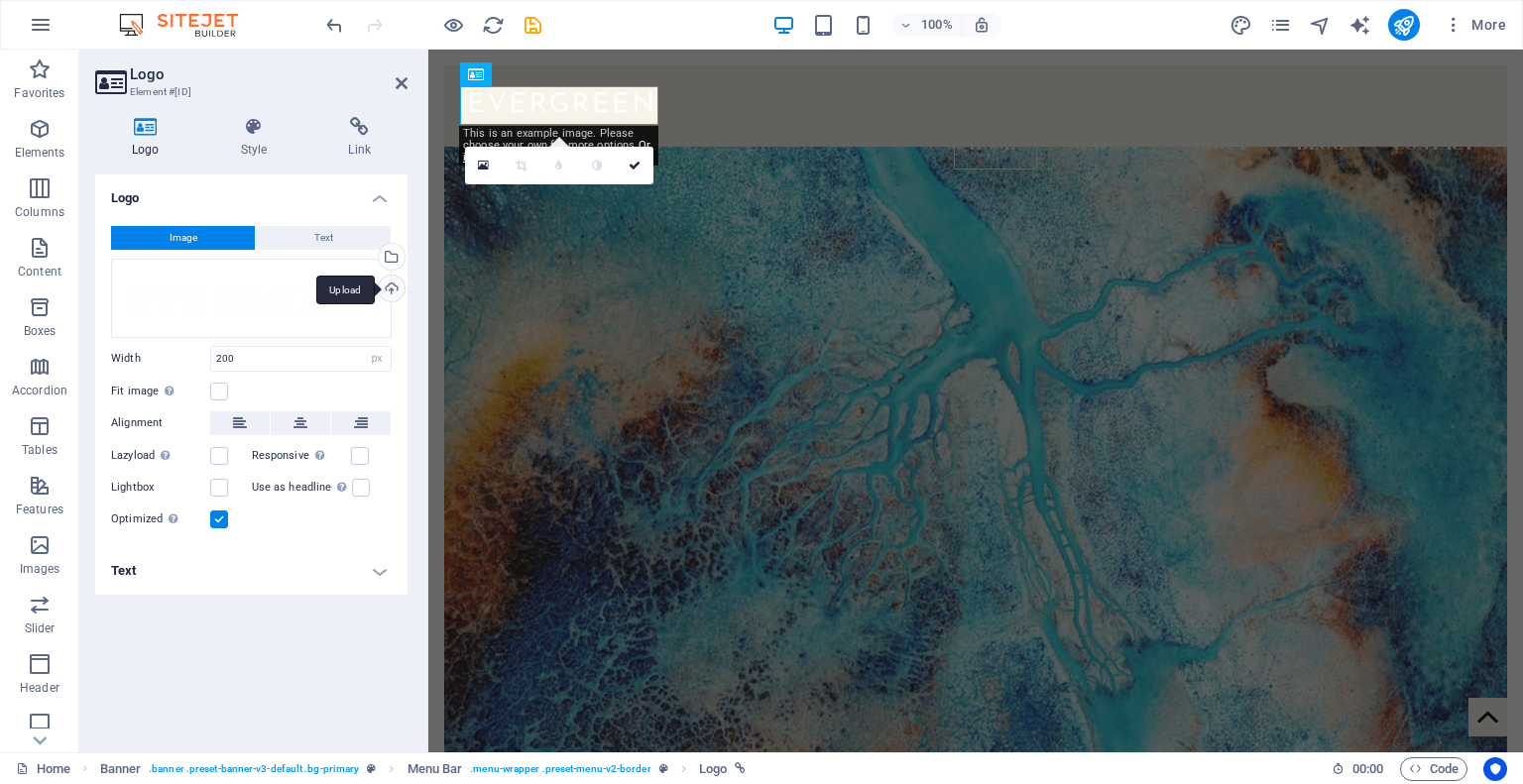 click on "Upload" at bounding box center [390, 290] 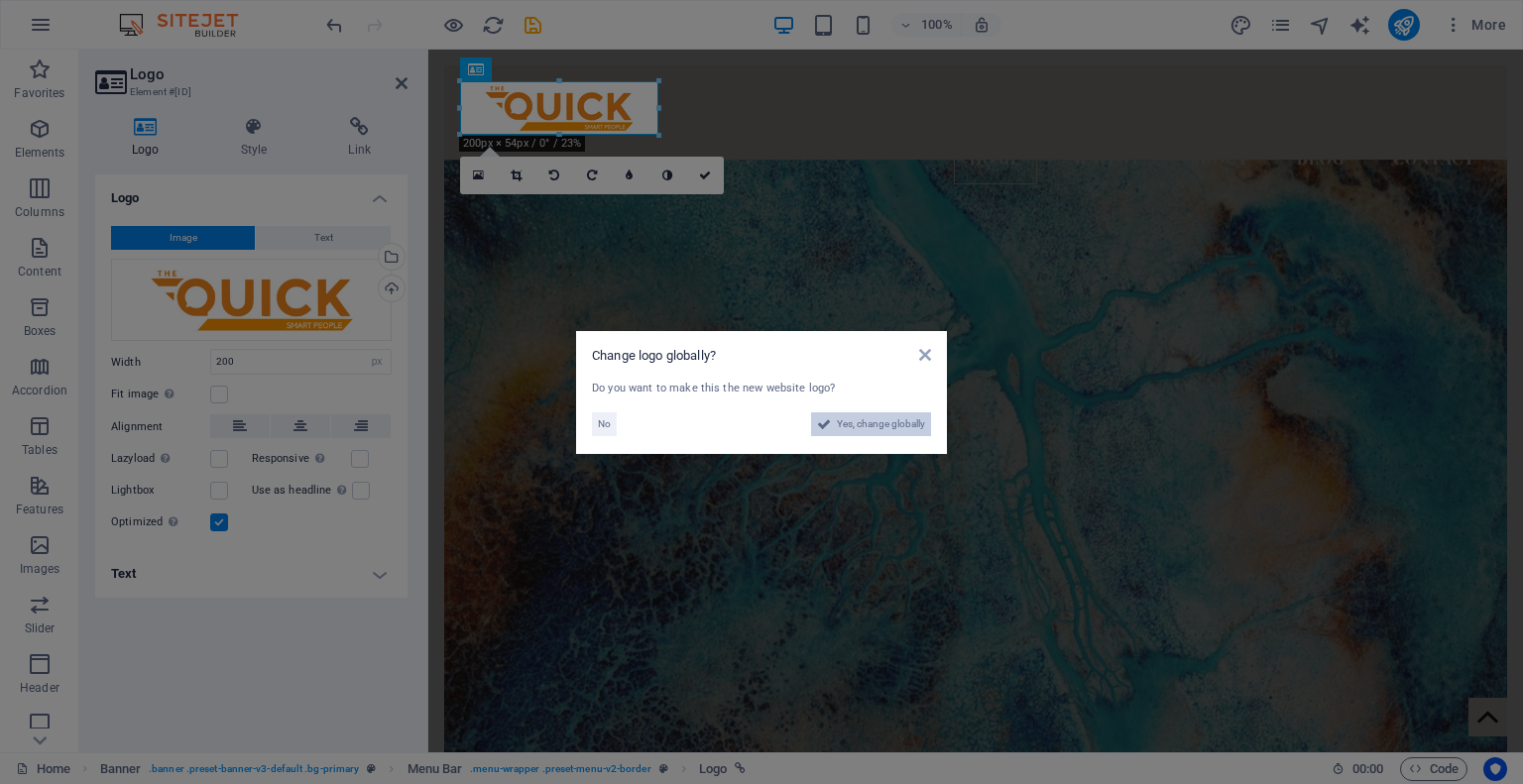 click on "Yes, change globally" at bounding box center [880, 424] 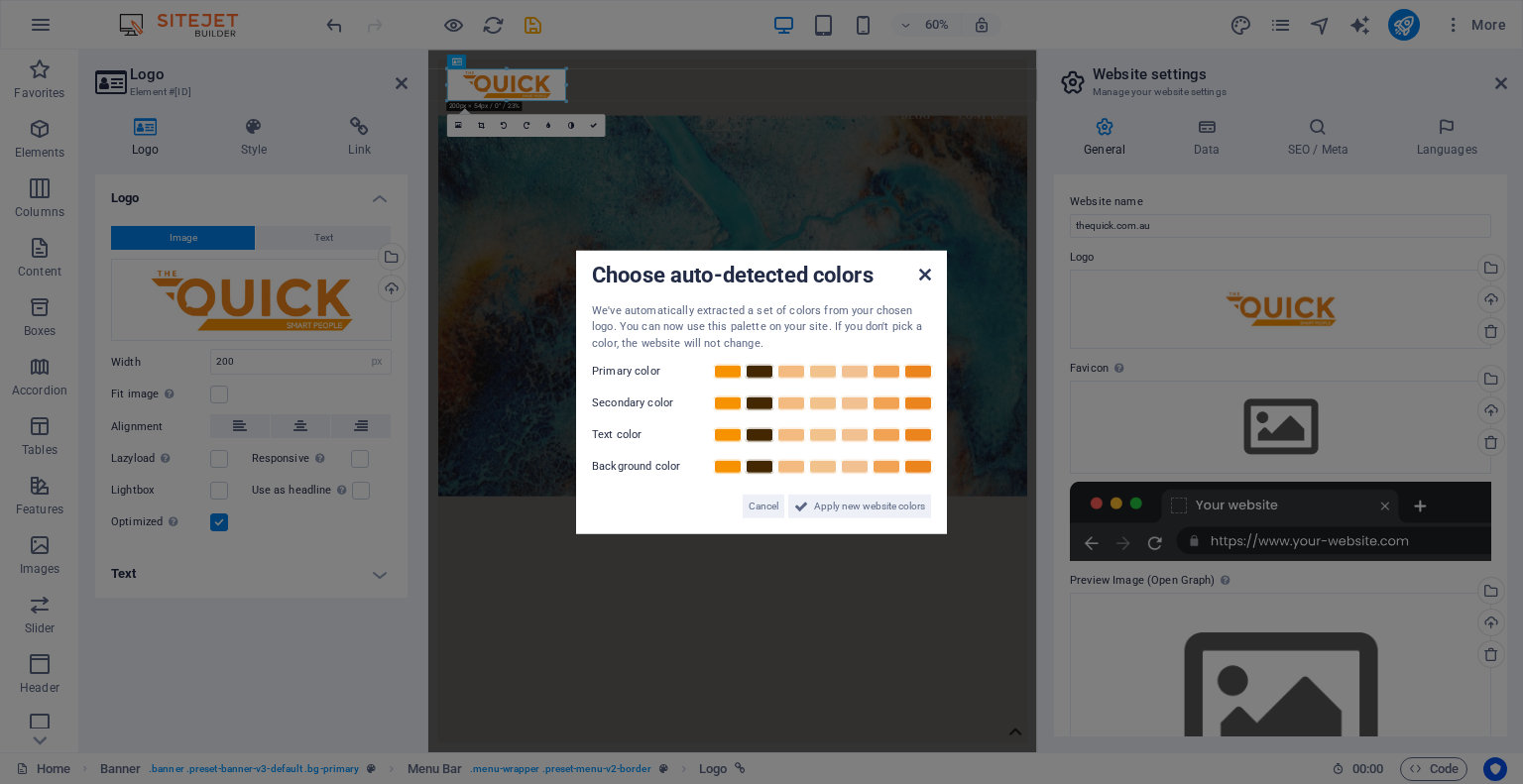 drag, startPoint x: 925, startPoint y: 280, endPoint x: 943, endPoint y: 380, distance: 101.607086 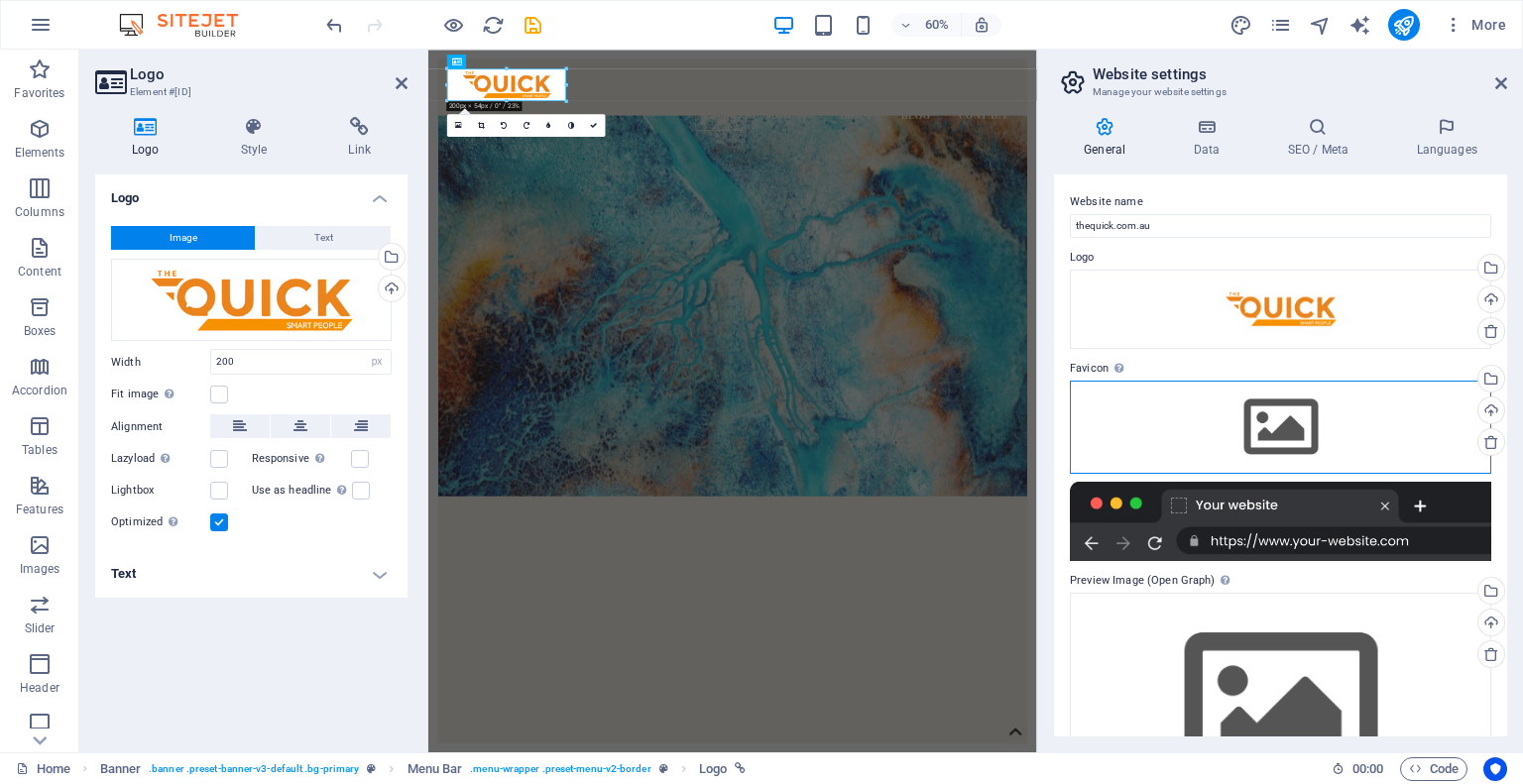 drag, startPoint x: 1275, startPoint y: 411, endPoint x: 1411, endPoint y: 403, distance: 136.23509 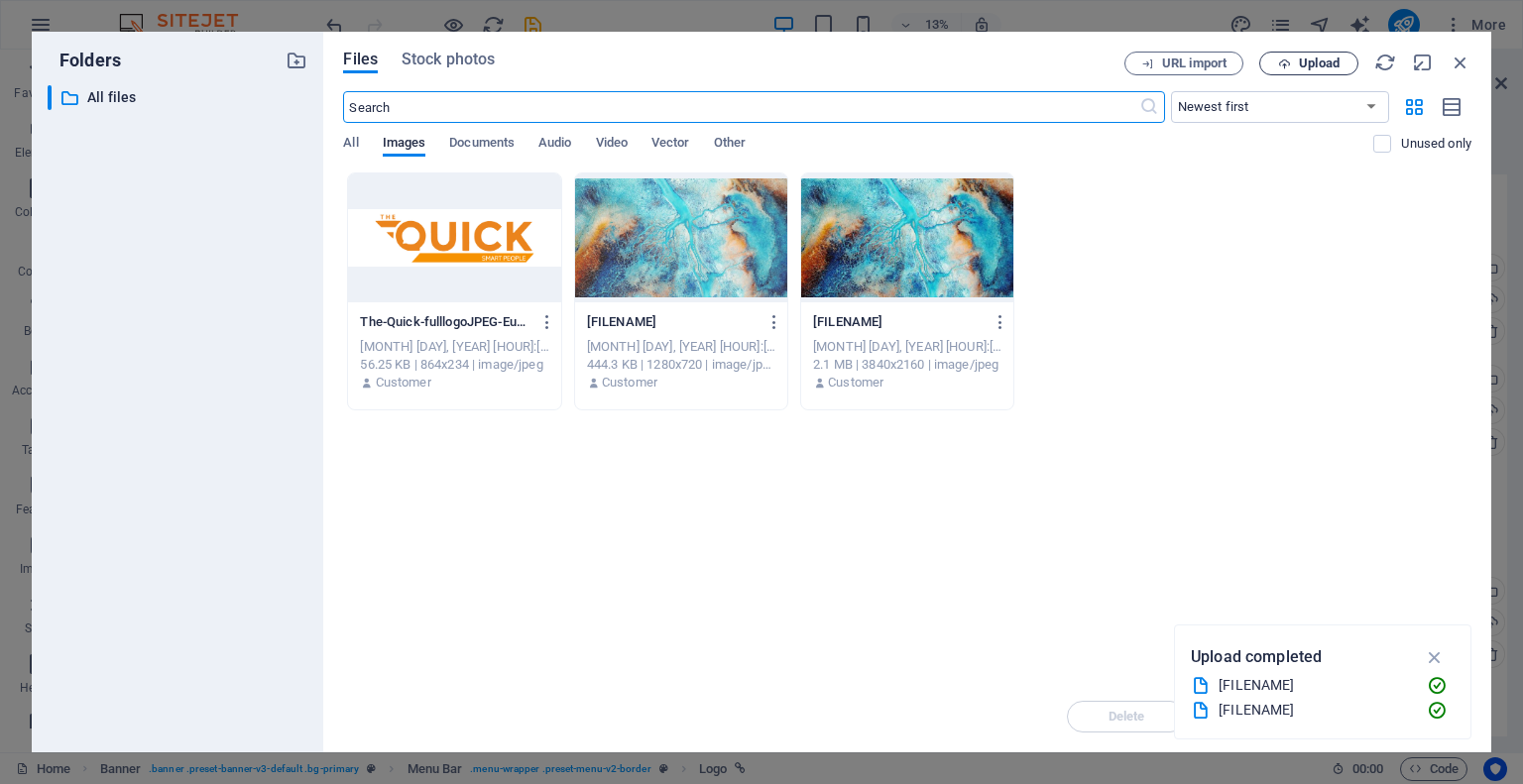click on "Upload" at bounding box center (1319, 63) 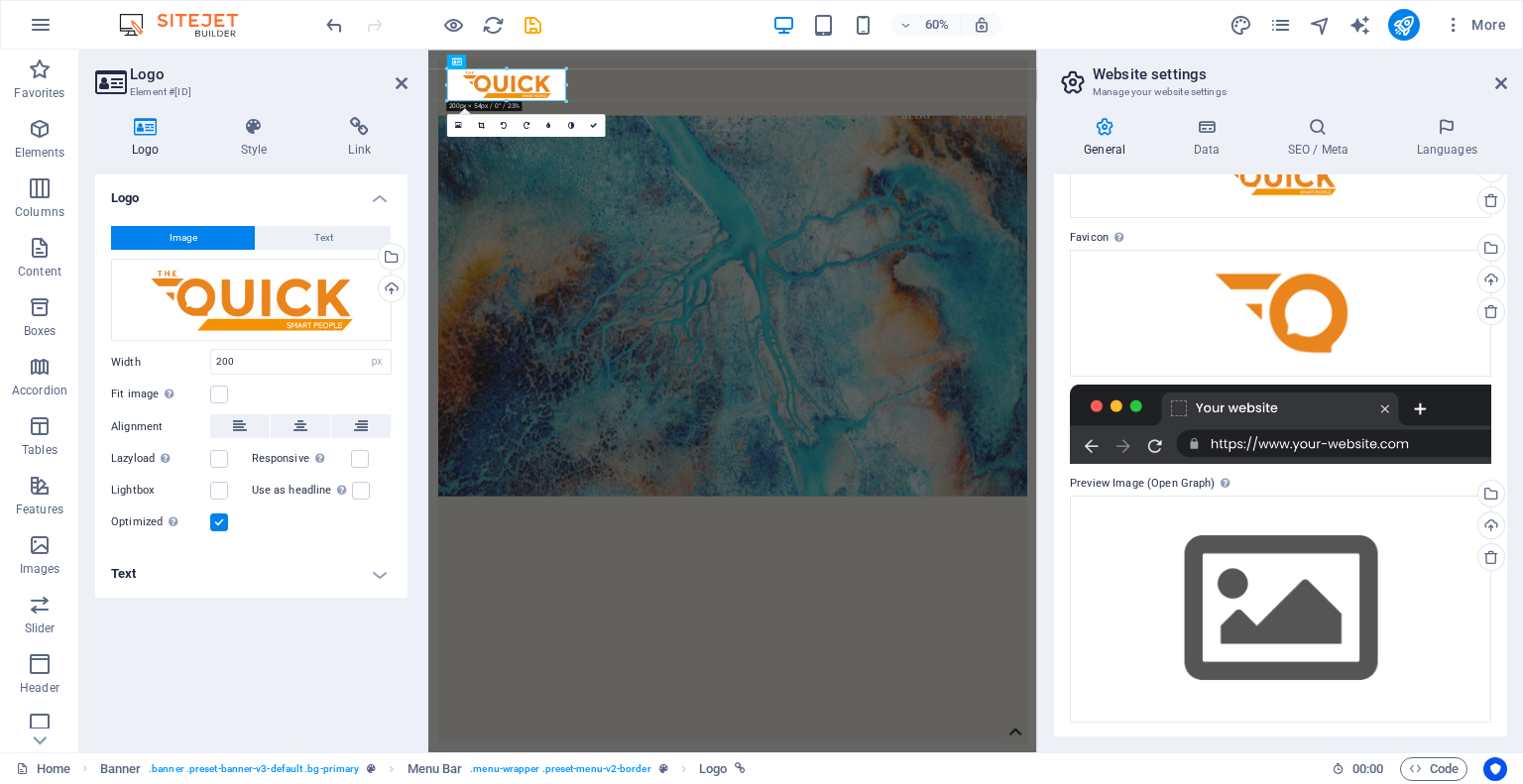 scroll, scrollTop: 132, scrollLeft: 0, axis: vertical 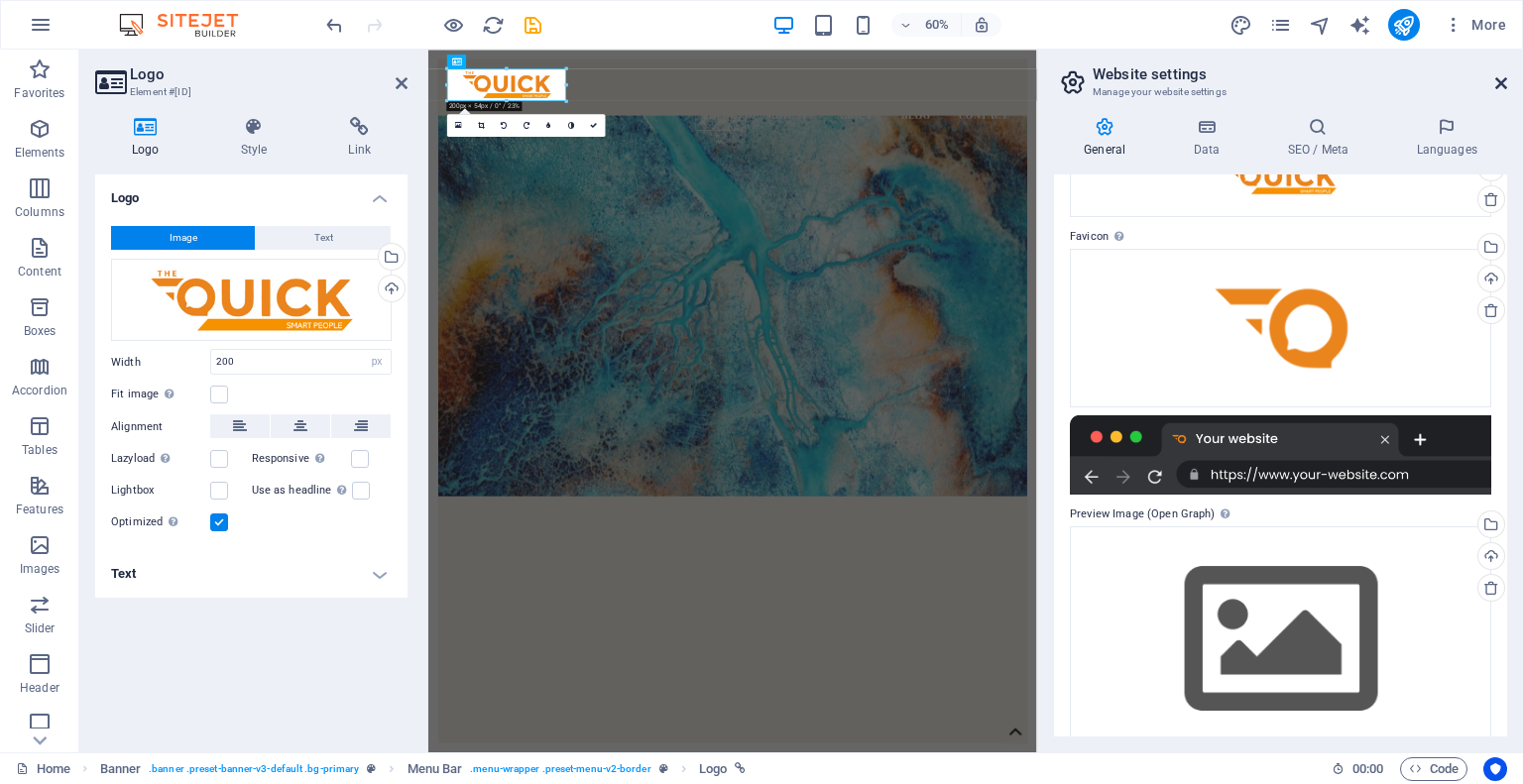 click at bounding box center (1501, 83) 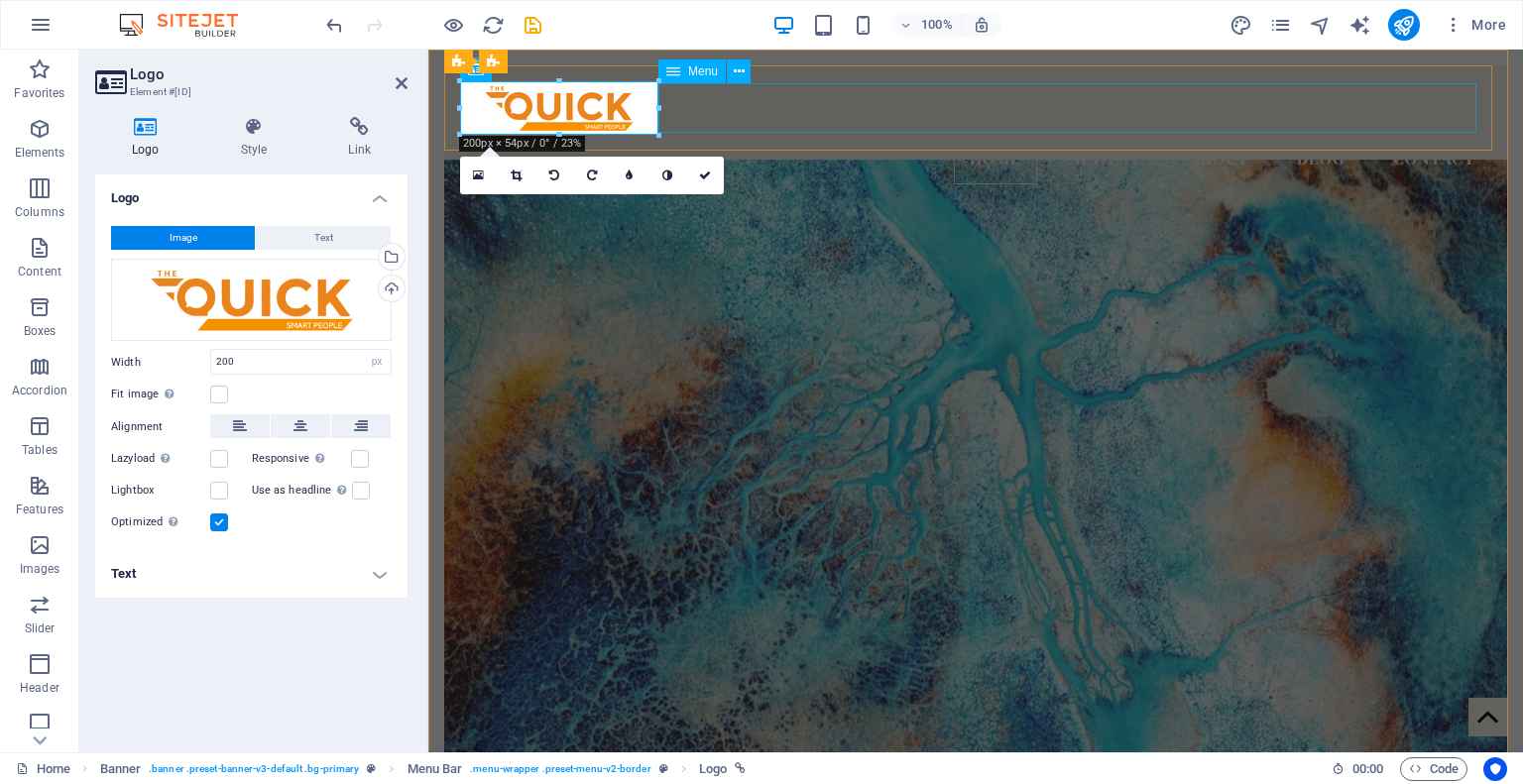 click on "Home Newest About Blog Contact" at bounding box center (976, 160) 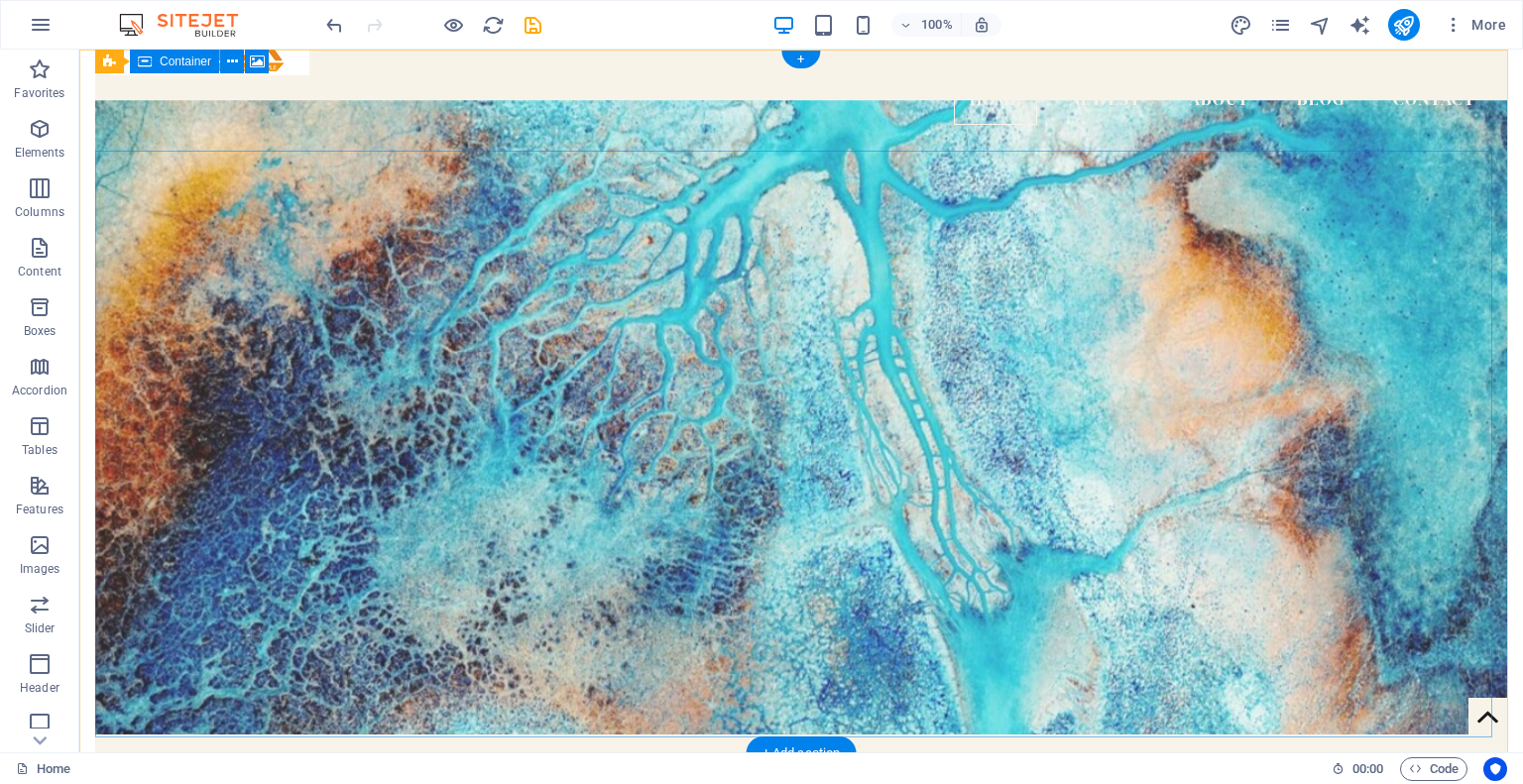 scroll, scrollTop: 0, scrollLeft: 0, axis: both 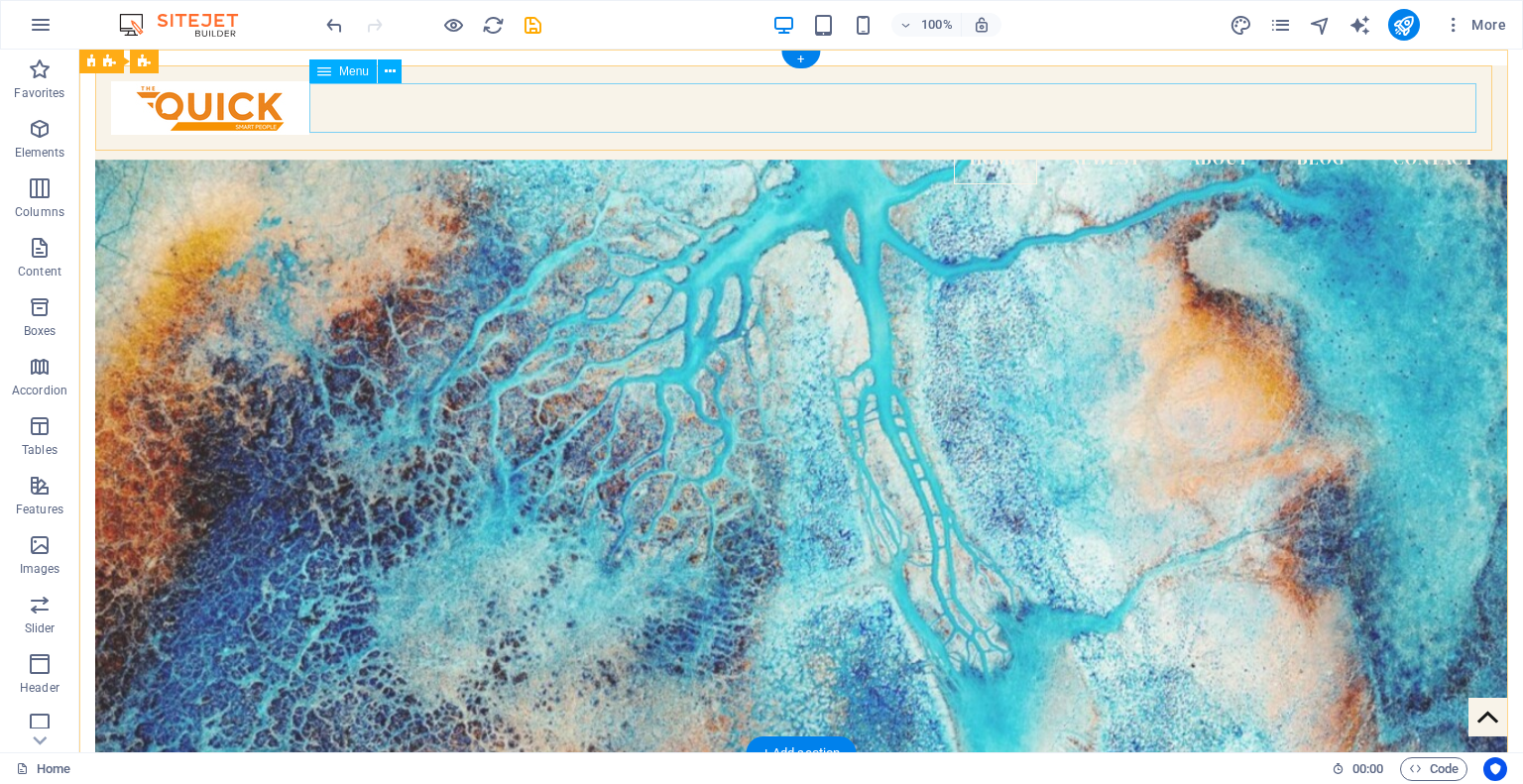 click on "Home Newest About Blog Contact" at bounding box center (801, 160) 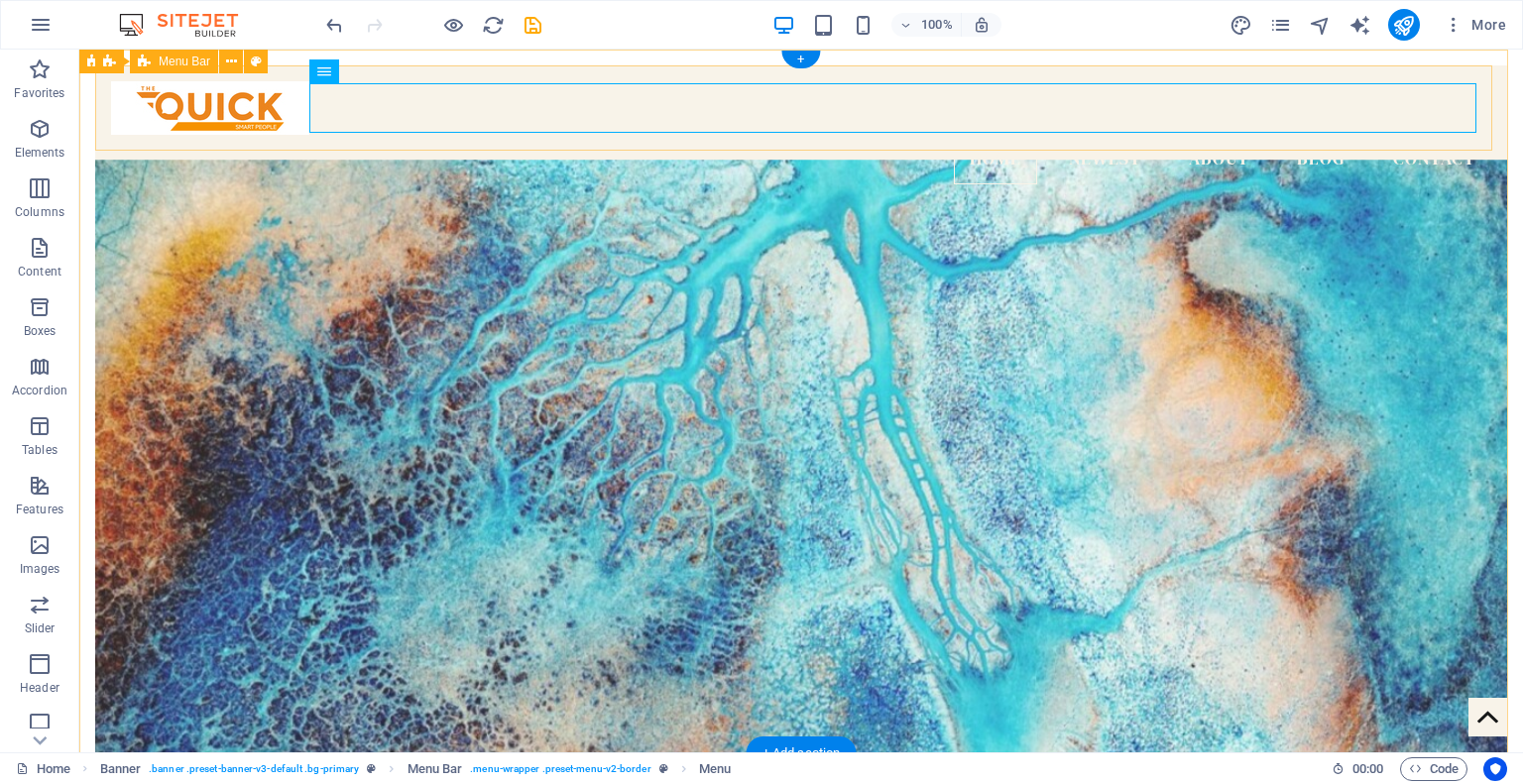 click on "Home Newest About Blog Contact" at bounding box center (801, 133) 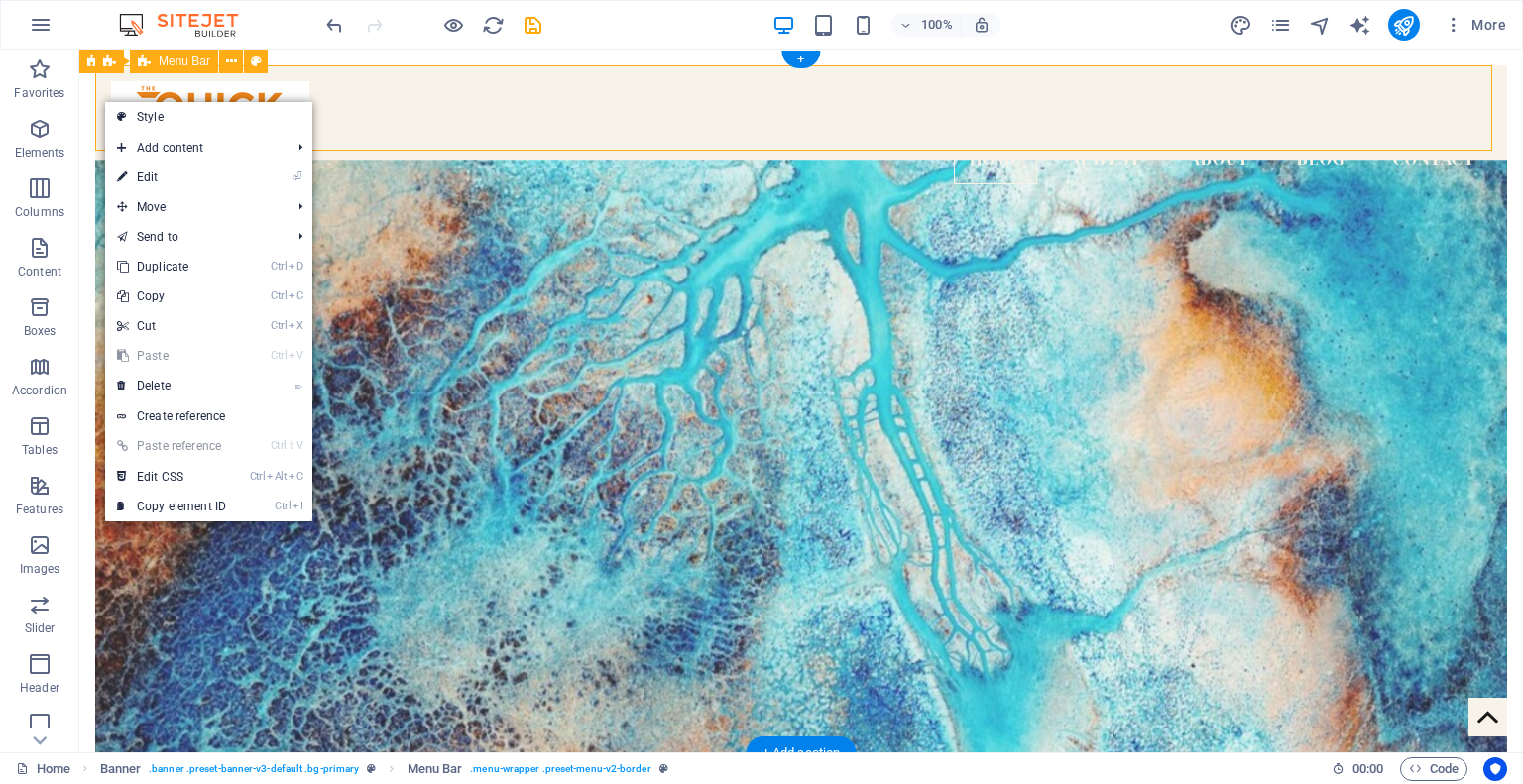 click on "Home Newest About Blog Contact" at bounding box center [801, 133] 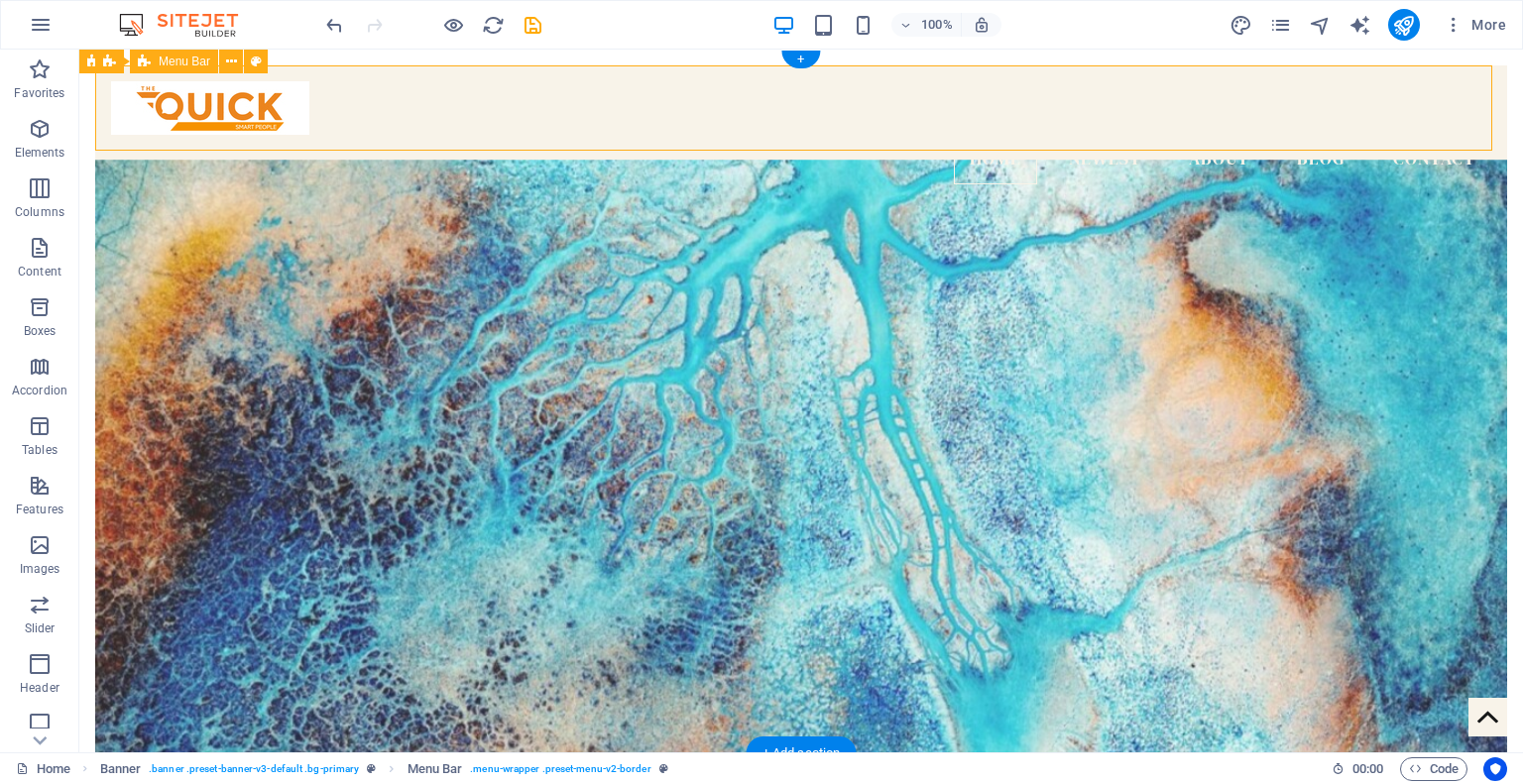 click on "Home Newest About Blog Contact" at bounding box center [801, 133] 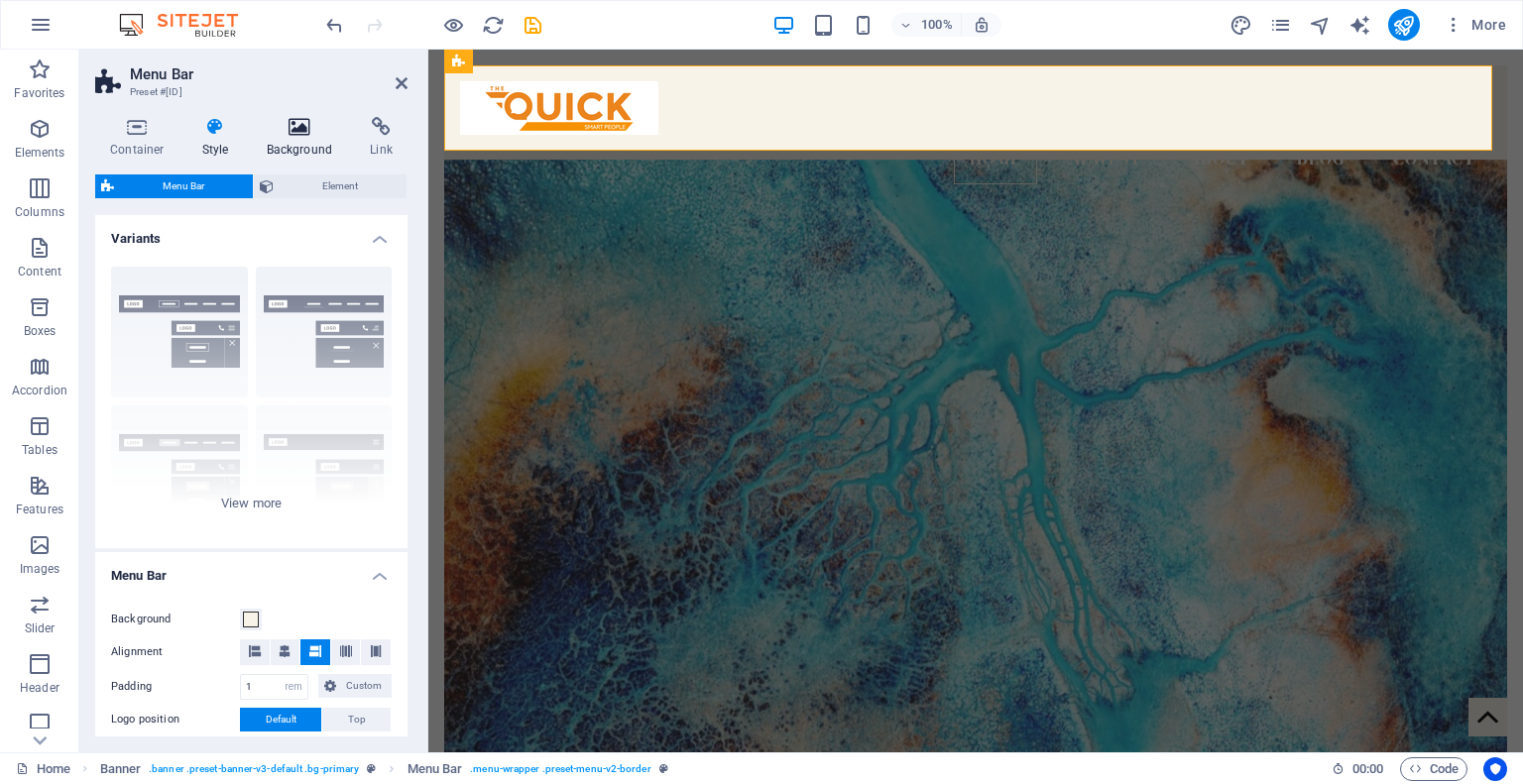 click at bounding box center (299, 127) 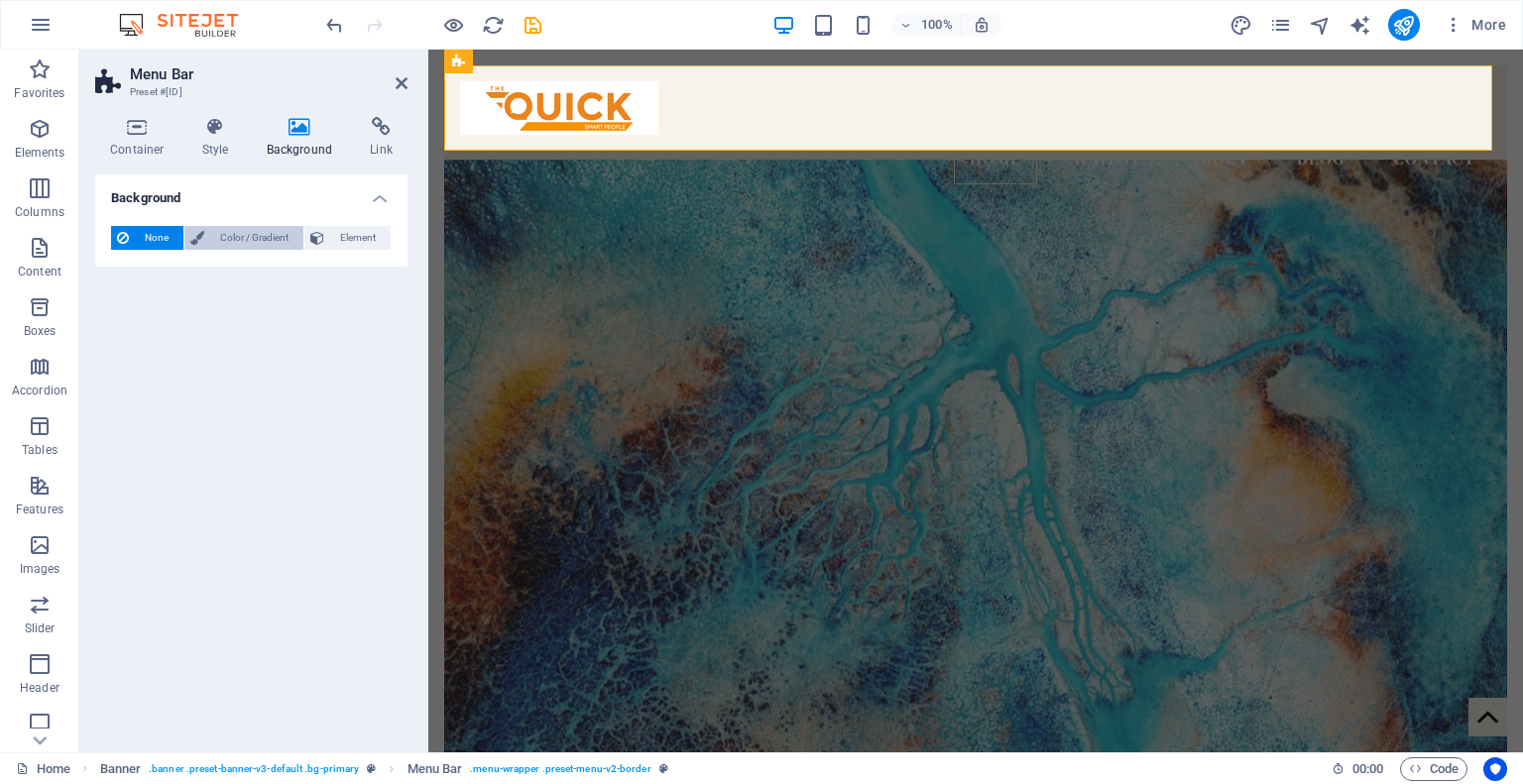 click on "Color / Gradient" at bounding box center (254, 238) 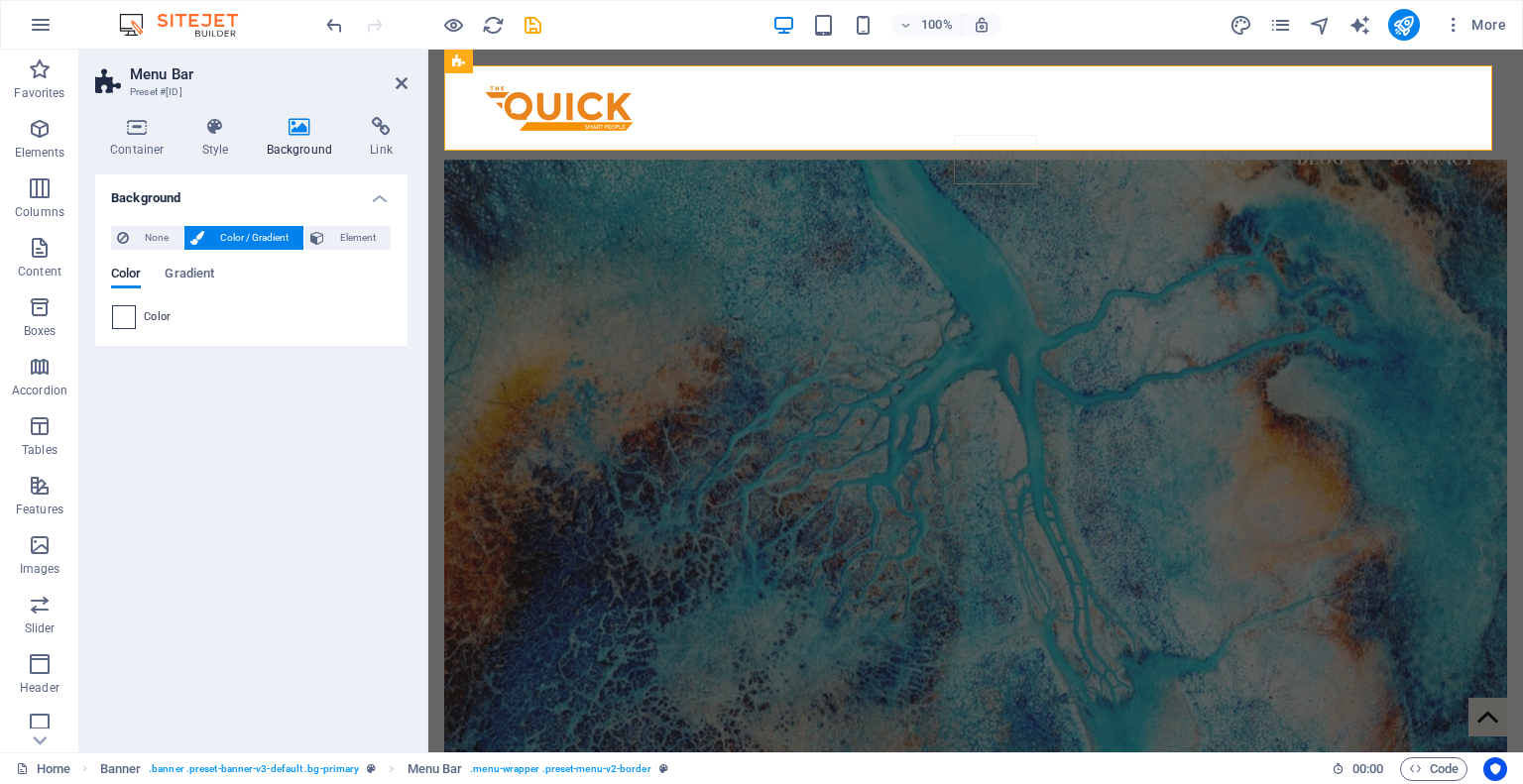 click at bounding box center (124, 317) 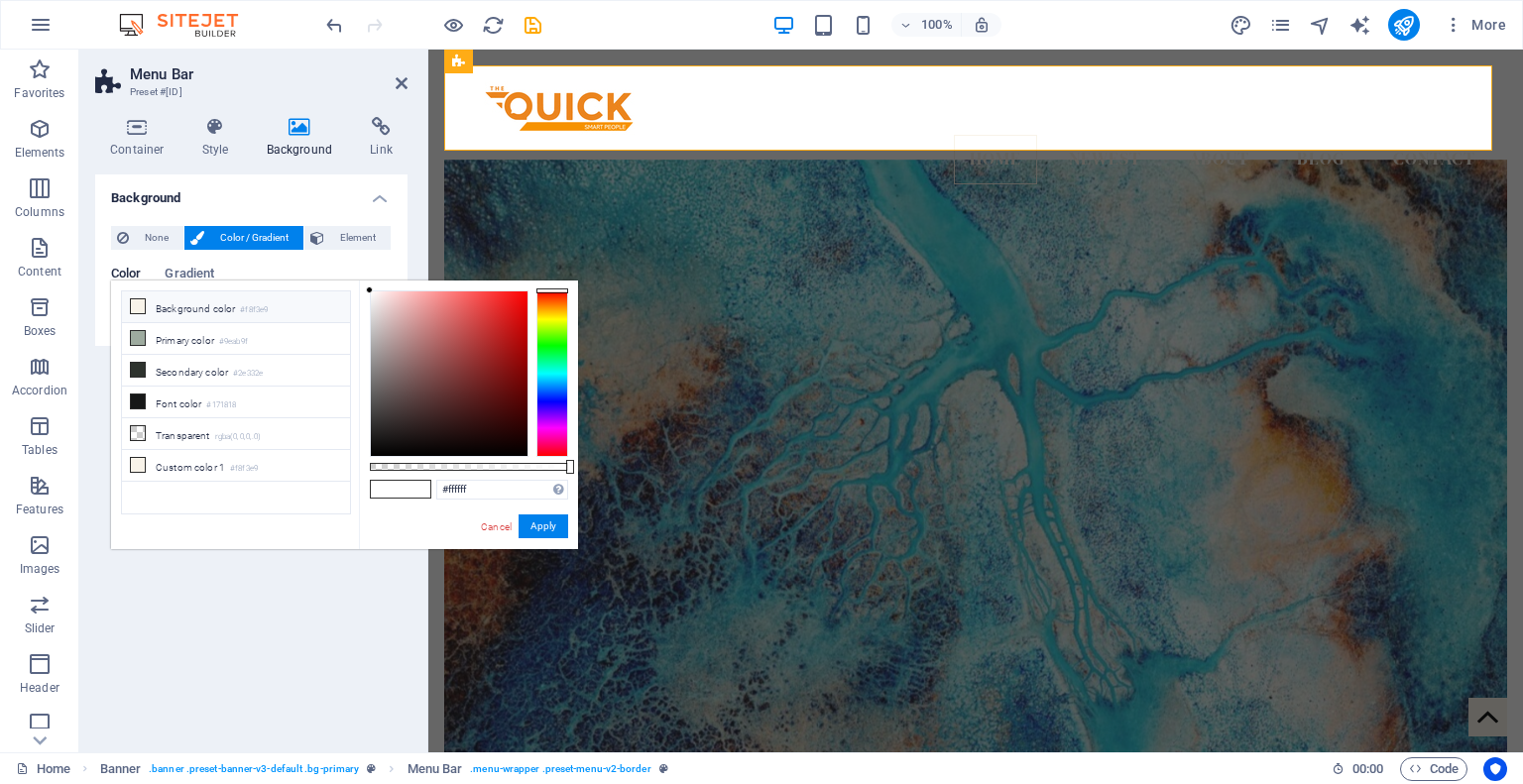 click on "Background color
#[HEX]" at bounding box center (236, 307) 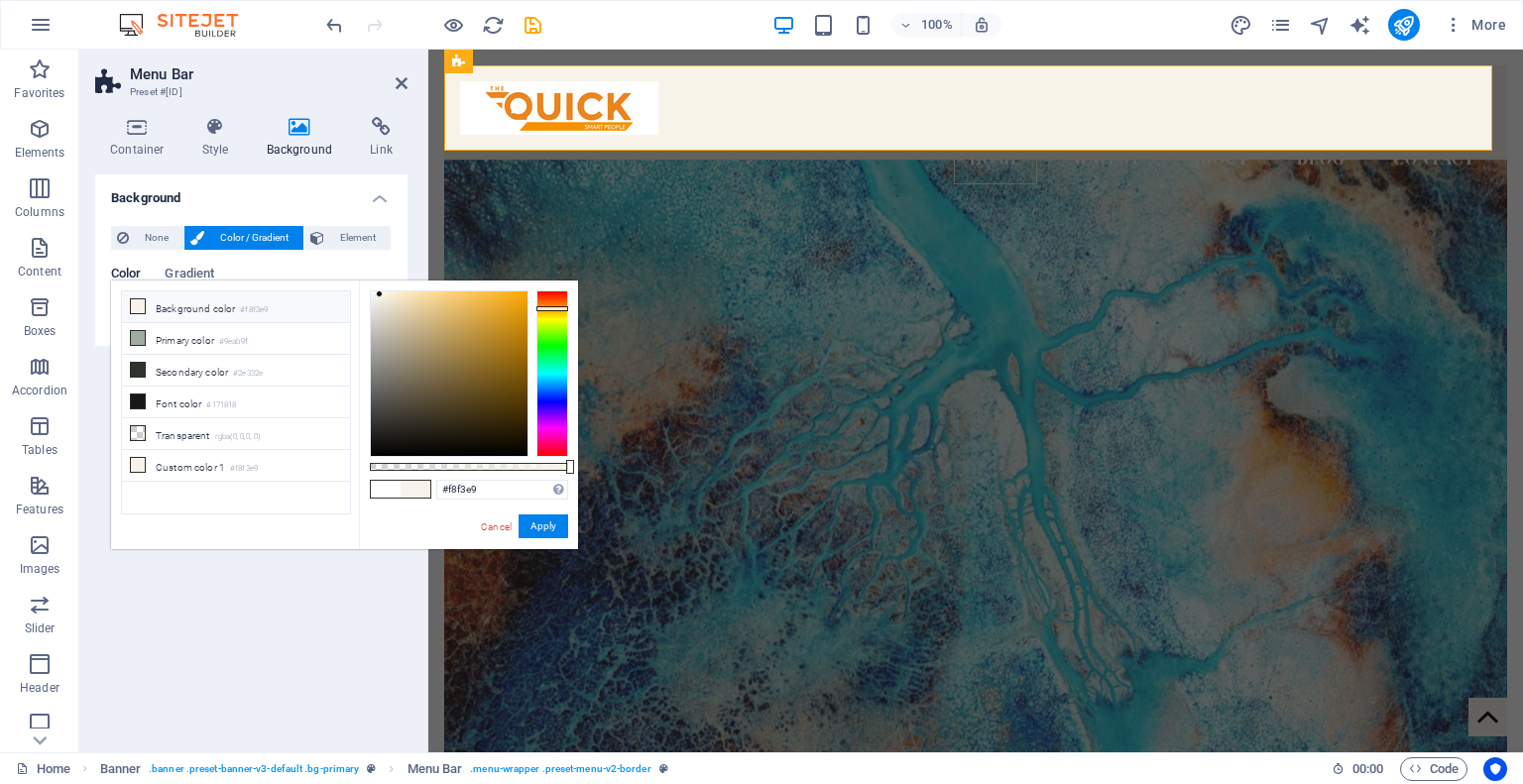 click at bounding box center [386, 489] 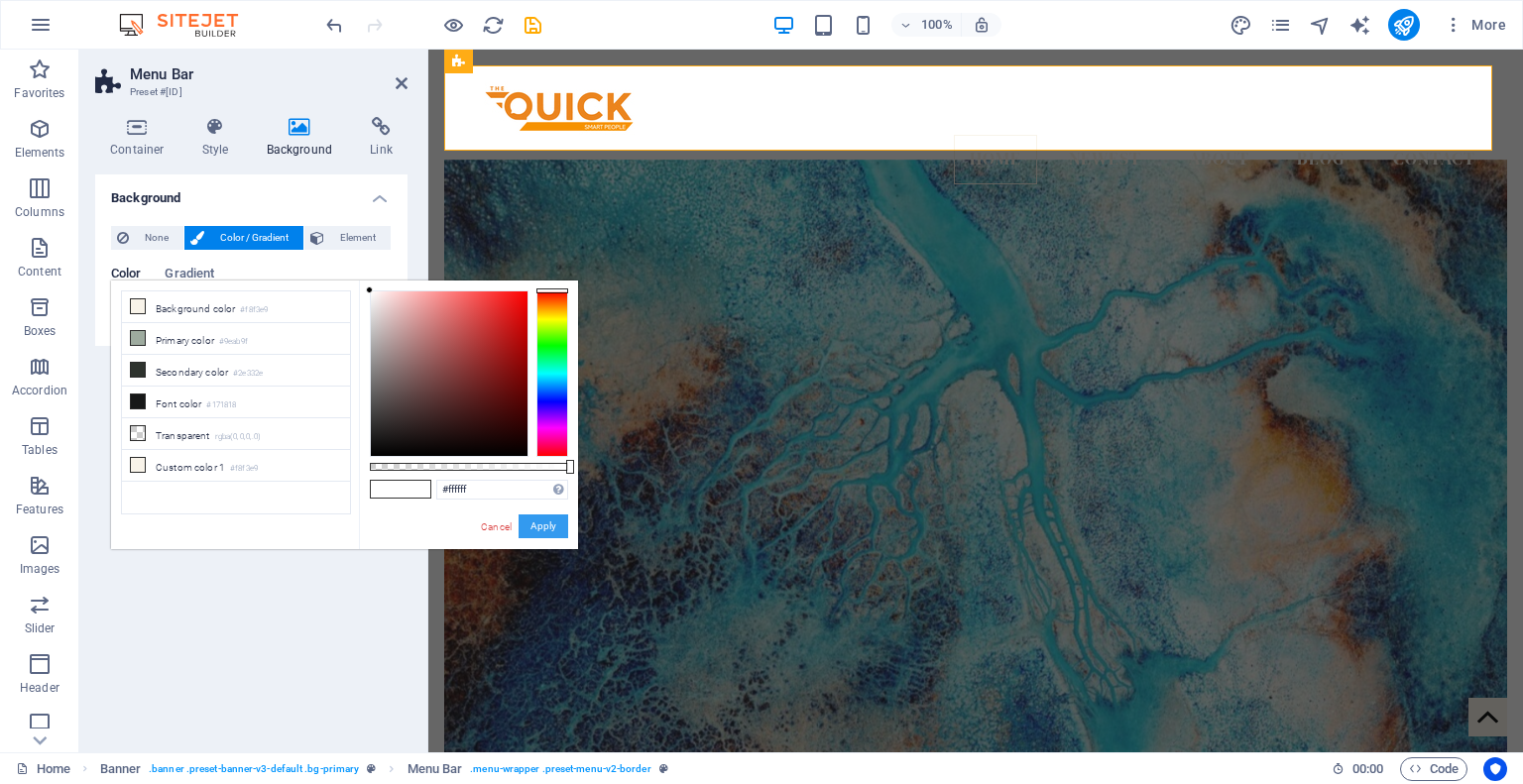 drag, startPoint x: 537, startPoint y: 534, endPoint x: 28, endPoint y: 463, distance: 513.928 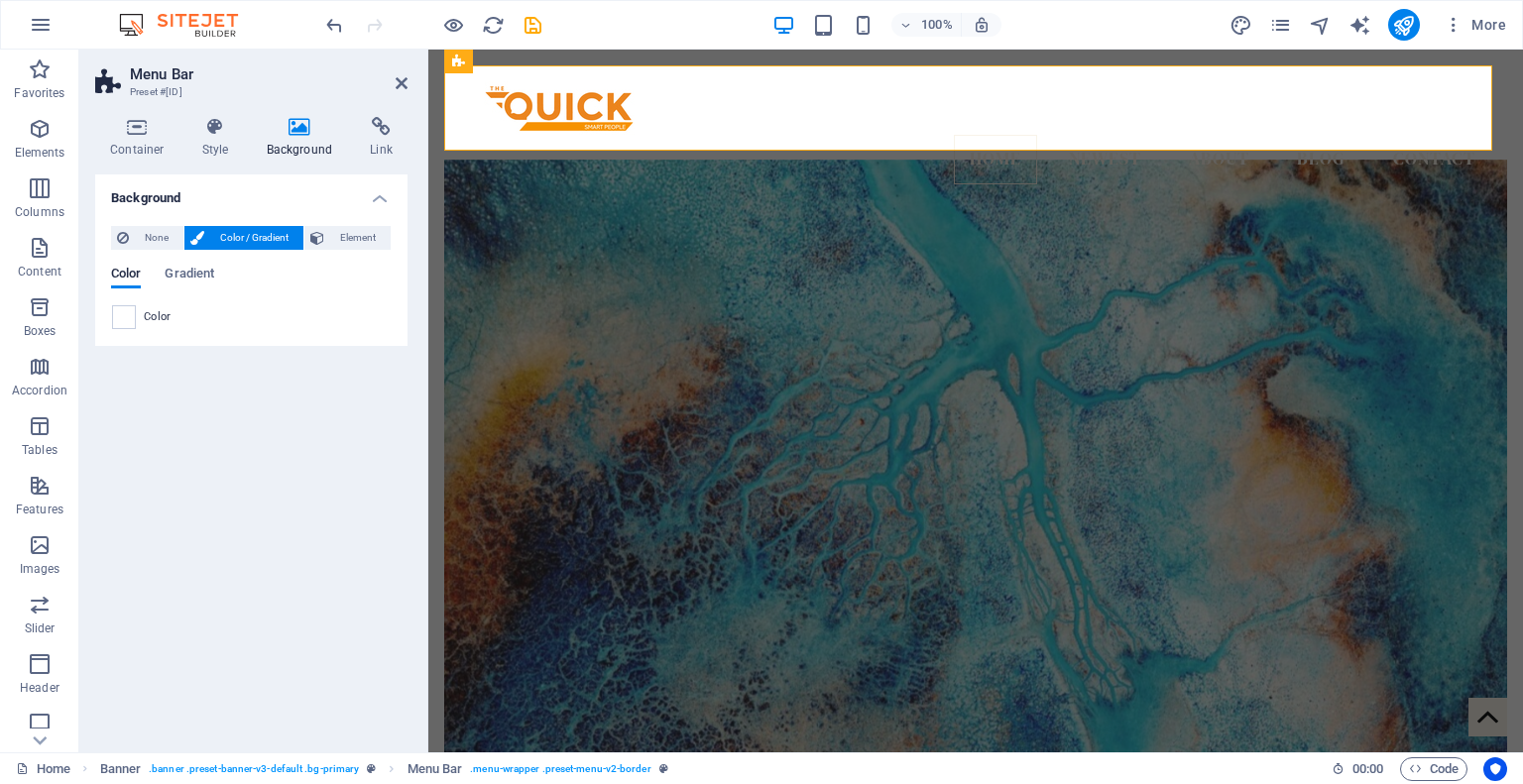 click on "Background None Color / Gradient Element Stretch background to full-width Color overlay Places an overlay over the background to colorize it Parallax 0 % Image Image slider Map Video YouTube Vimeo HTML Color Gradient Color A parent element contains a background. Edit background on parent element" at bounding box center (251, 455) 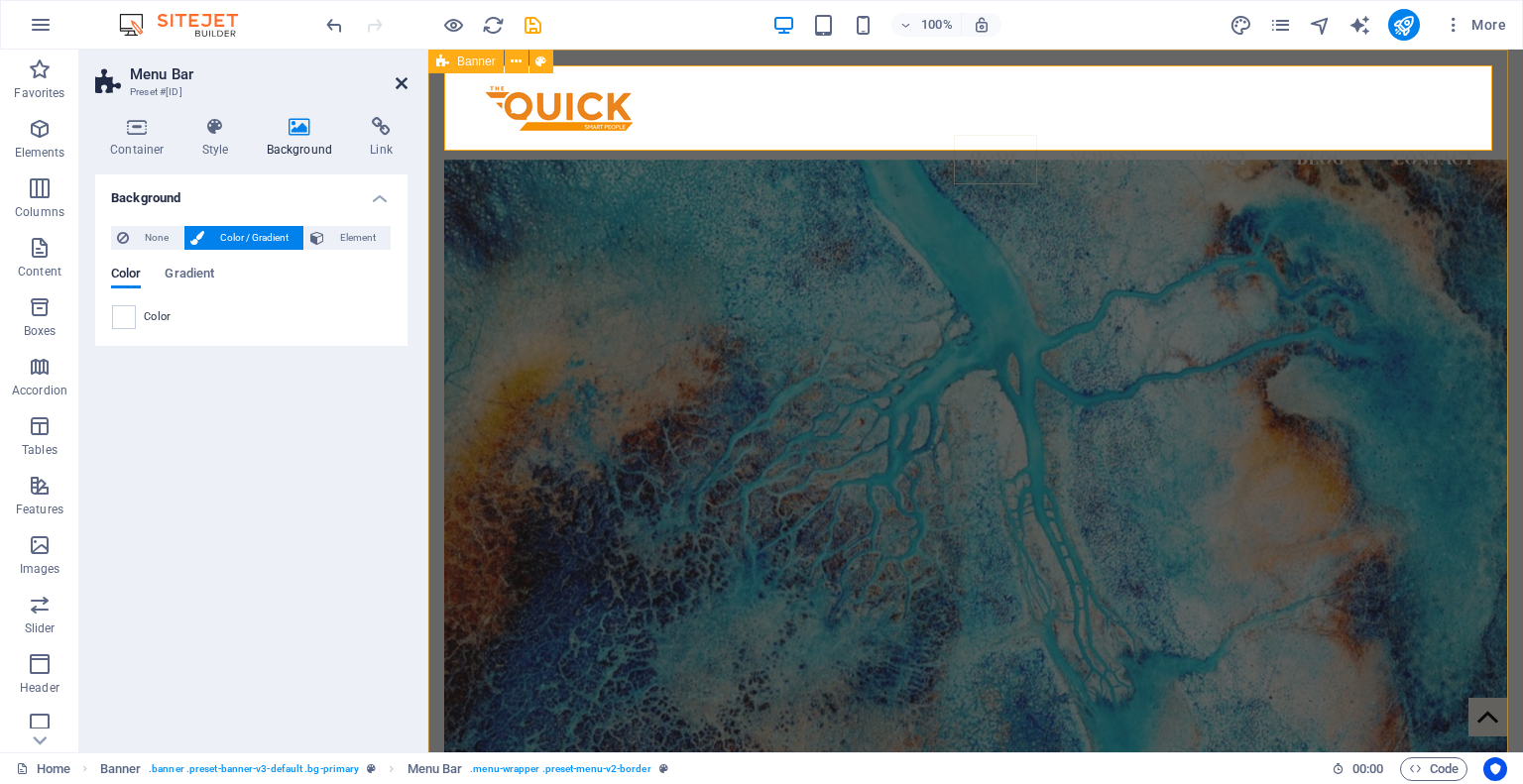 click at bounding box center [402, 83] 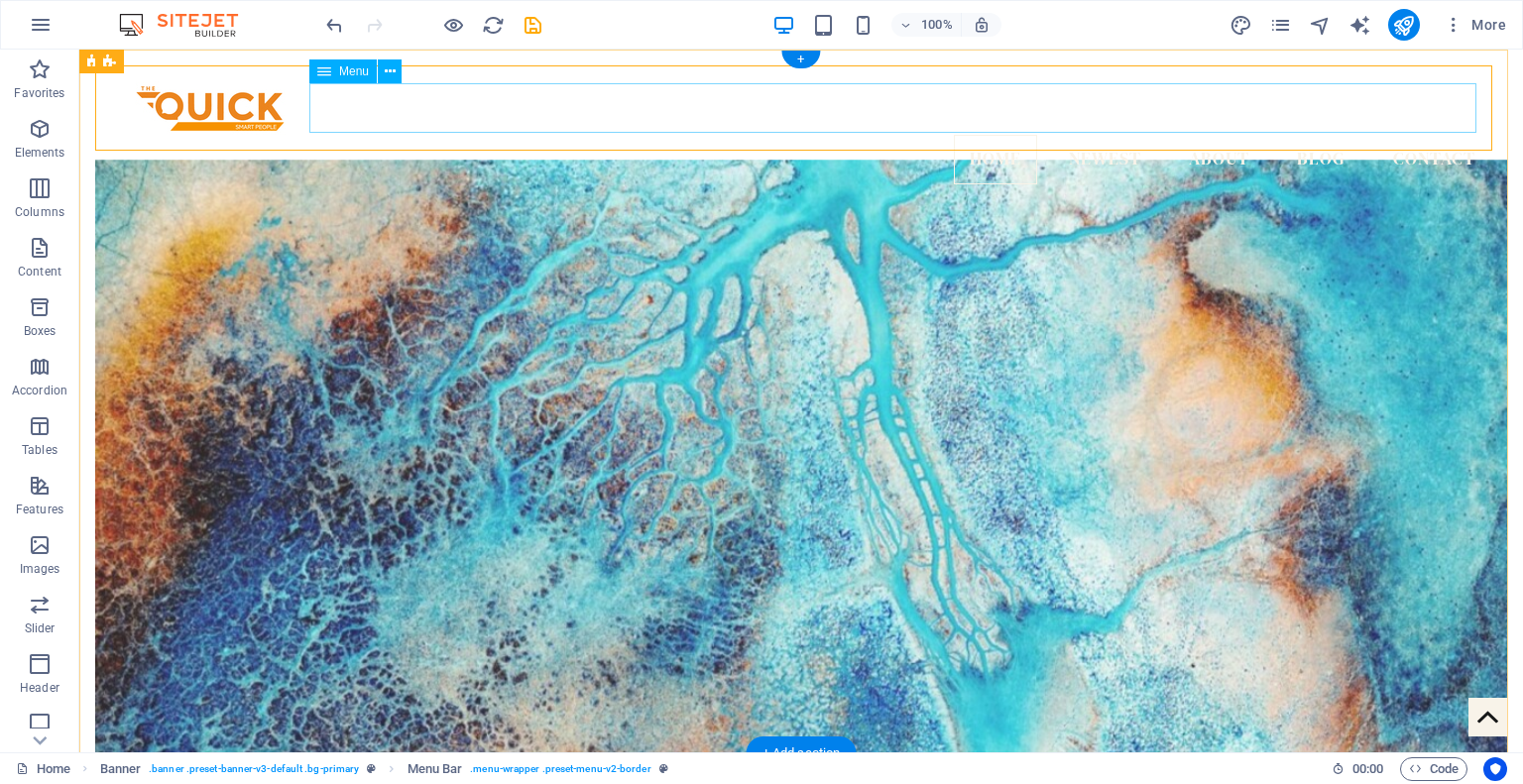 click on "Home Newest About Blog Contact" at bounding box center (801, 160) 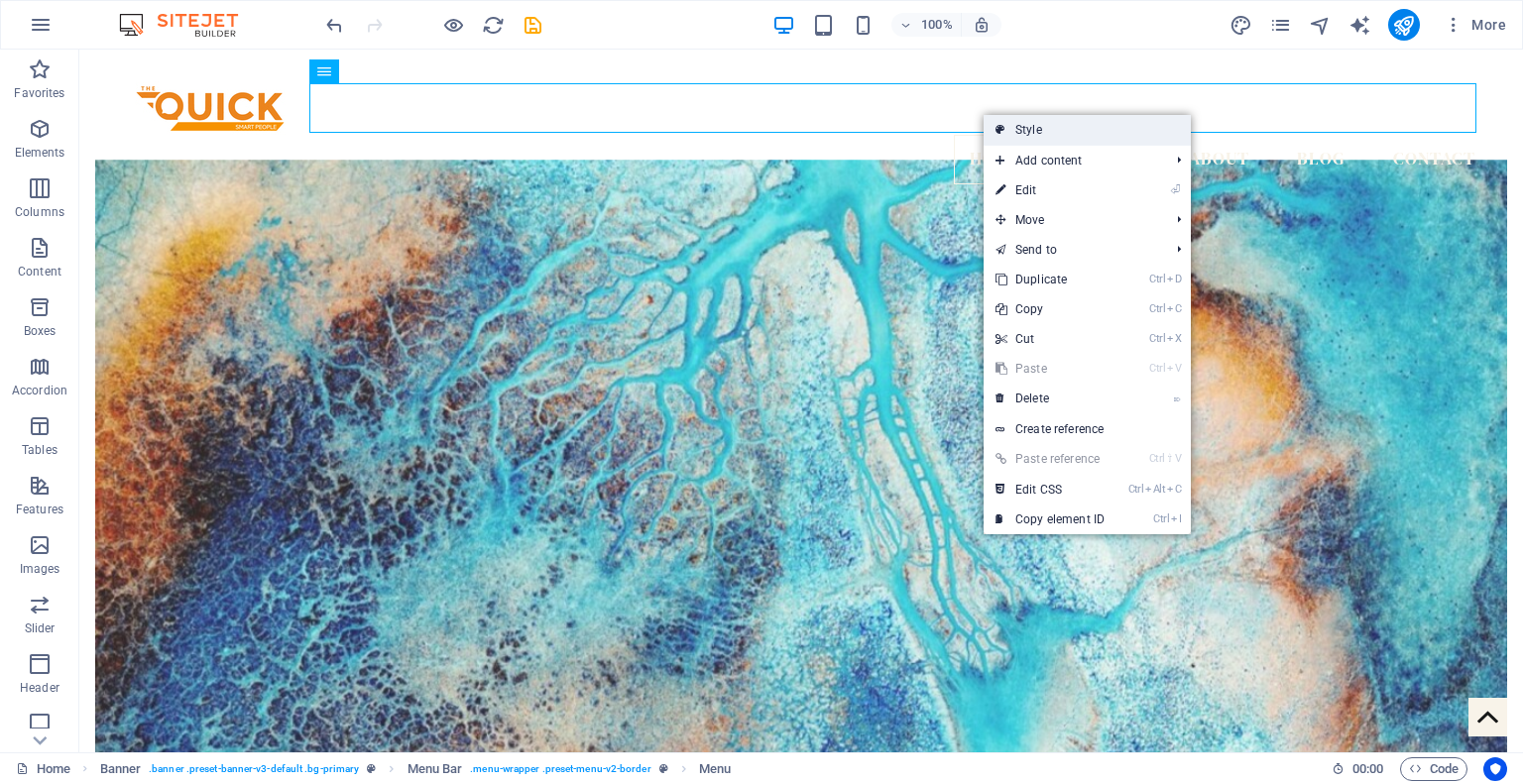 click on "Style" at bounding box center [1087, 130] 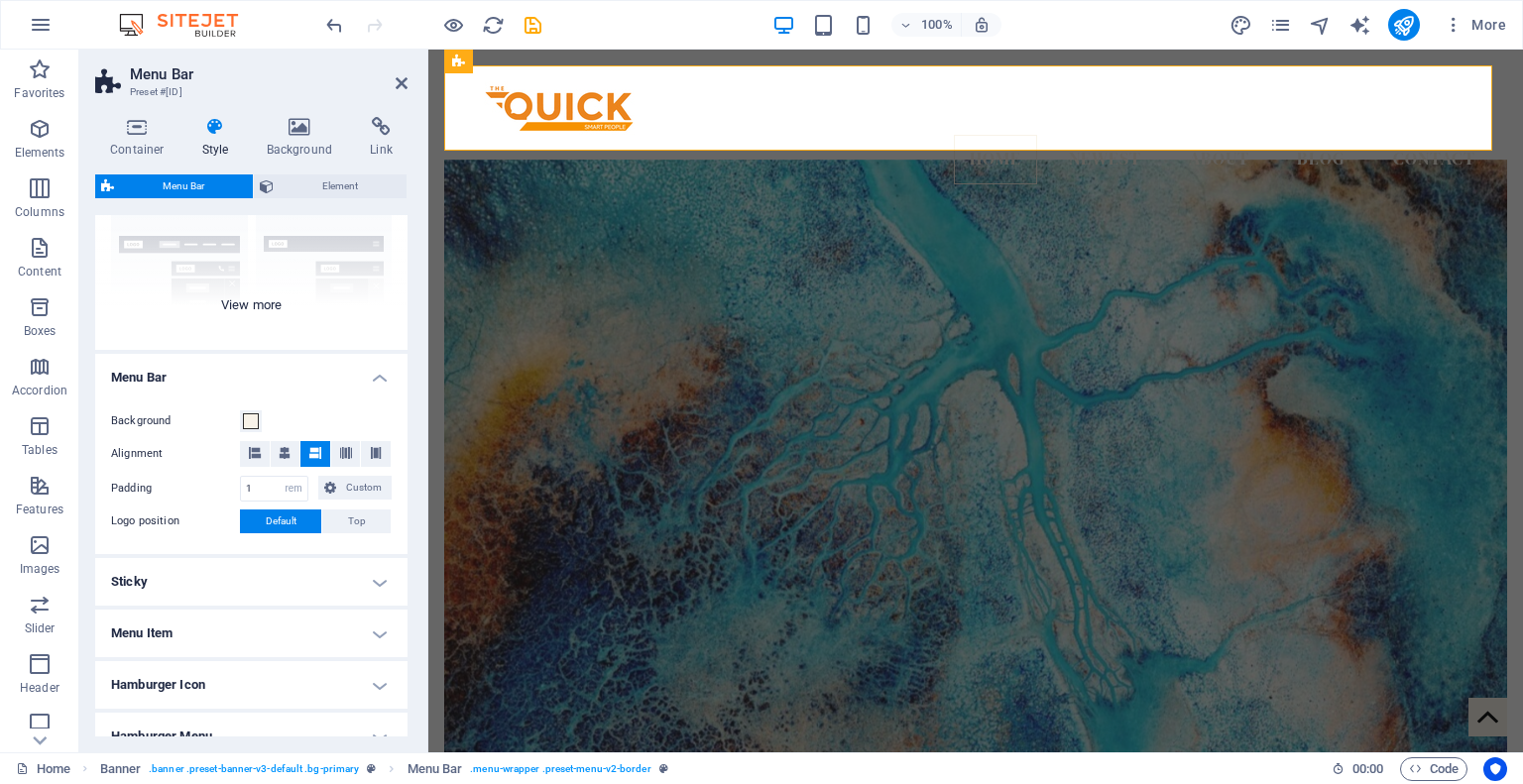 scroll, scrollTop: 351, scrollLeft: 0, axis: vertical 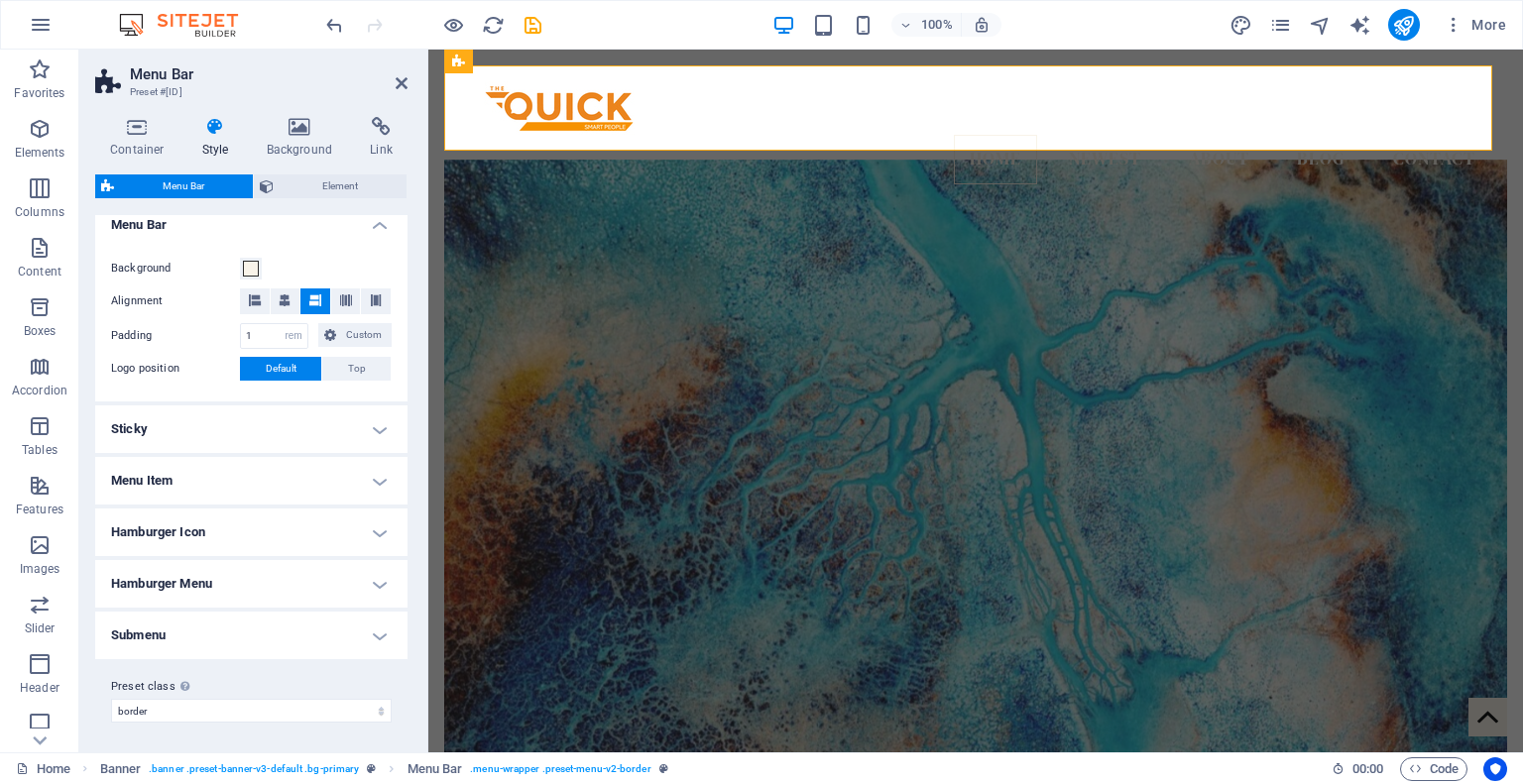 click on "Menu Item" at bounding box center [251, 481] 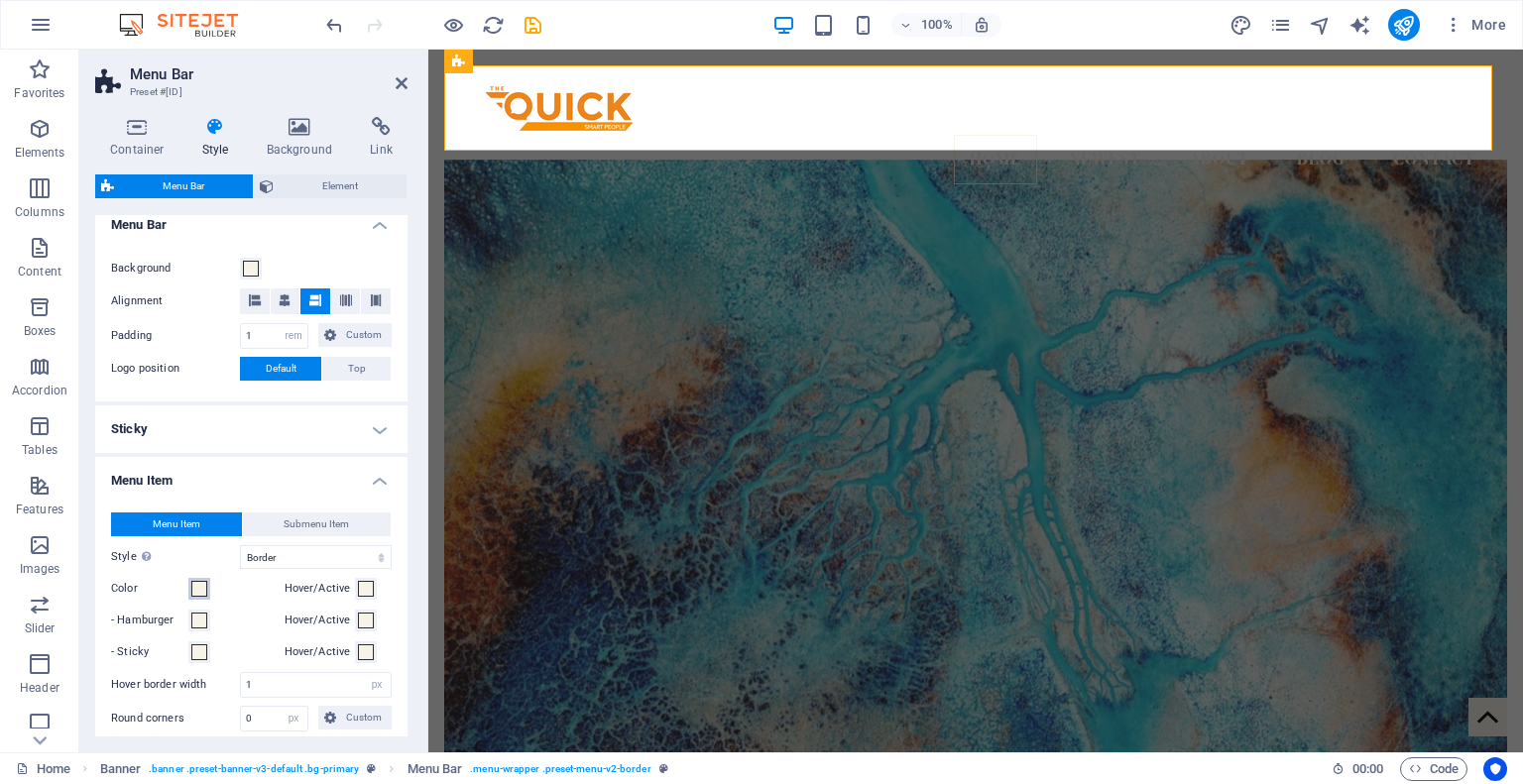 click at bounding box center [199, 589] 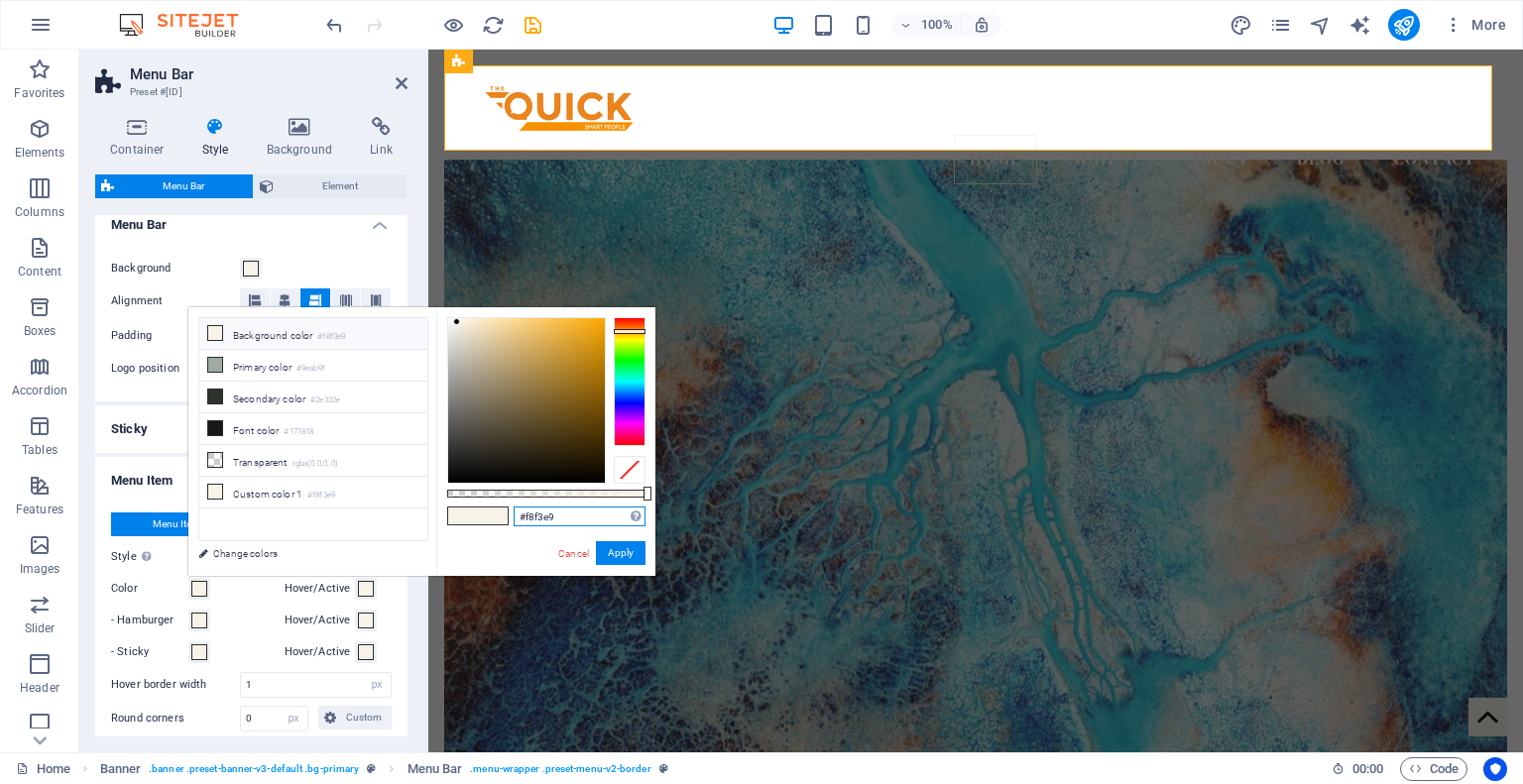 drag, startPoint x: 565, startPoint y: 520, endPoint x: 499, endPoint y: 519, distance: 66.00758 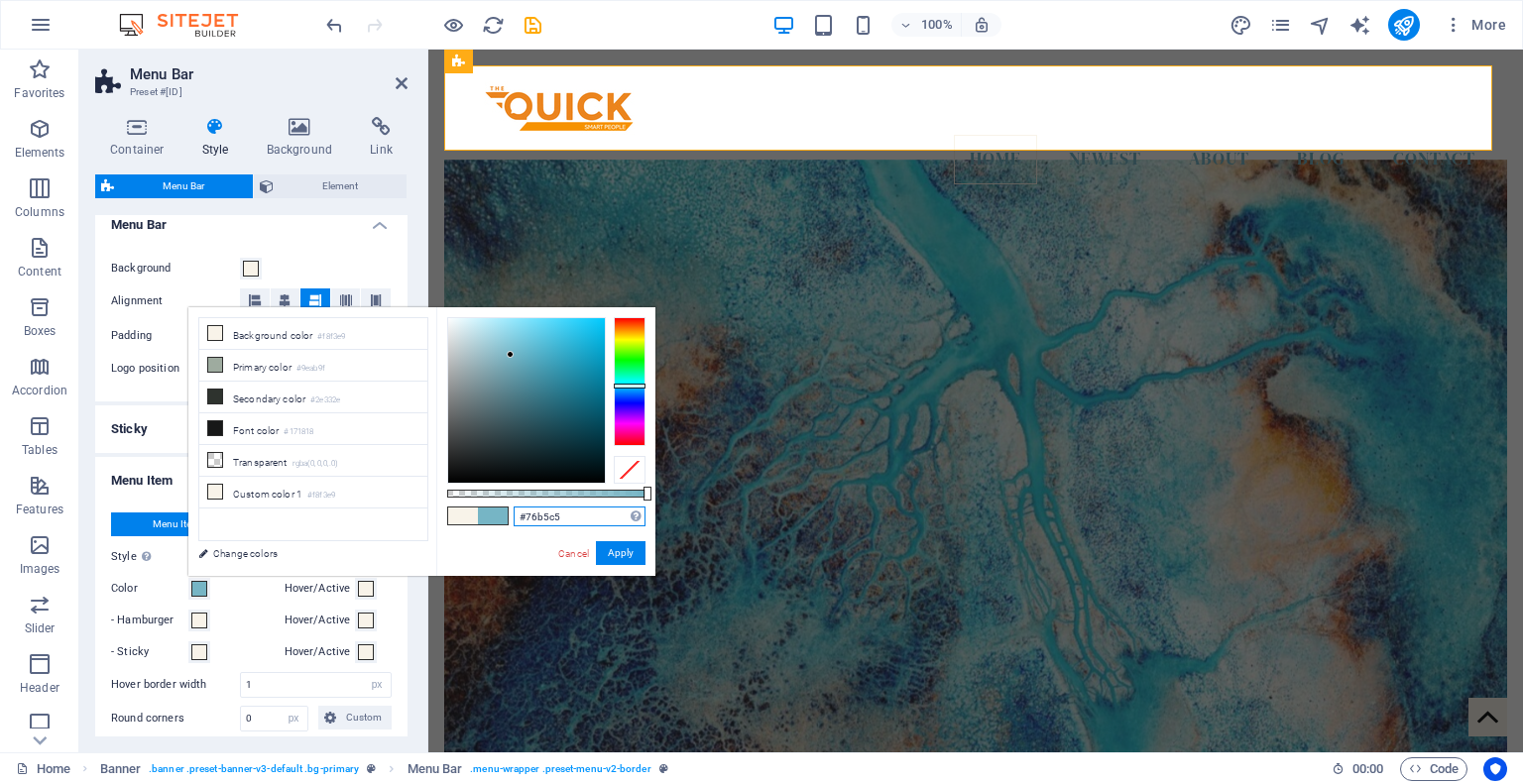 drag, startPoint x: 580, startPoint y: 518, endPoint x: 508, endPoint y: 517, distance: 72.00694 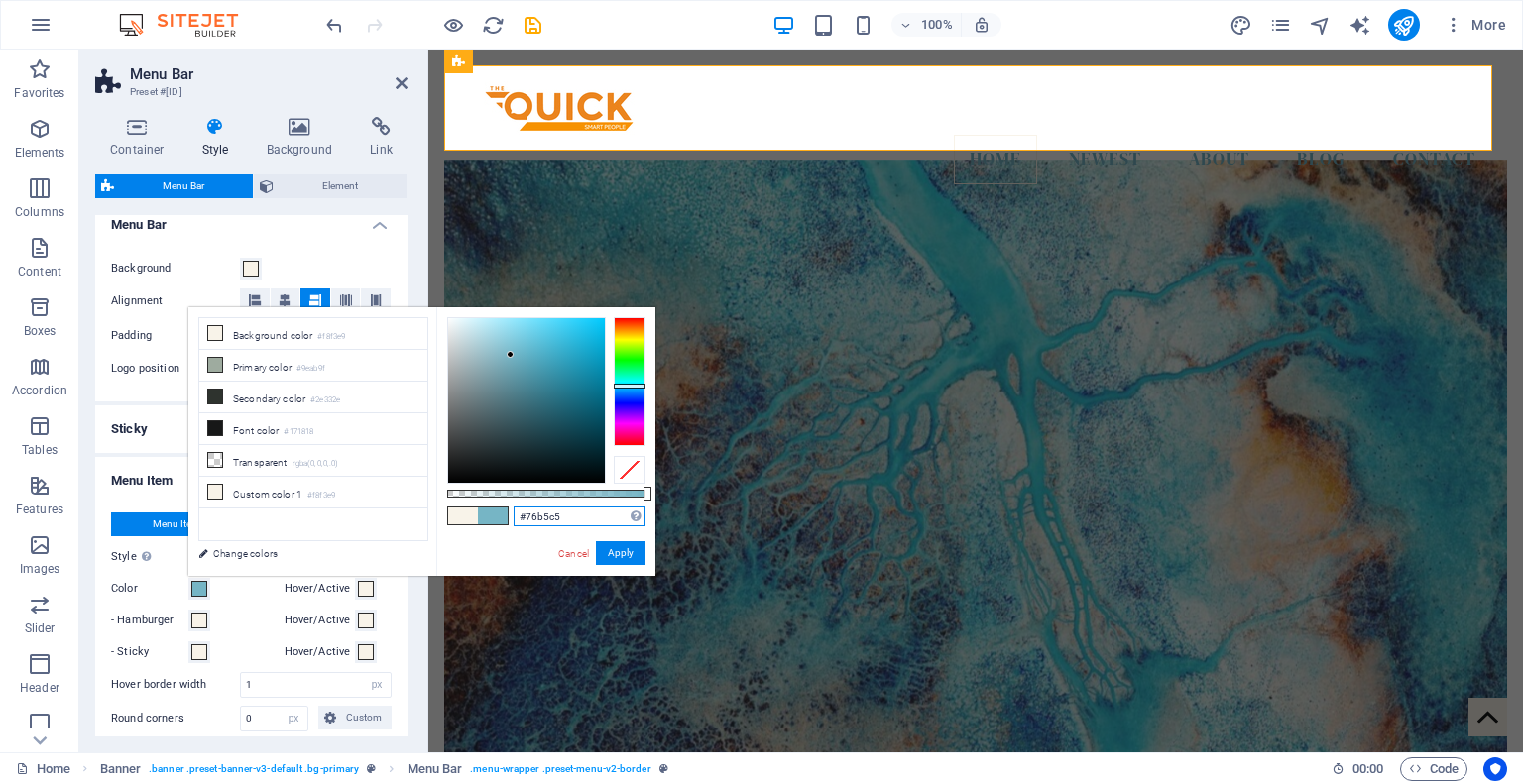paste on "2596be" 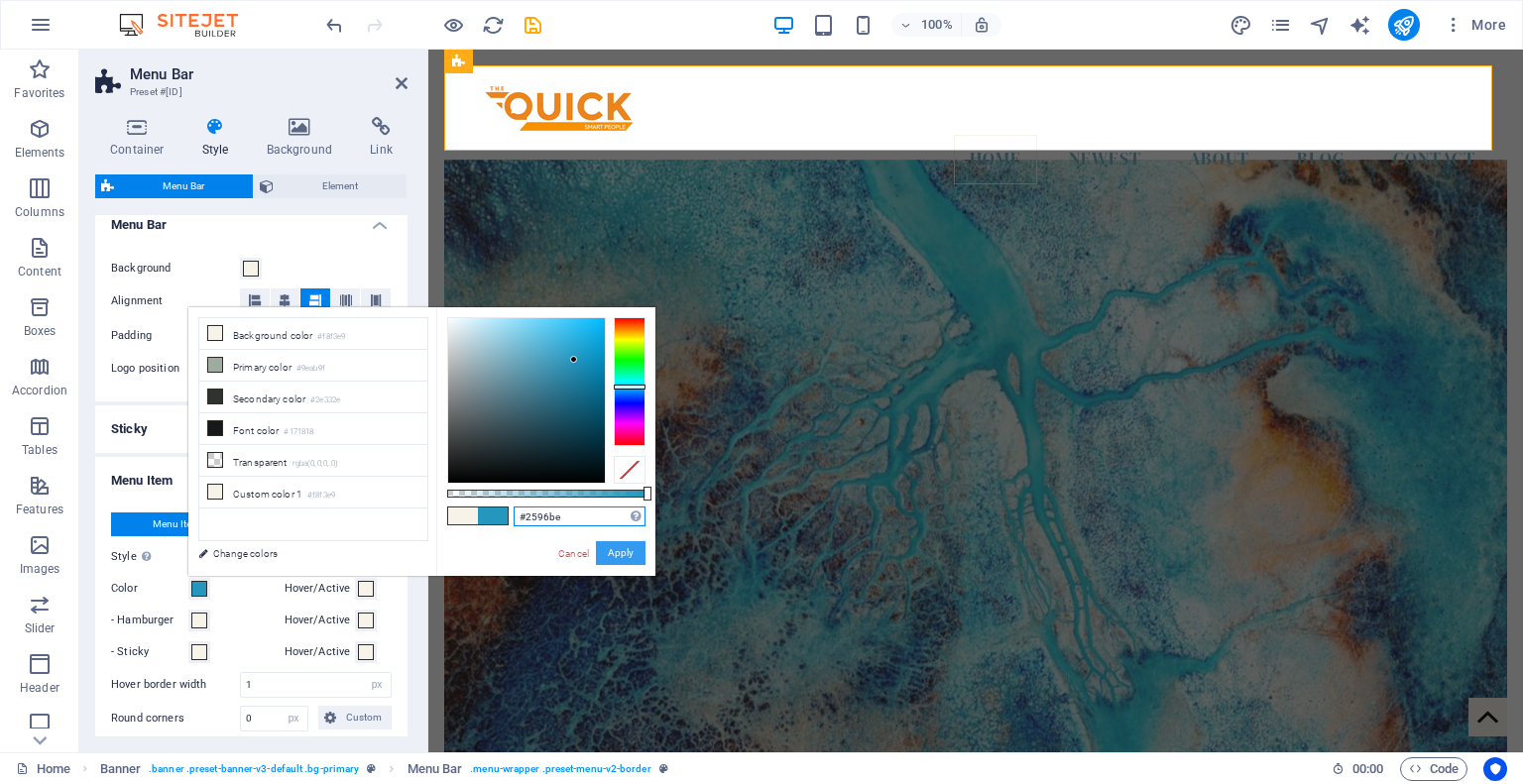 type on "#2596be" 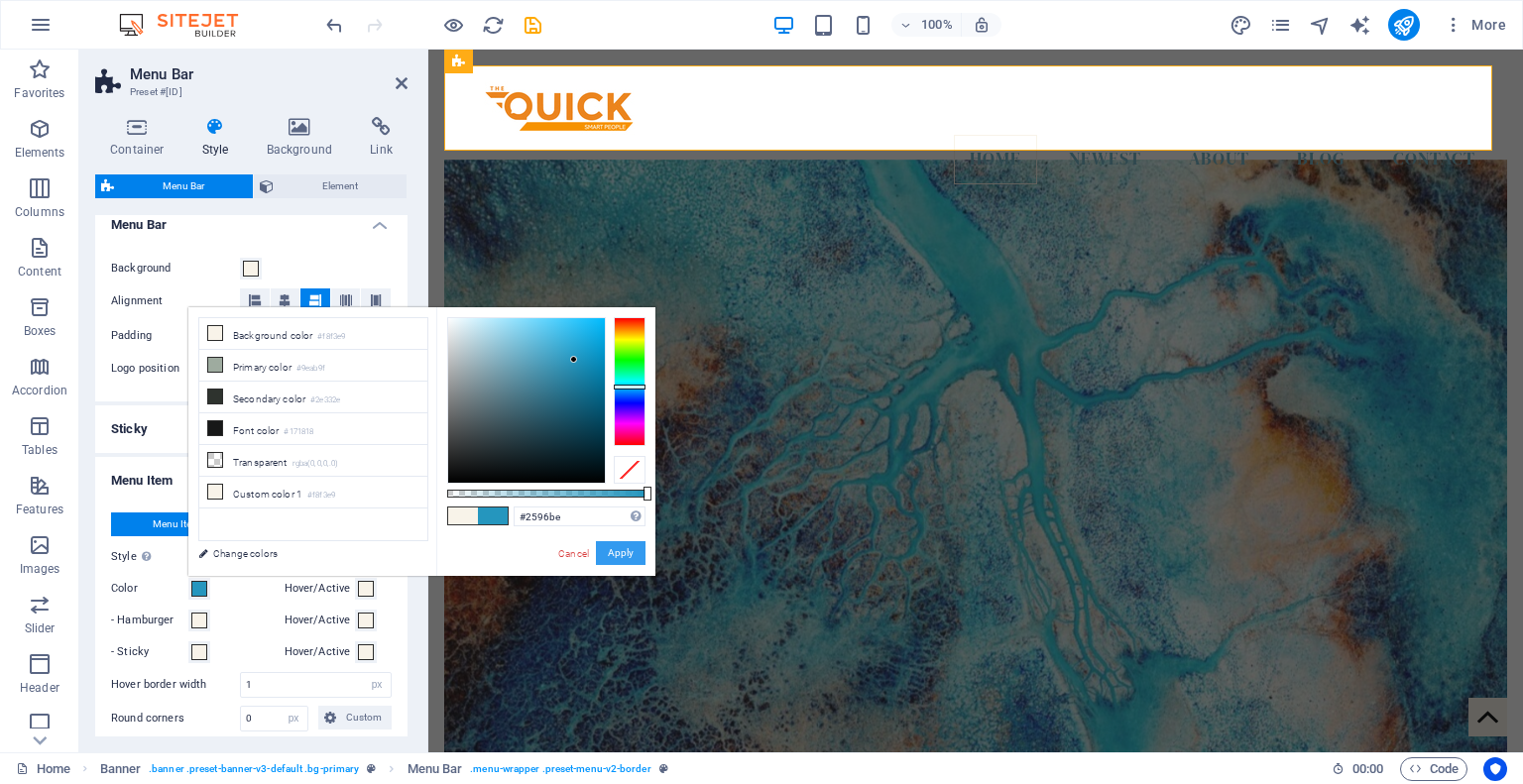 click on "Apply" at bounding box center (621, 553) 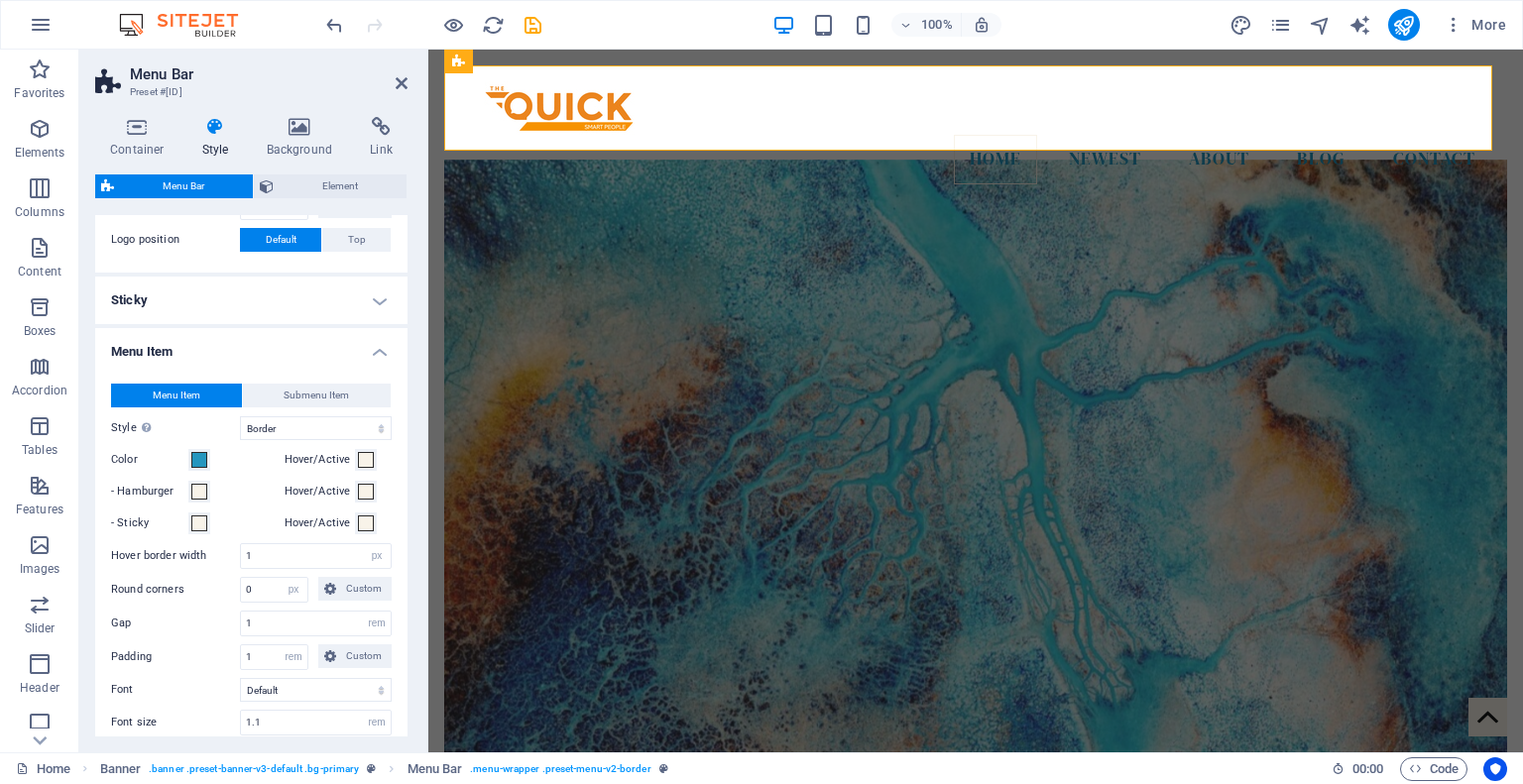 scroll, scrollTop: 648, scrollLeft: 0, axis: vertical 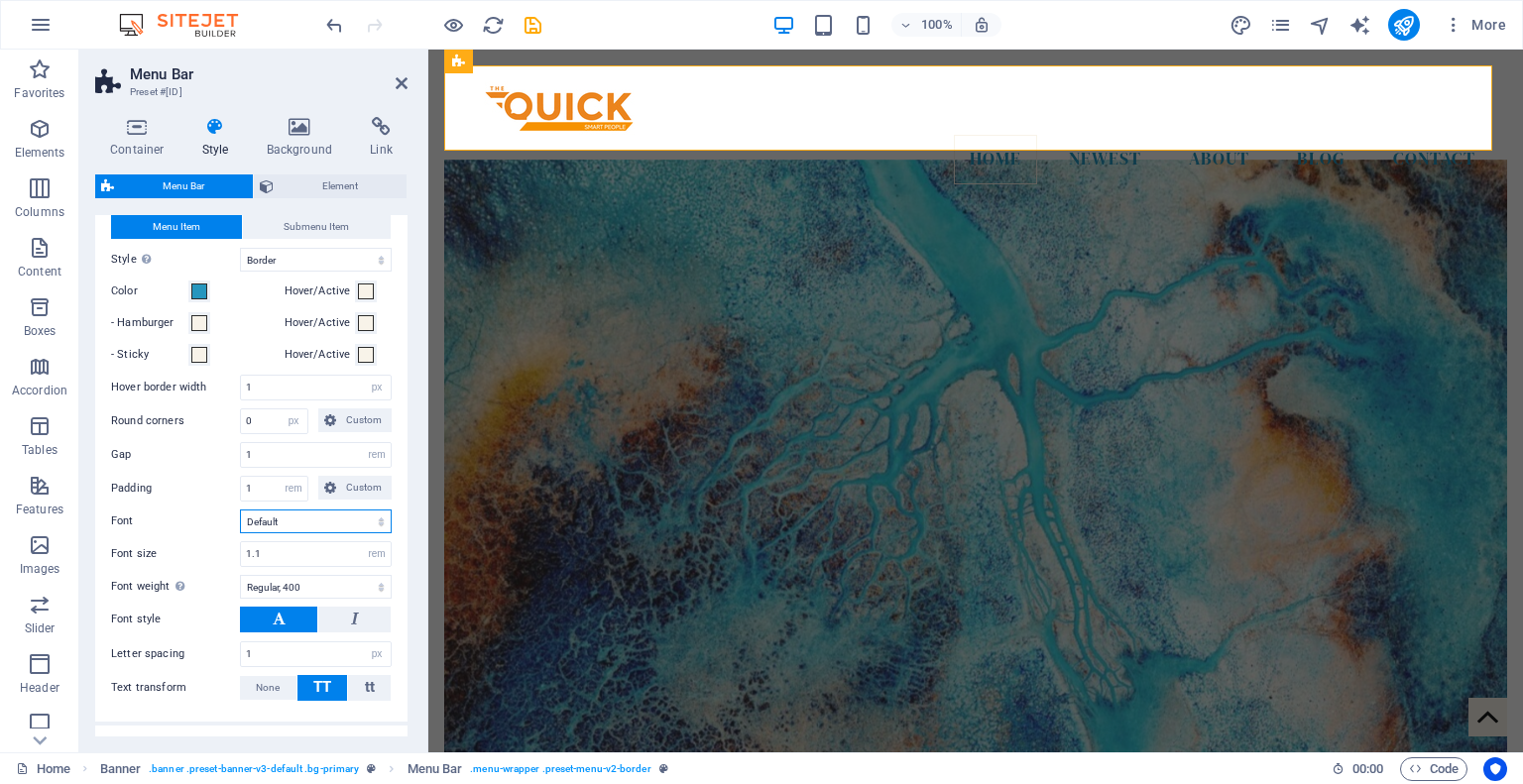 click on "Default Headlines" at bounding box center [315, 521] 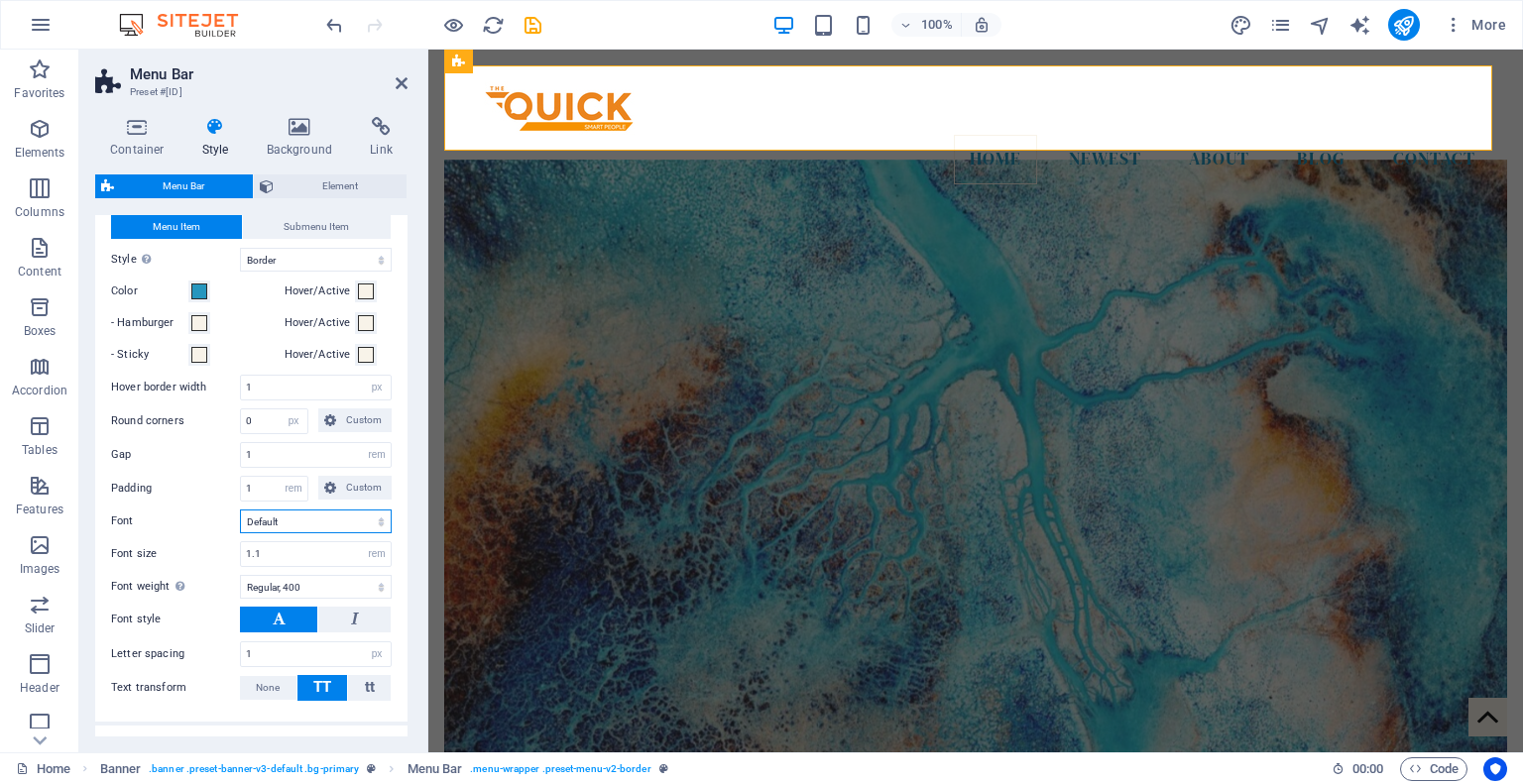 click on "Default Headlines" at bounding box center [315, 521] 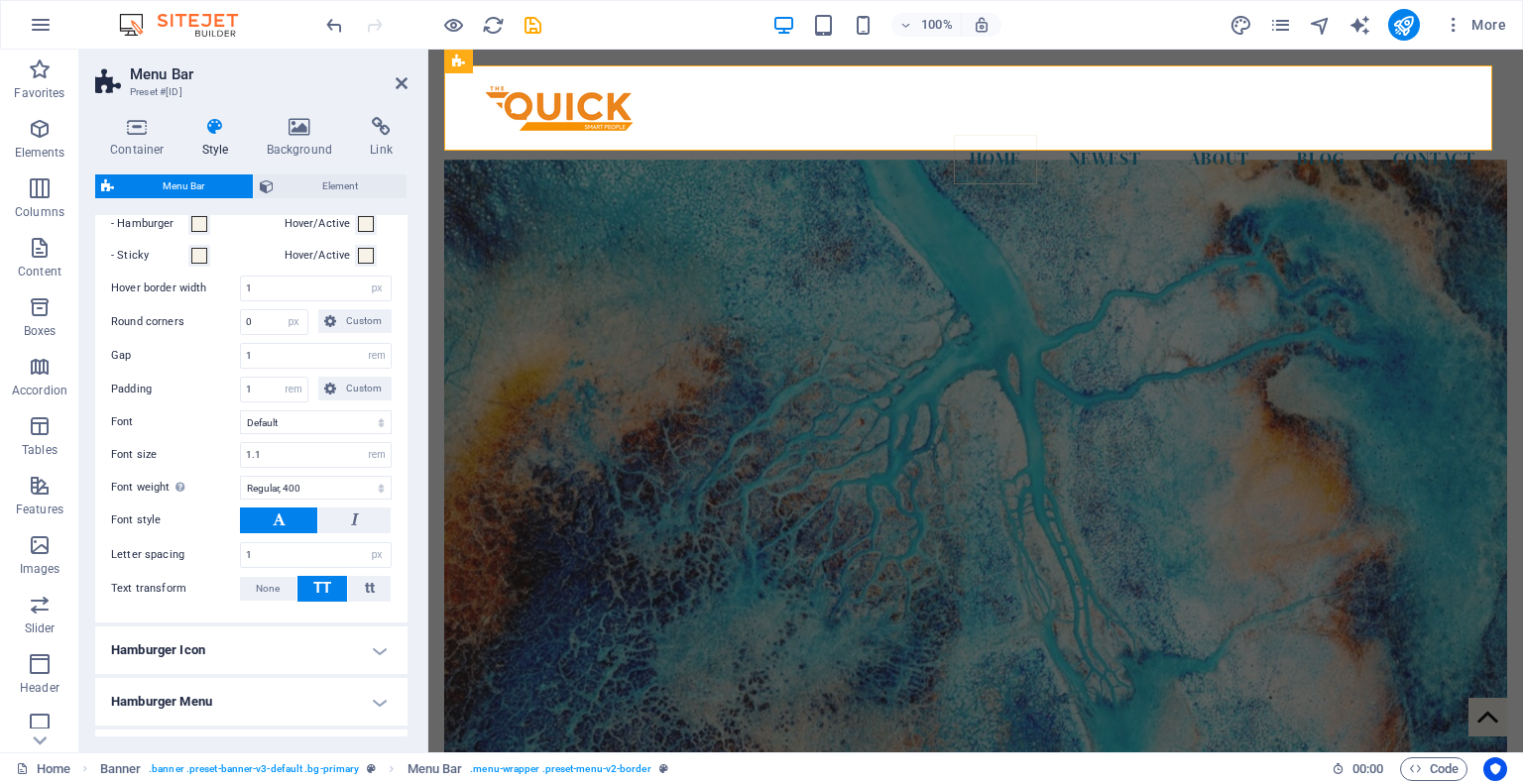 click at bounding box center [279, 520] 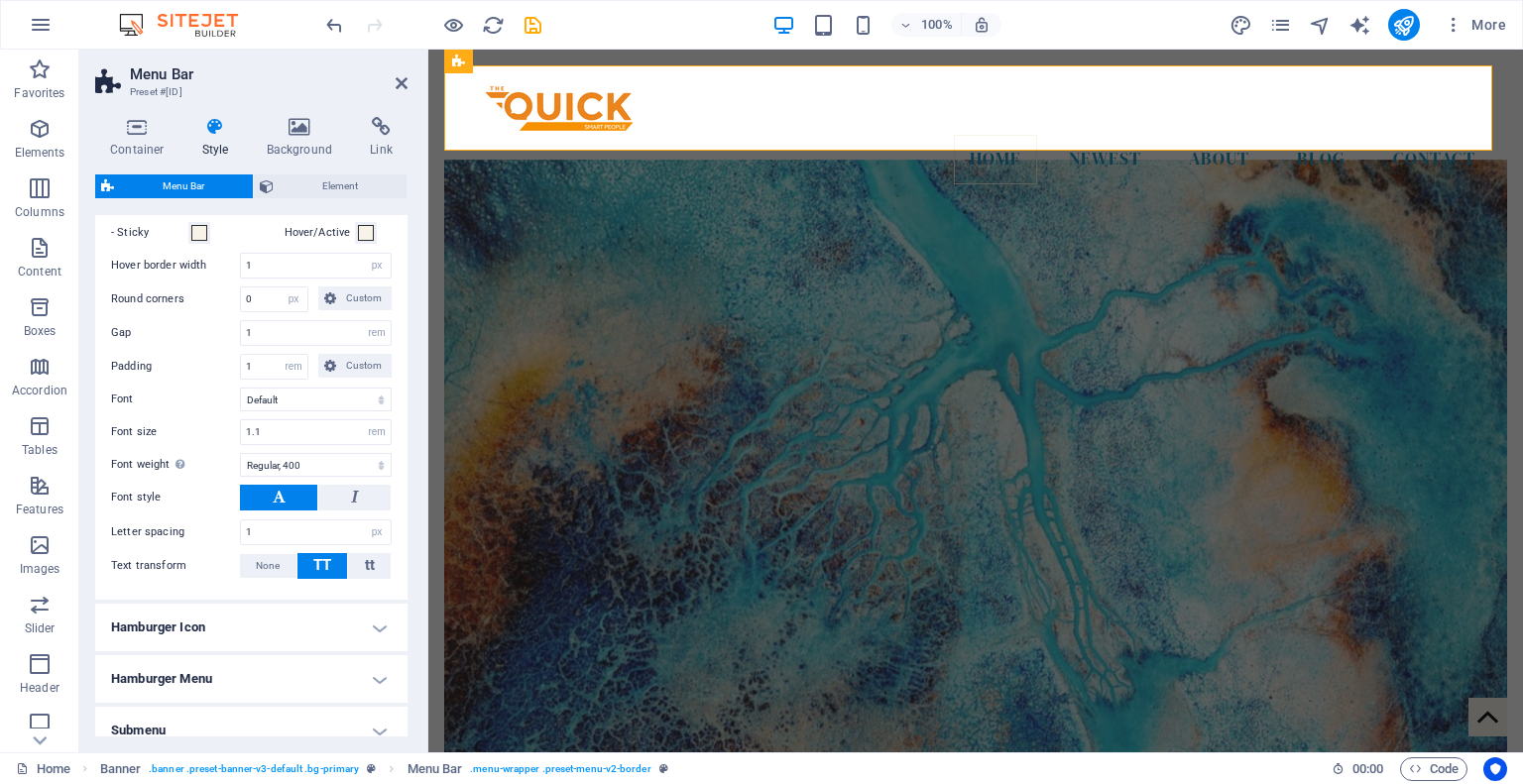 scroll, scrollTop: 664, scrollLeft: 0, axis: vertical 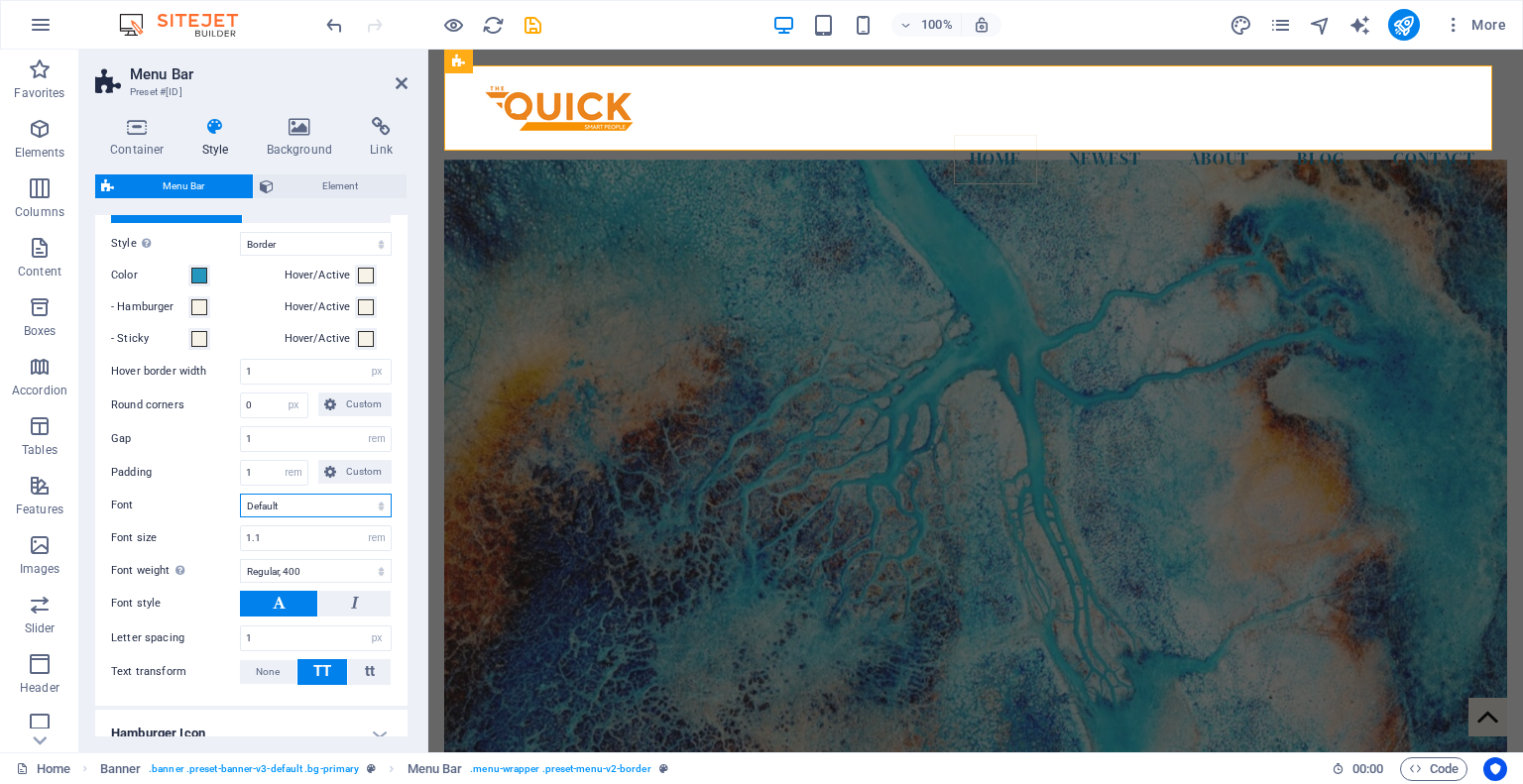 click on "Default Headlines" at bounding box center (315, 505) 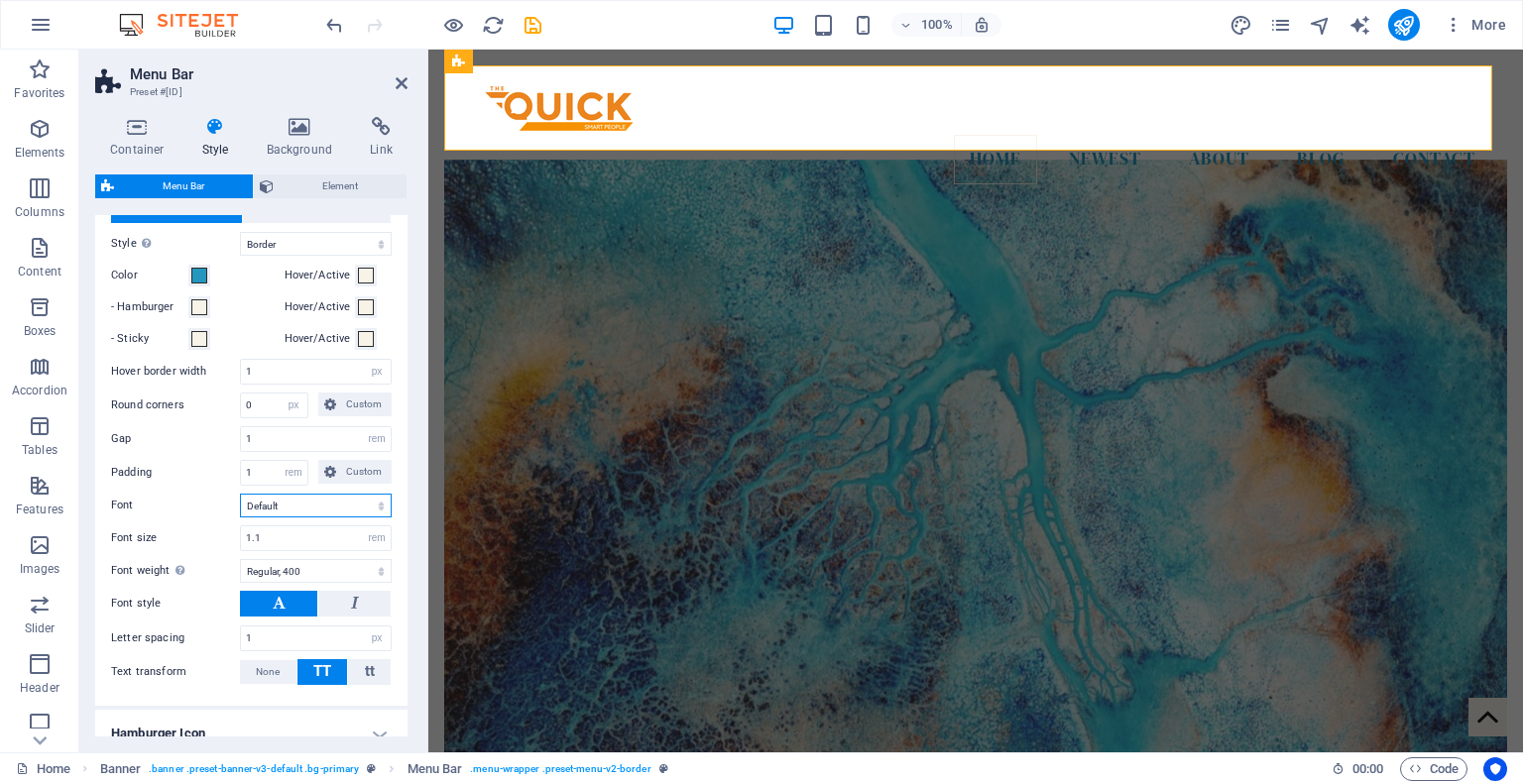 select on "link-special-font" 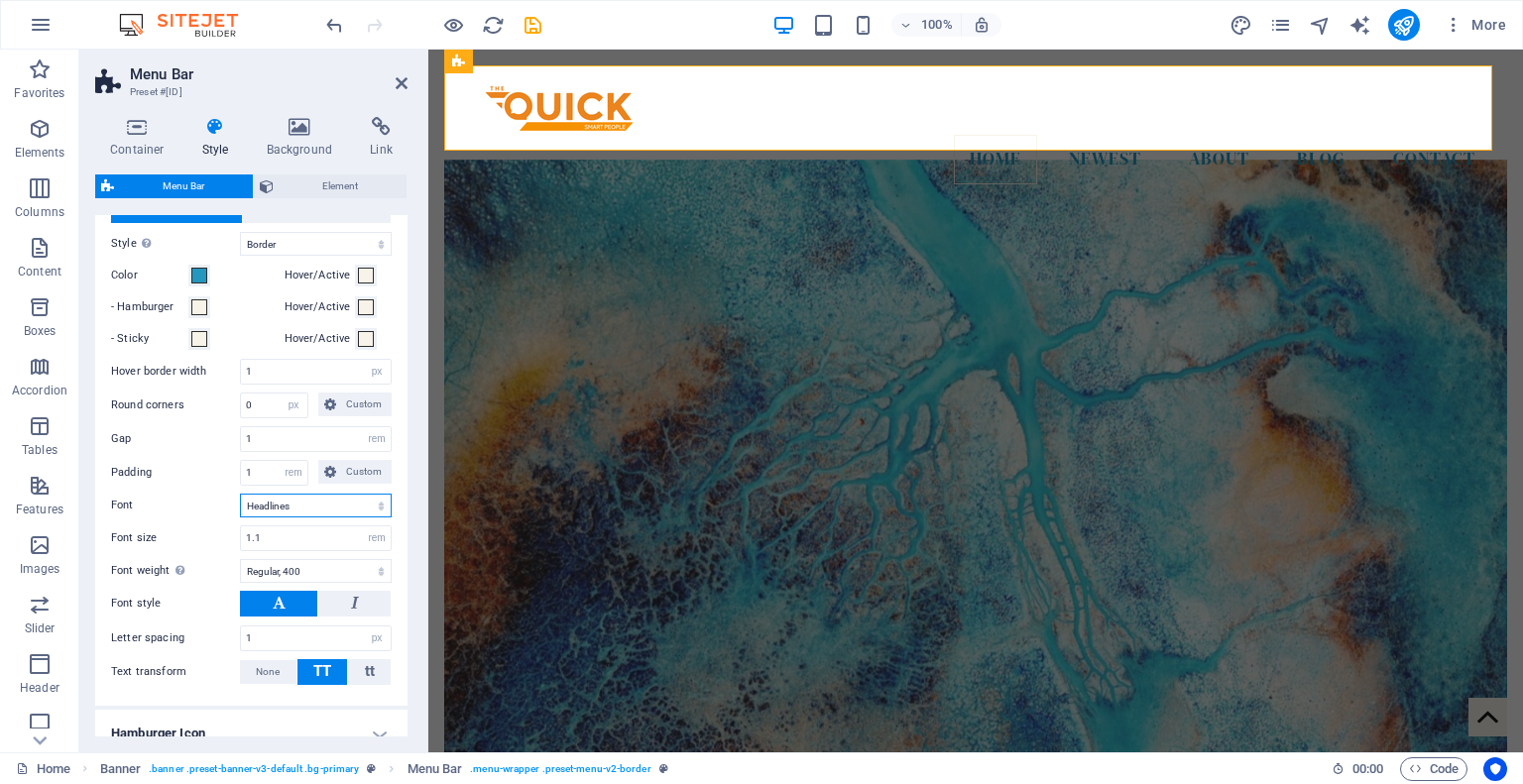 click on "Default Headlines" at bounding box center [315, 505] 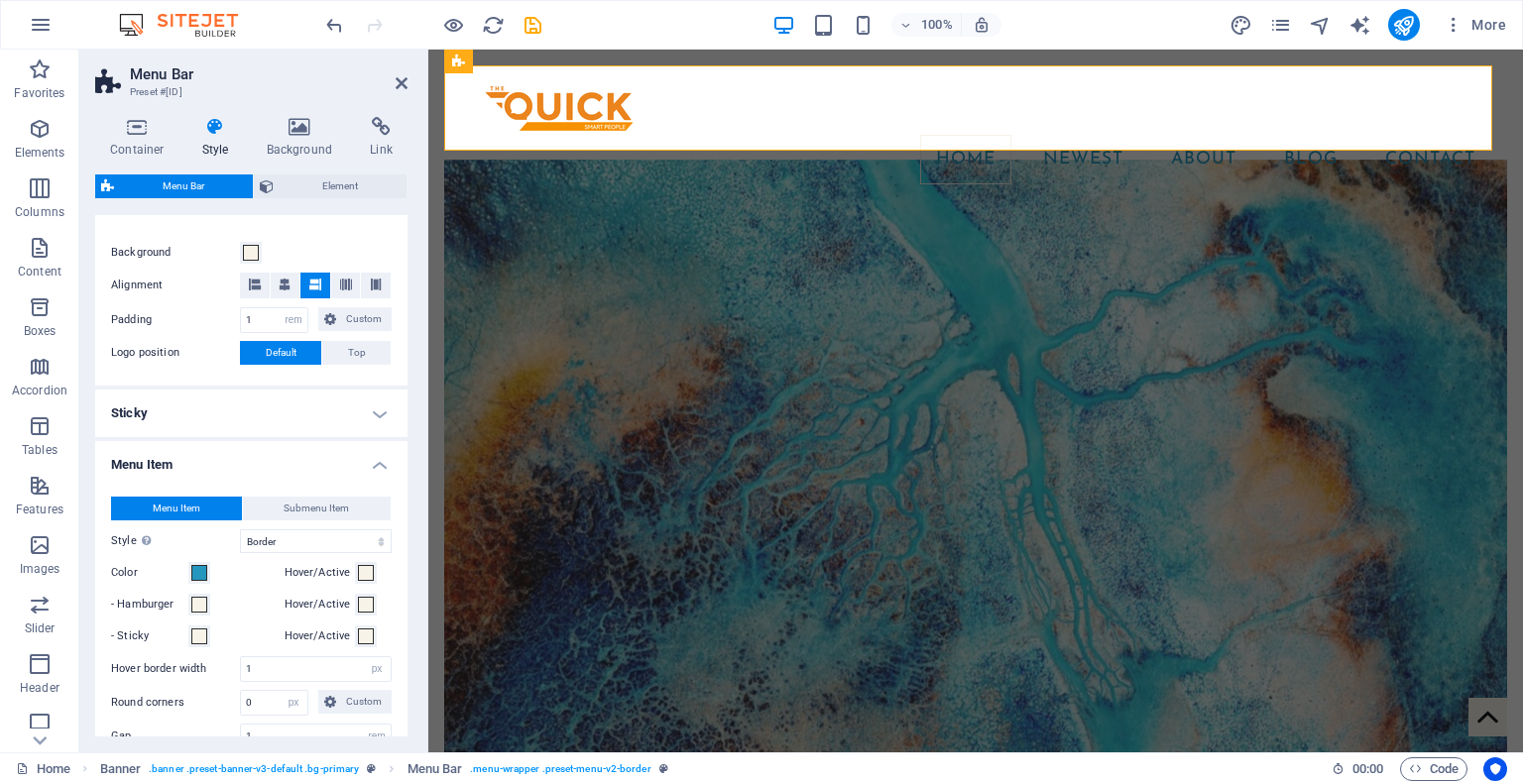 scroll, scrollTop: 0, scrollLeft: 0, axis: both 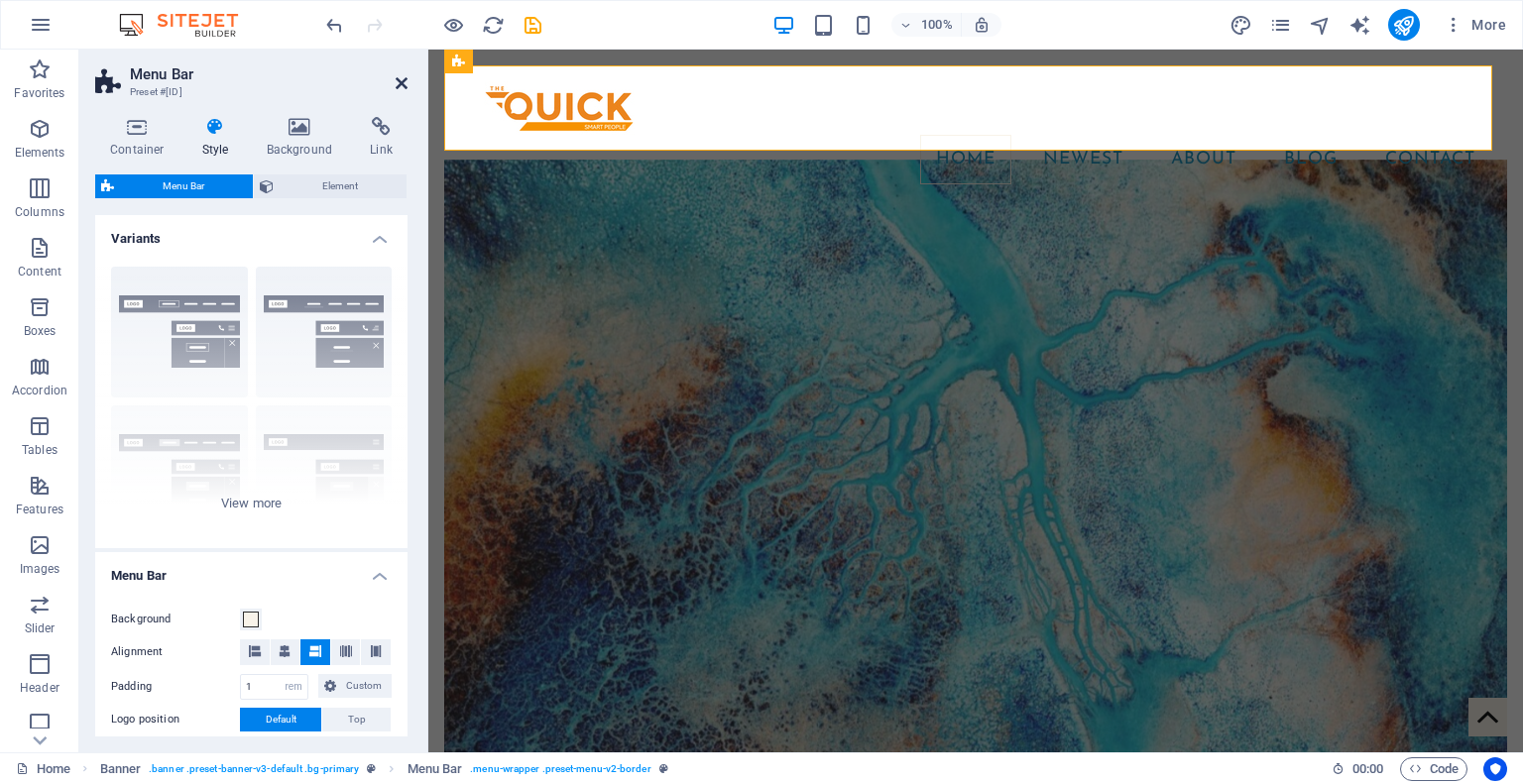 click at bounding box center (402, 83) 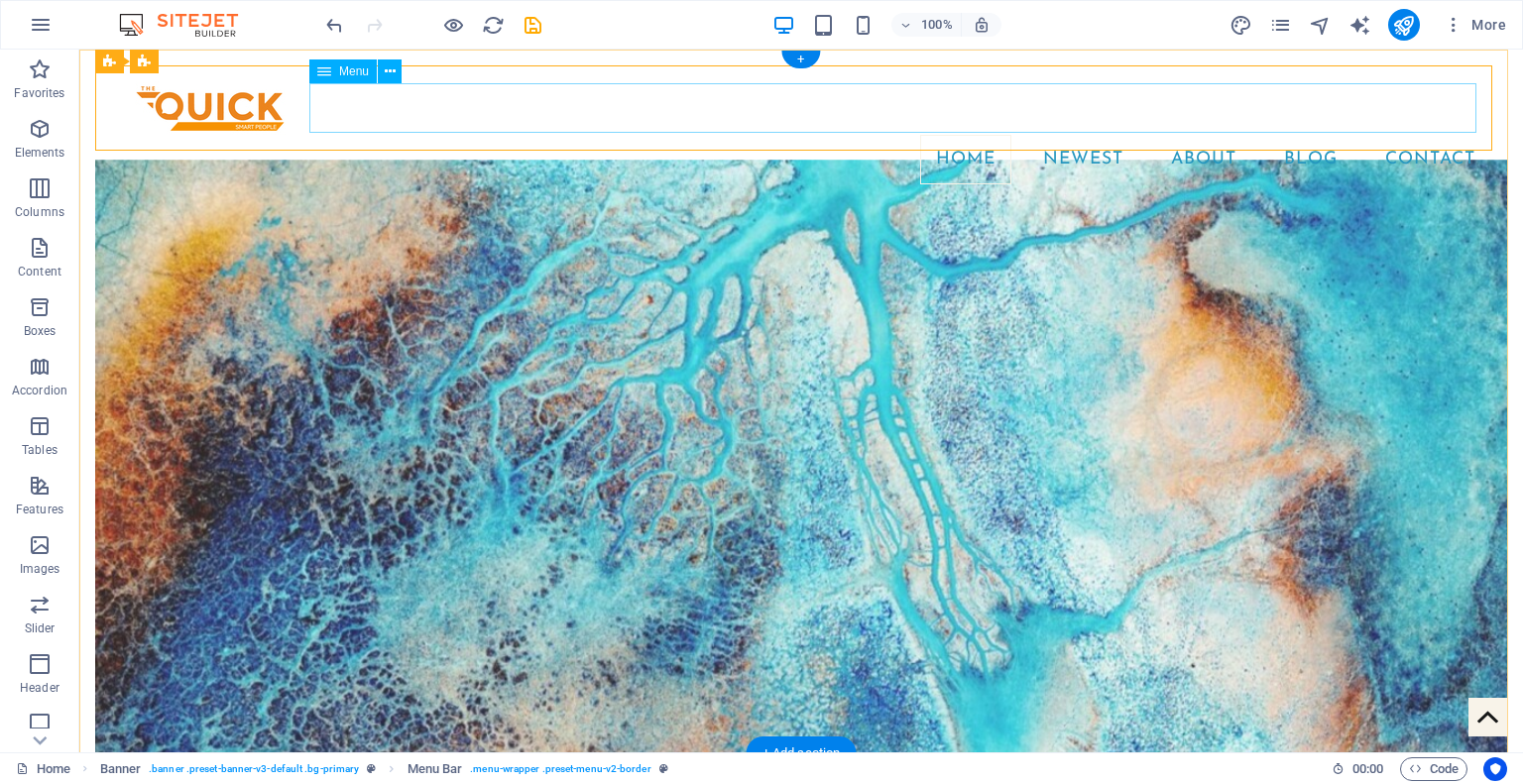 click on "Home Newest About Blog Contact" at bounding box center (801, 160) 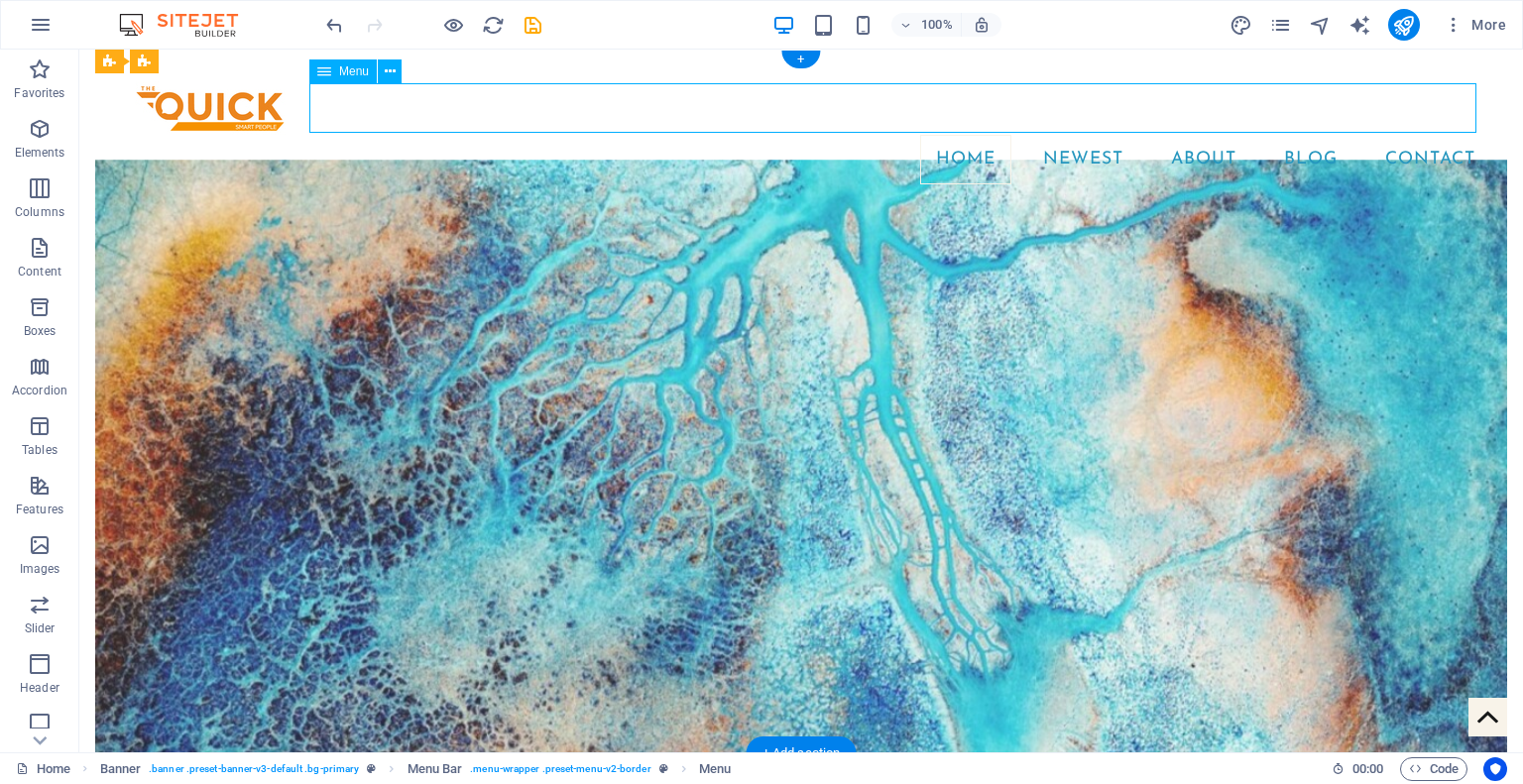 click on "Home Newest About Blog Contact" at bounding box center (801, 160) 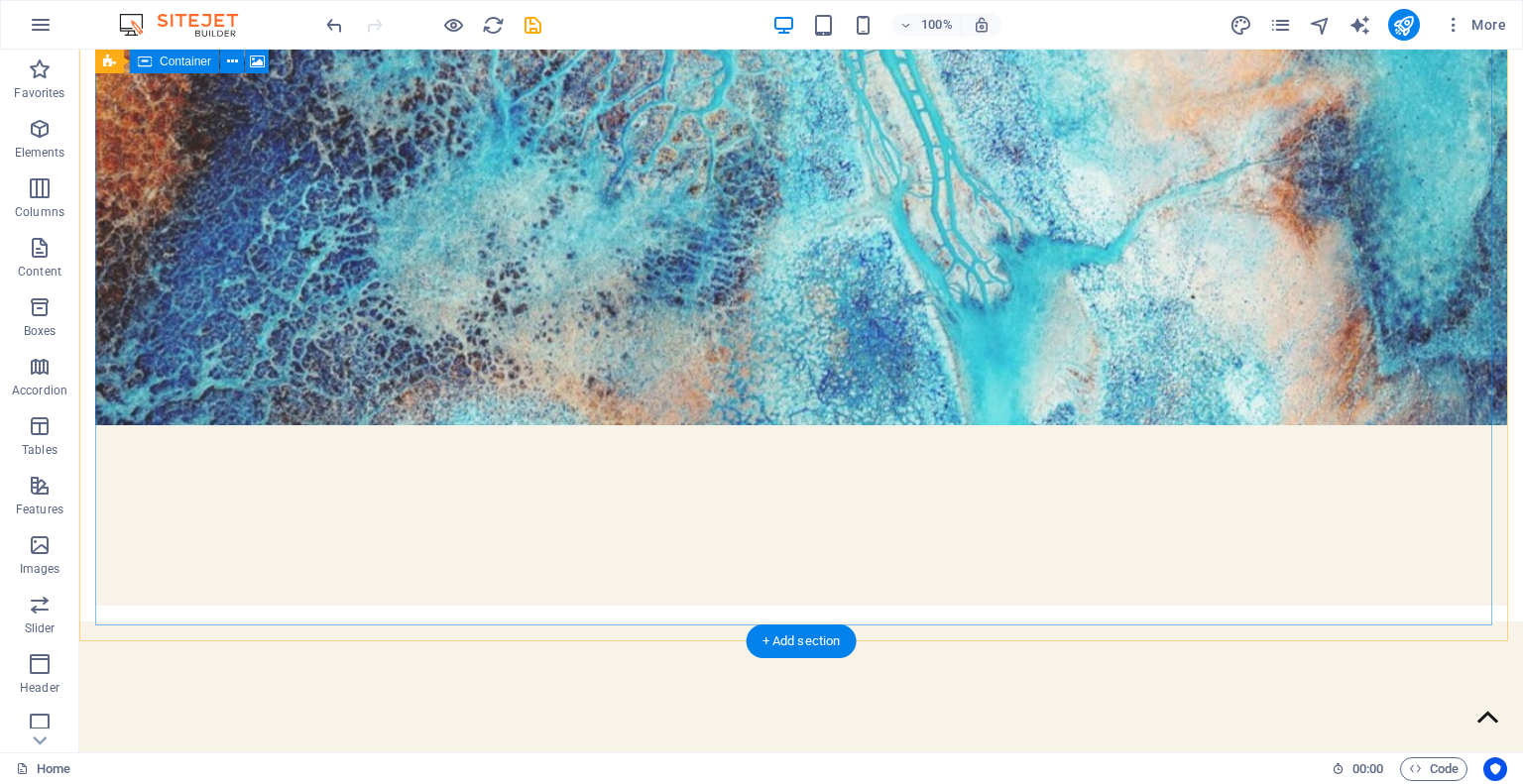 scroll, scrollTop: 0, scrollLeft: 0, axis: both 